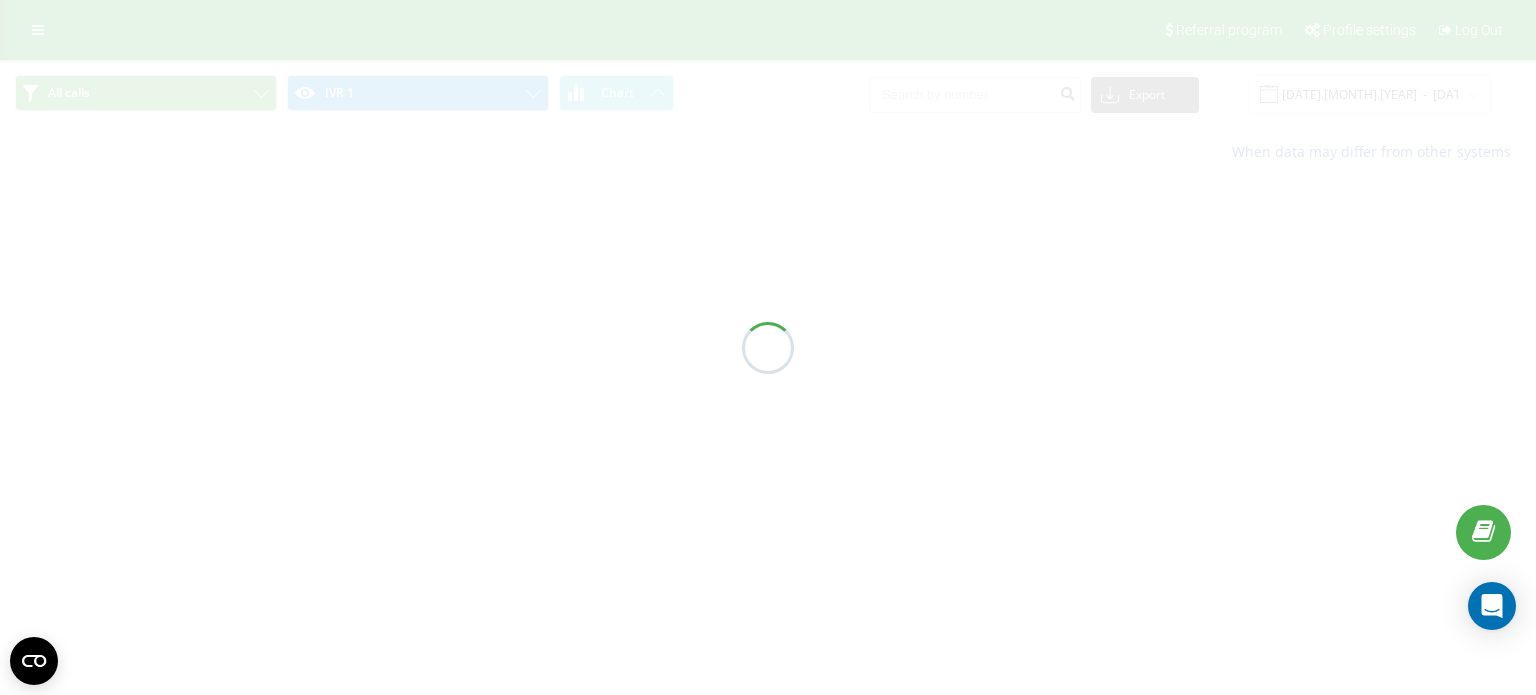 scroll, scrollTop: 0, scrollLeft: 0, axis: both 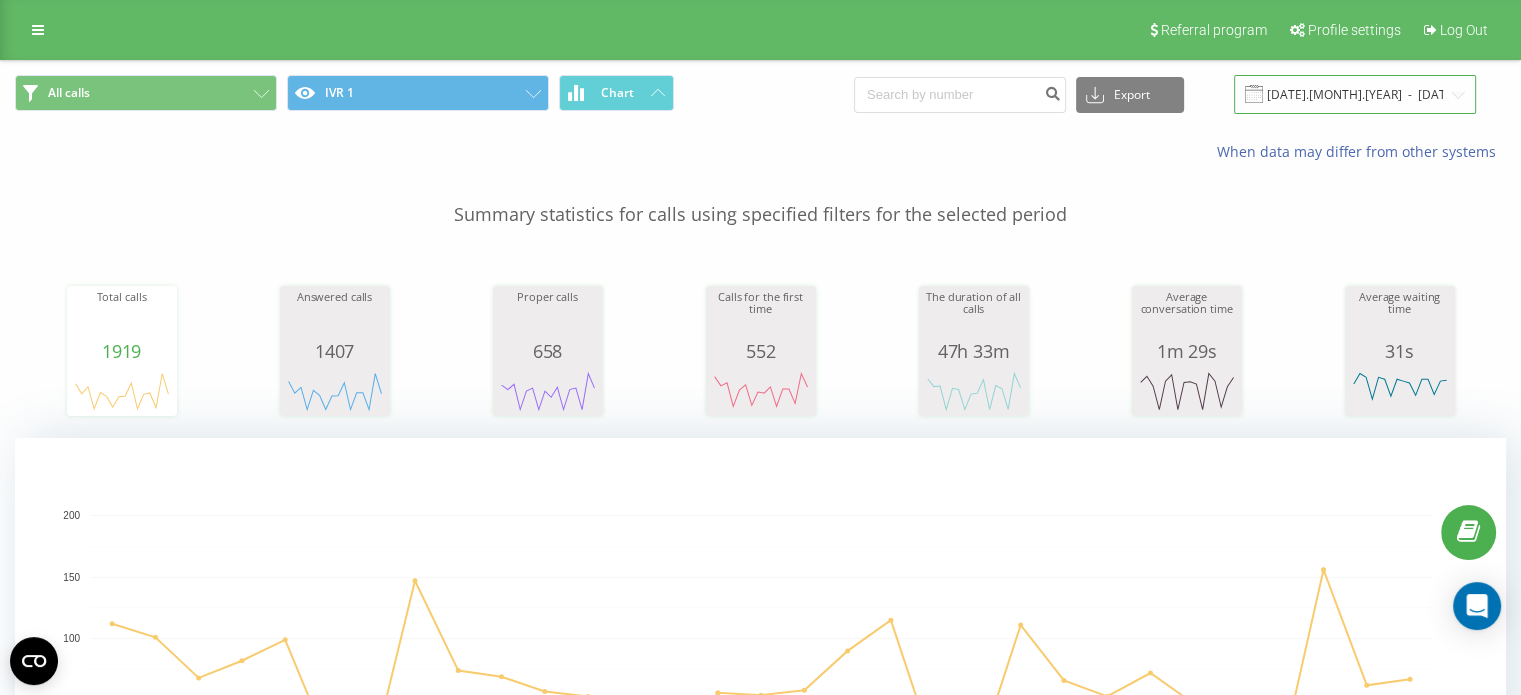 click on "[DATE].[MONTH].[YEAR]  -  [DATE].[MONTH].[YEAR]" at bounding box center [1355, 94] 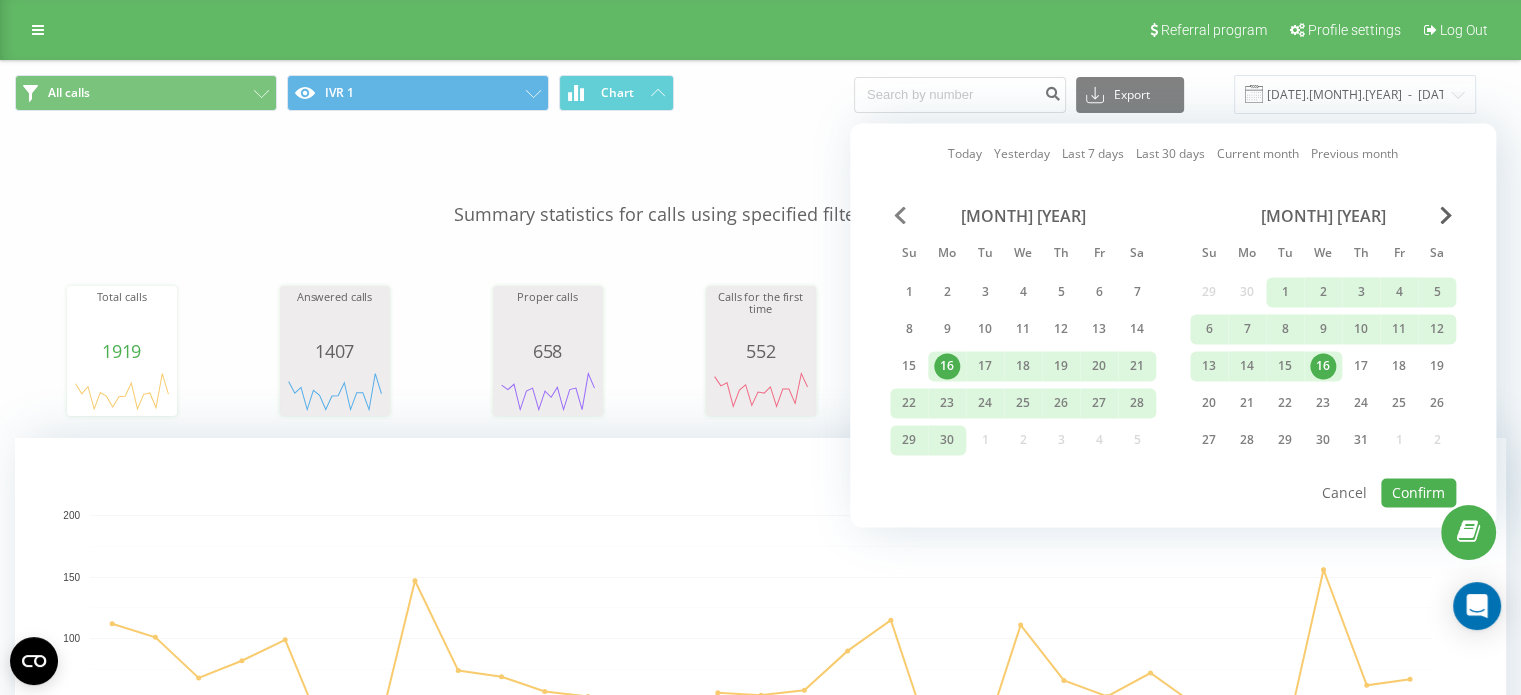 click at bounding box center (900, 215) 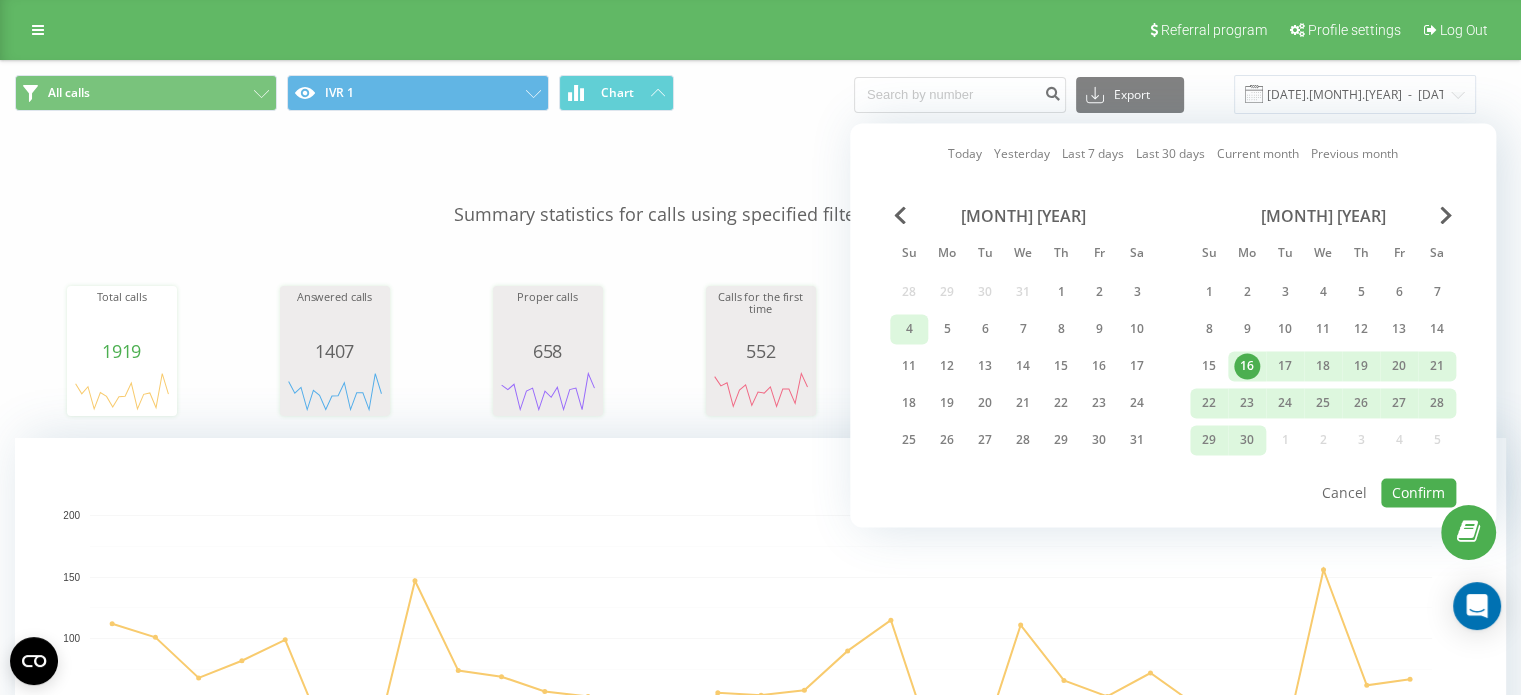 click on "4" at bounding box center [909, 329] 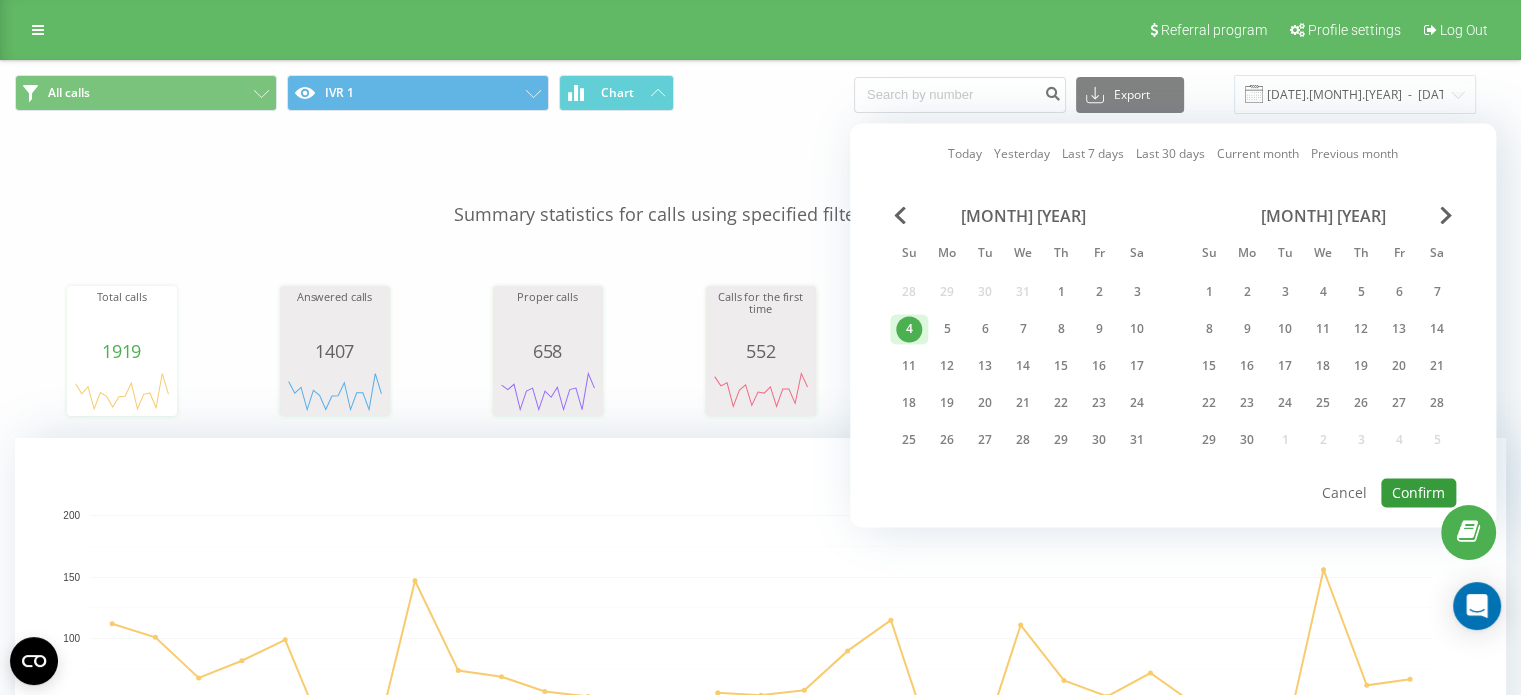 click on "Confirm" at bounding box center [1418, 492] 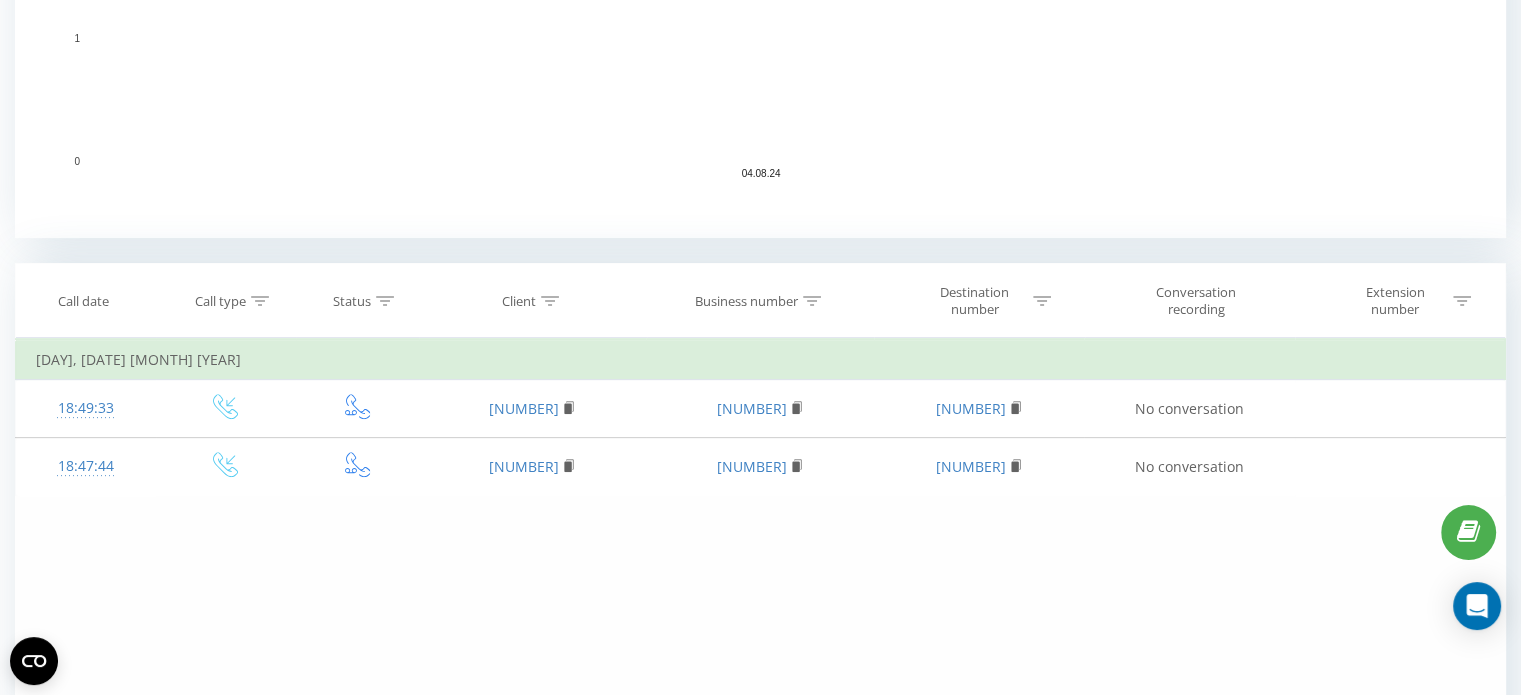 scroll, scrollTop: 0, scrollLeft: 0, axis: both 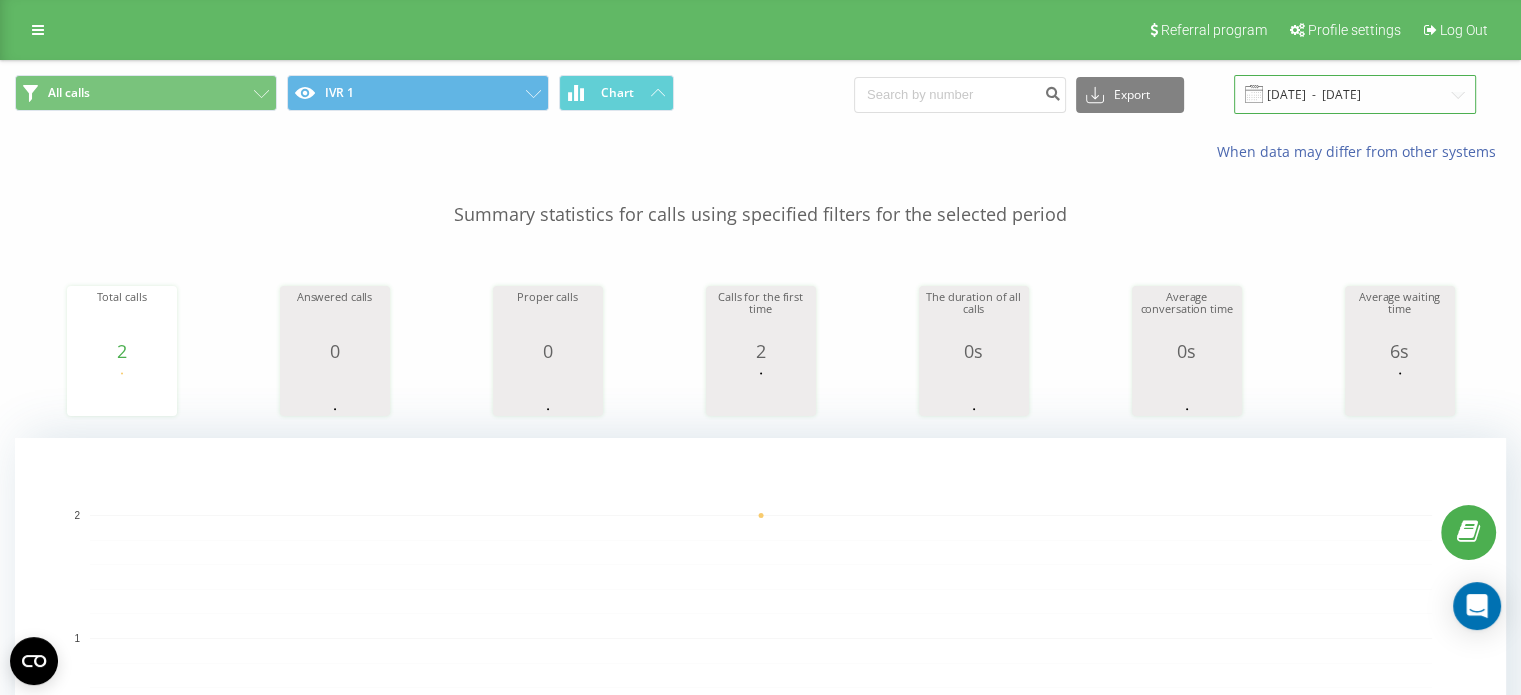 click on "[DATE]  -  [DATE]" at bounding box center [1355, 94] 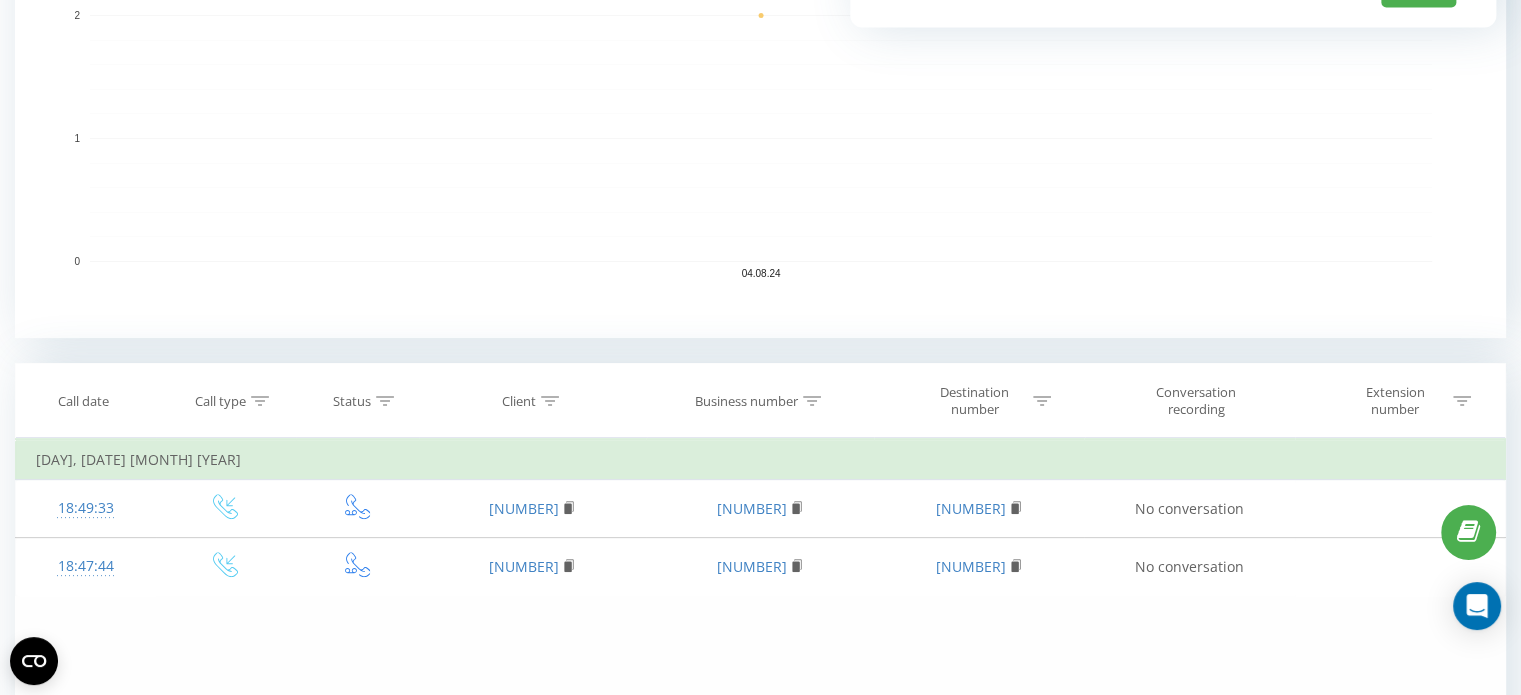 scroll, scrollTop: 0, scrollLeft: 0, axis: both 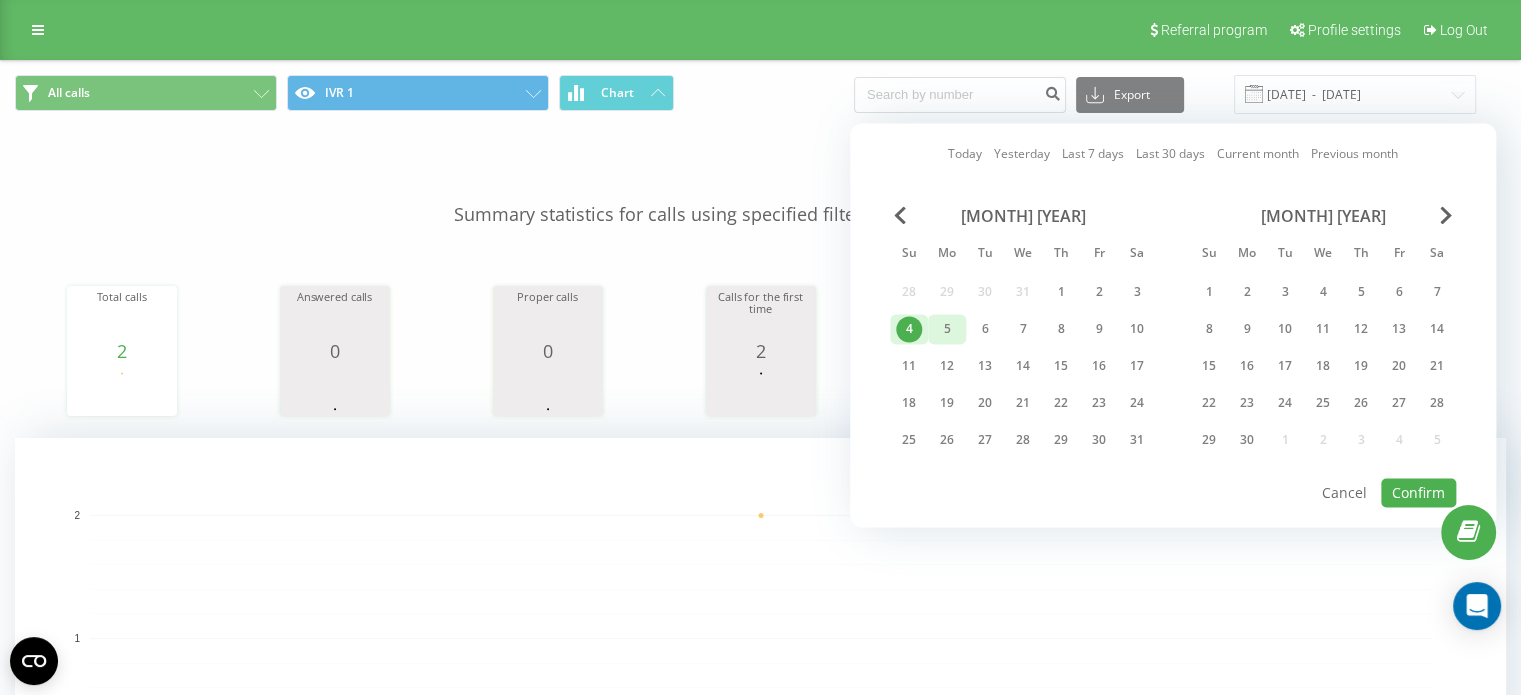 click on "5" at bounding box center (947, 329) 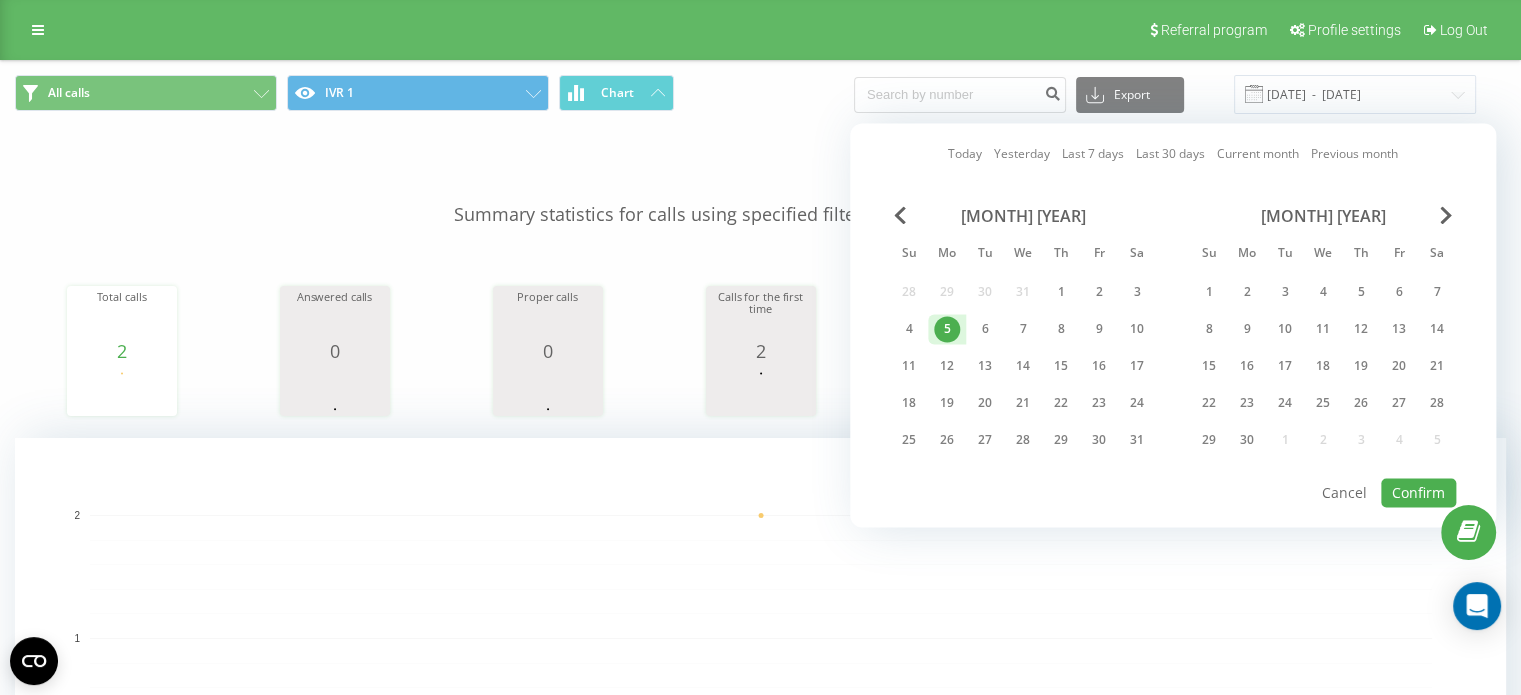 click on "5" at bounding box center (947, 329) 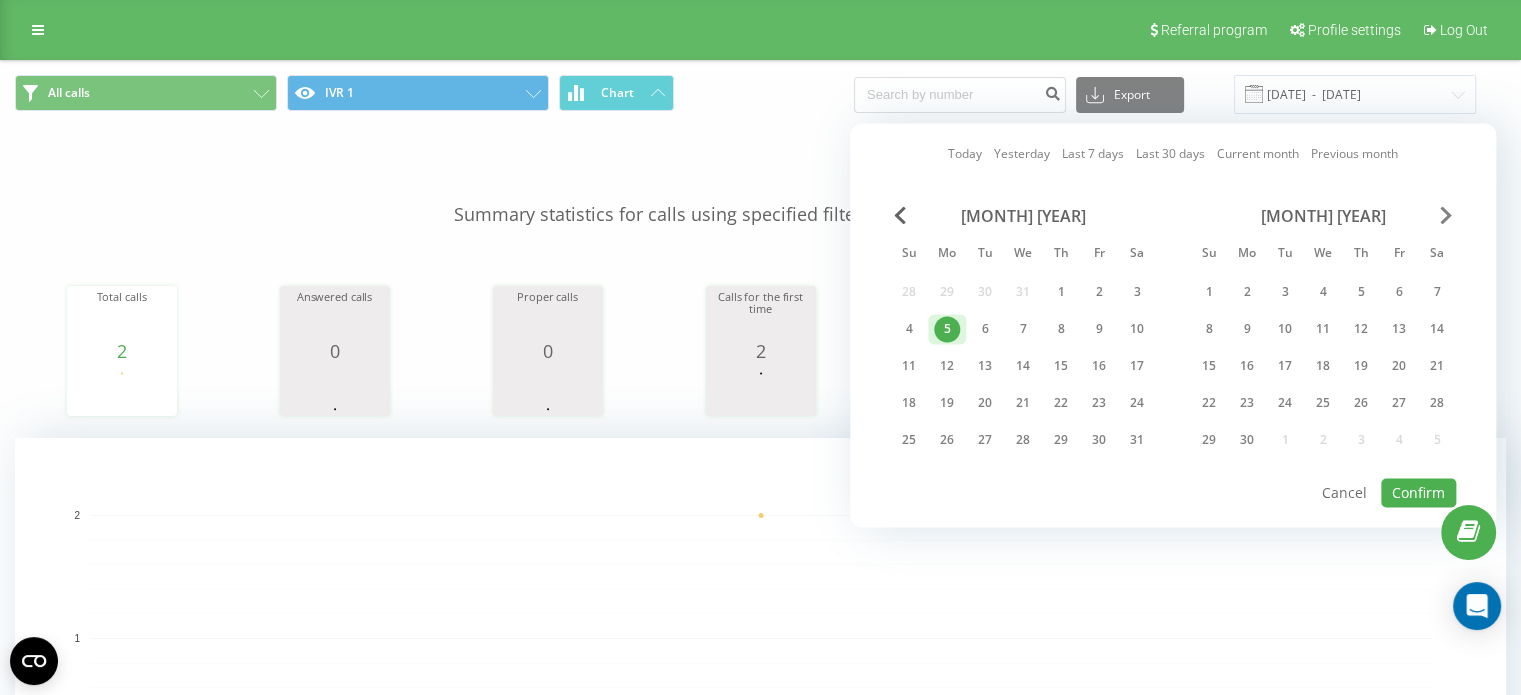 click at bounding box center [1446, 215] 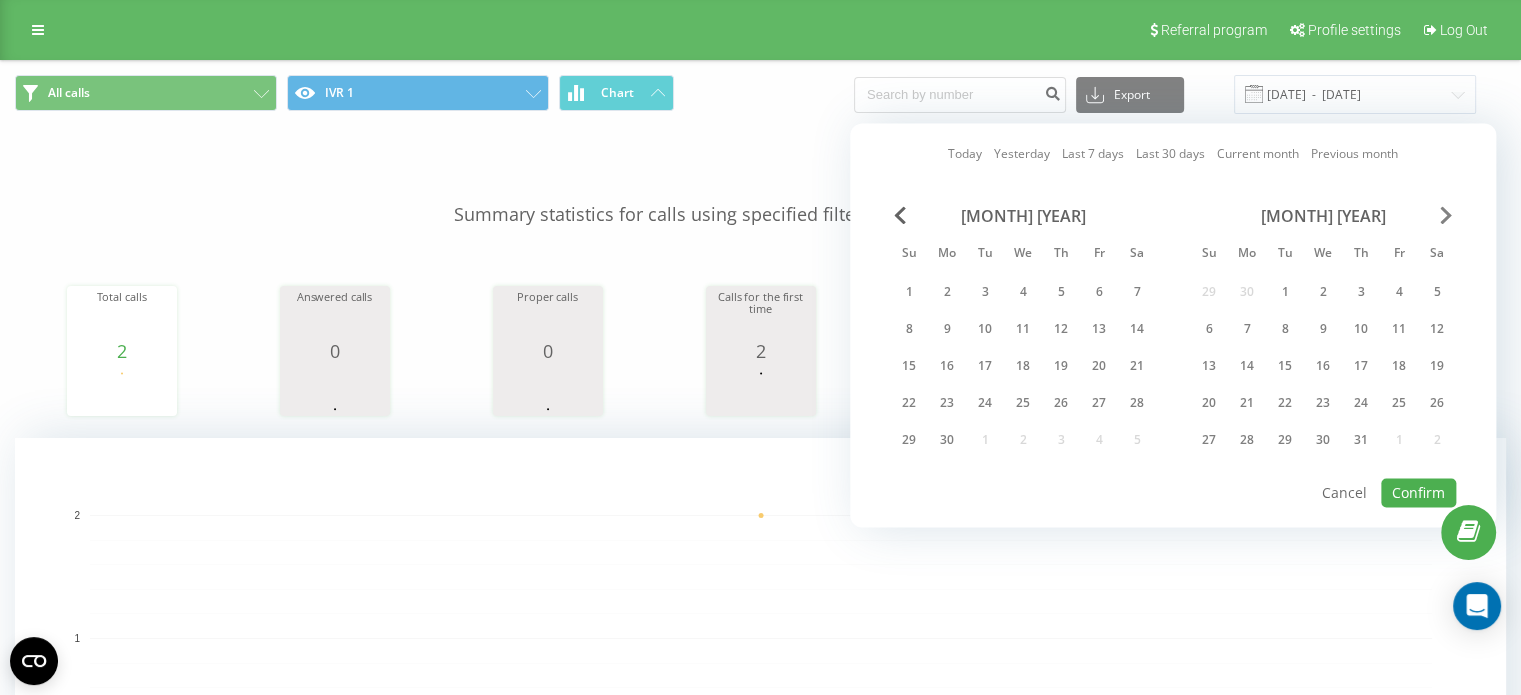 click at bounding box center [1446, 215] 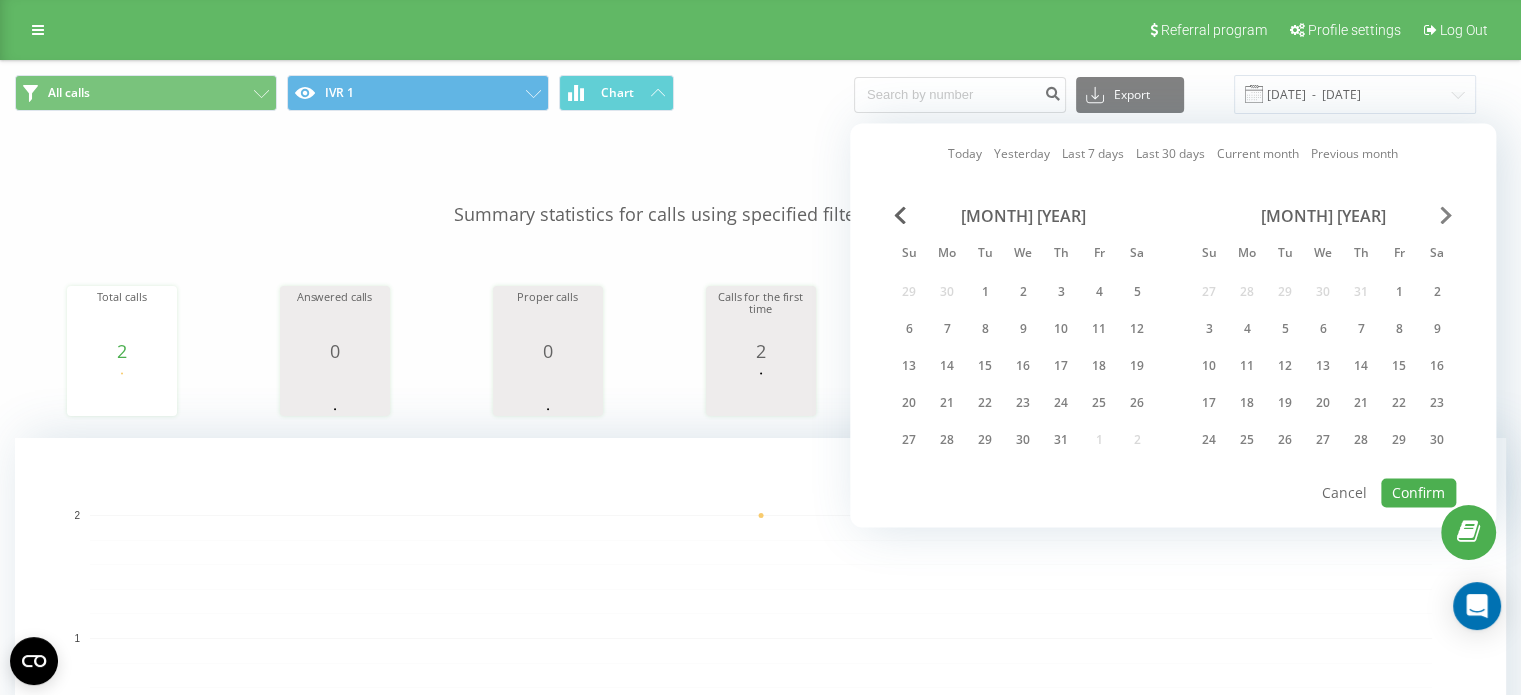 click at bounding box center [1446, 215] 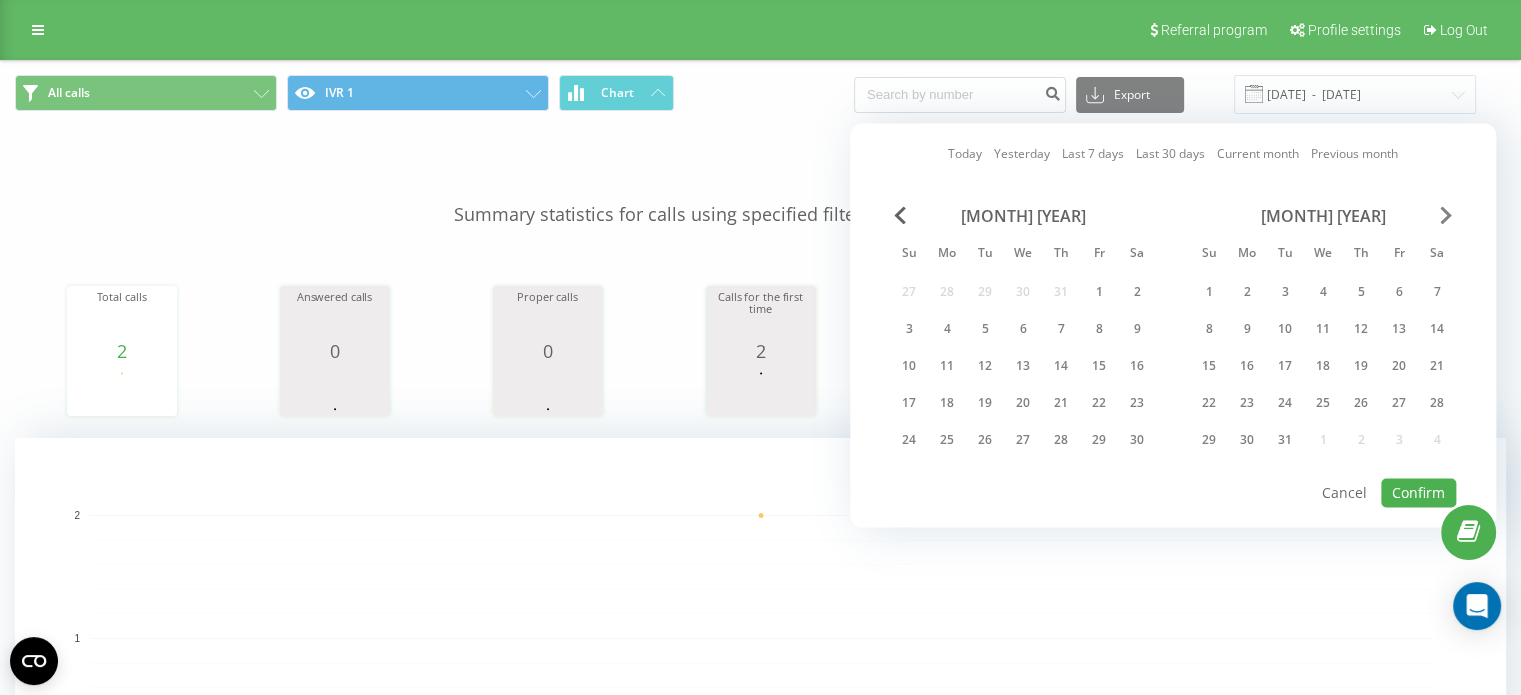 click at bounding box center (1446, 215) 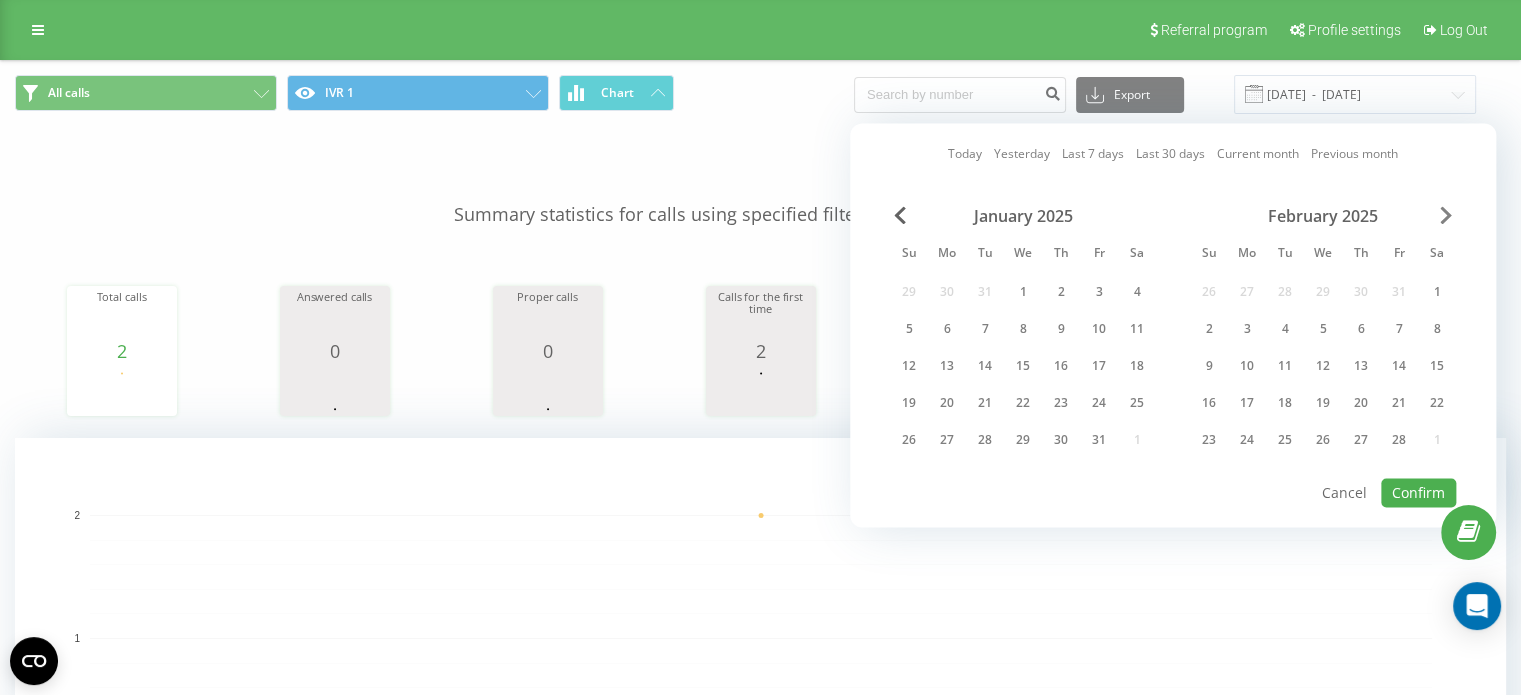 click at bounding box center [1446, 215] 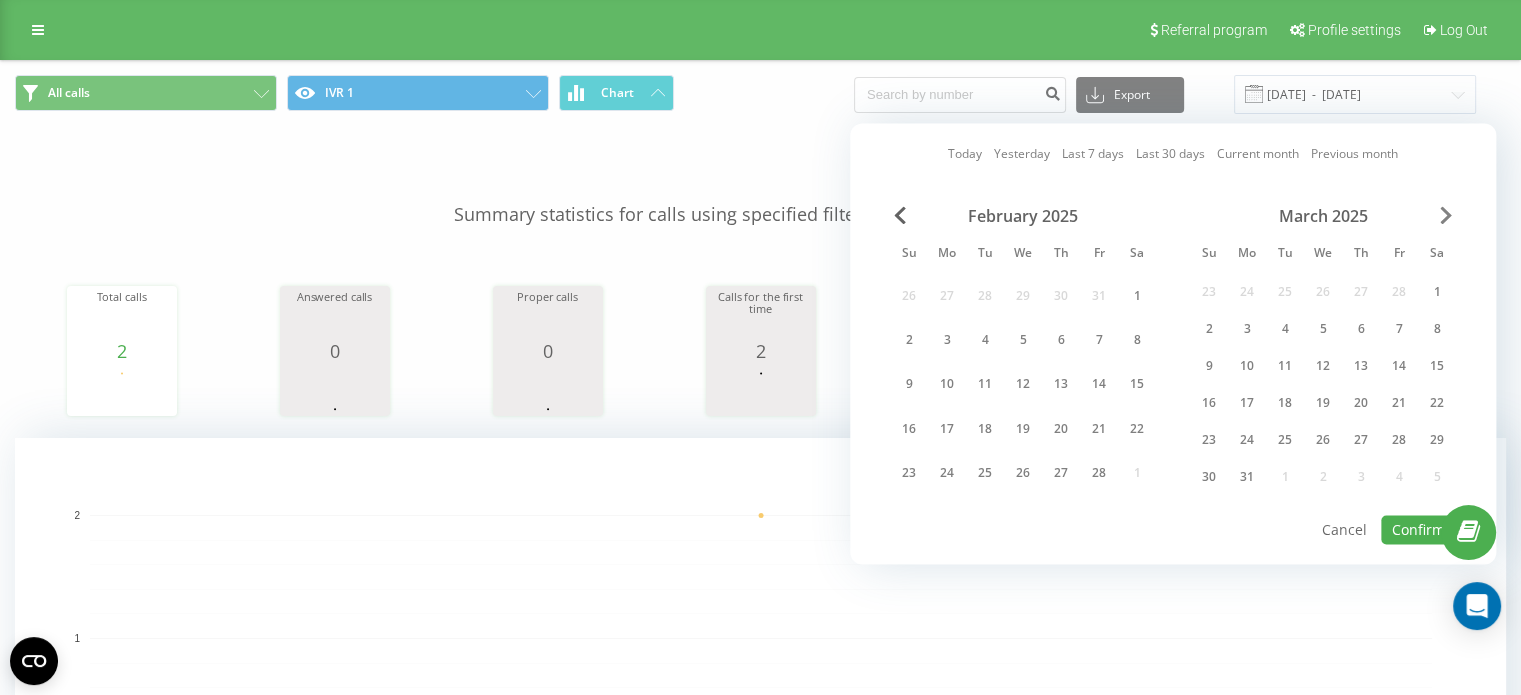 click at bounding box center [1446, 215] 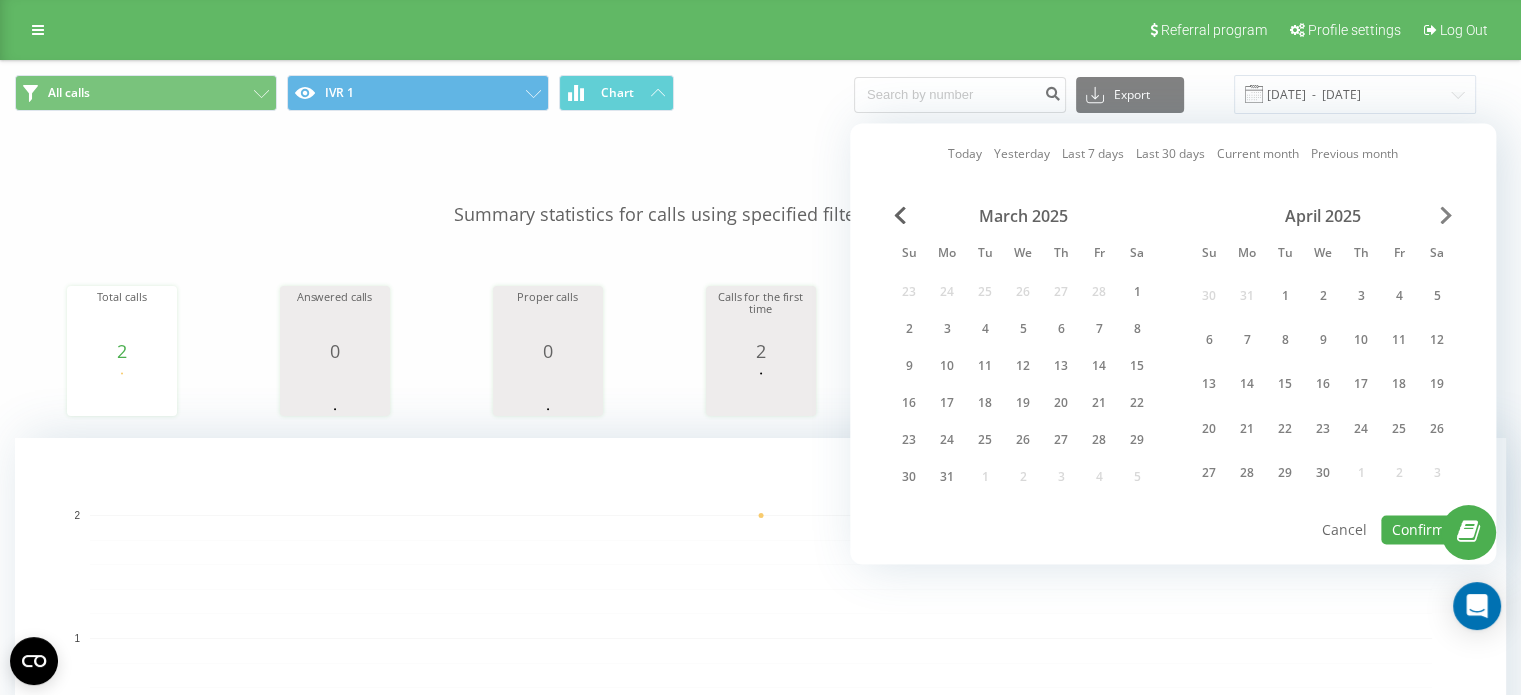 click at bounding box center (1446, 215) 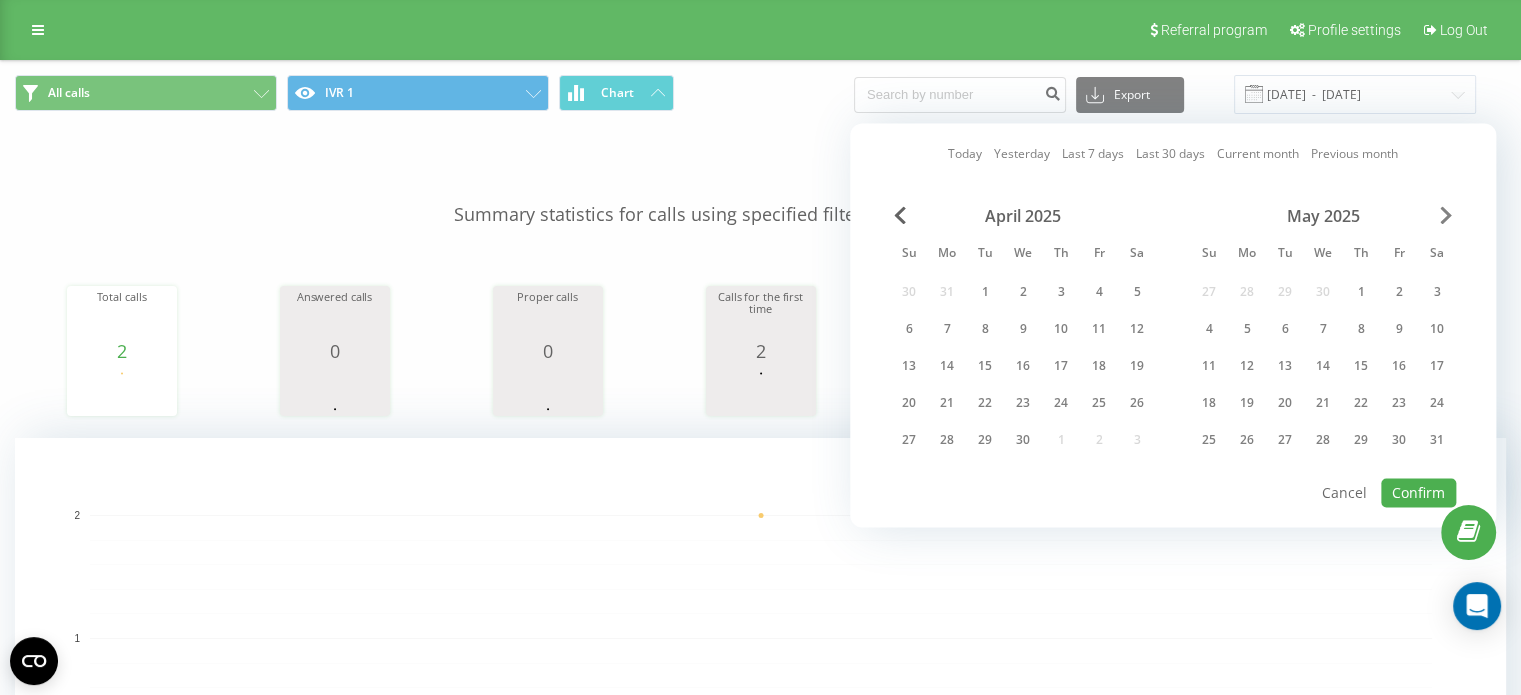 click at bounding box center (1446, 215) 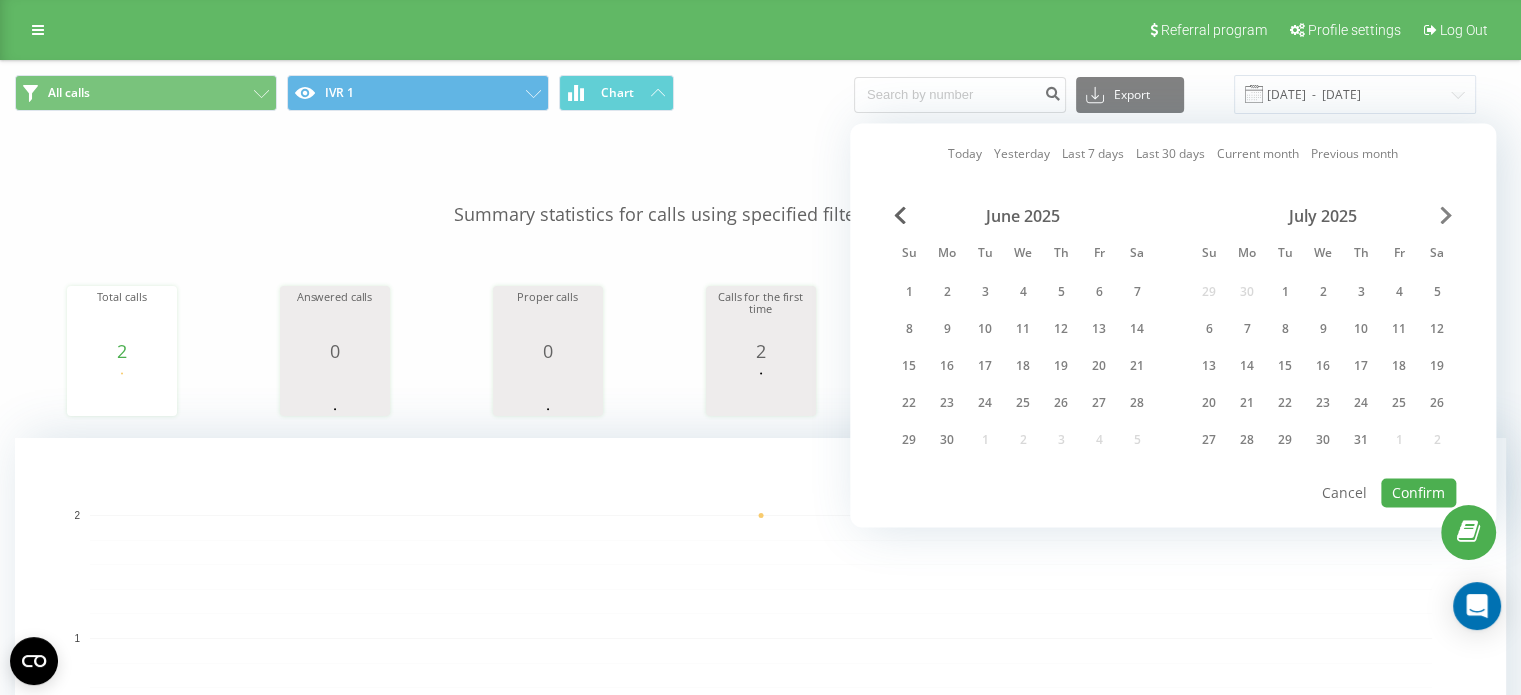 click at bounding box center (1446, 215) 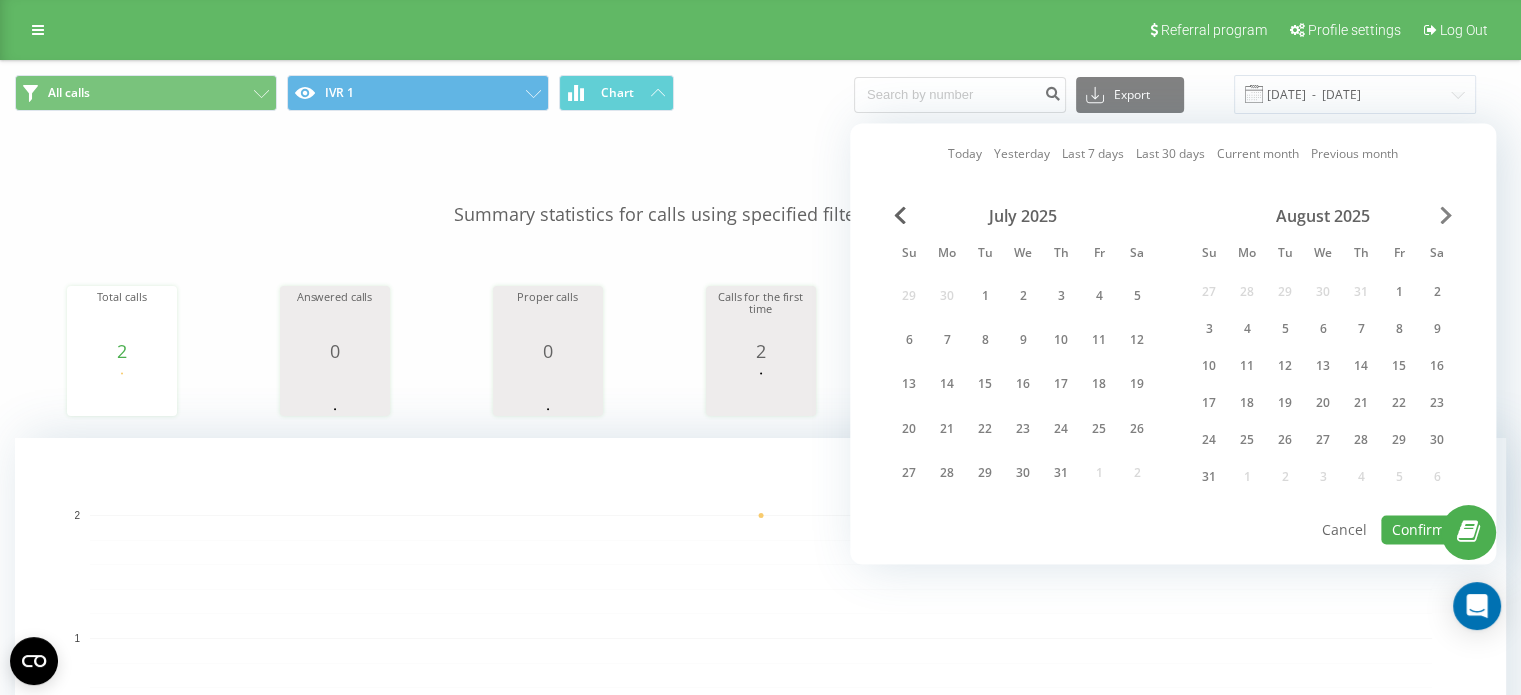click at bounding box center (1446, 215) 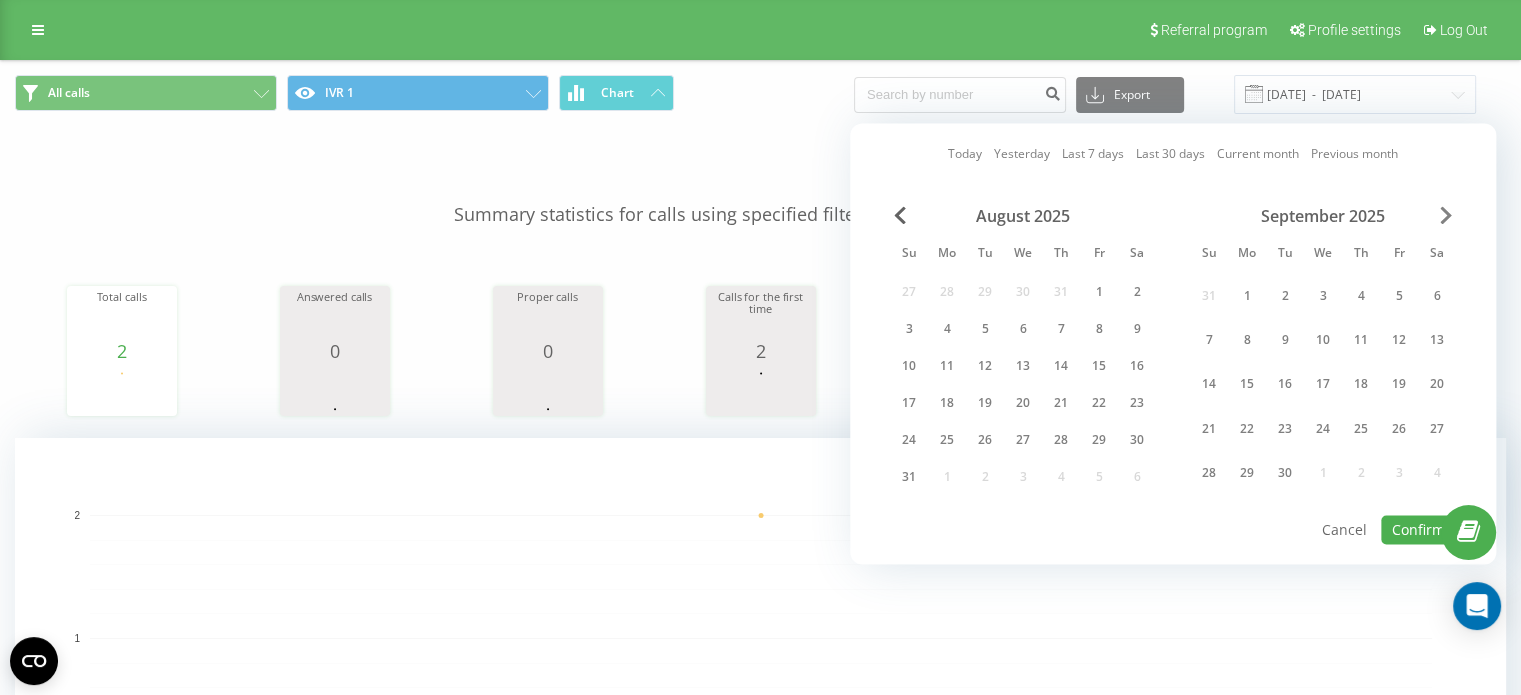 click at bounding box center [1446, 215] 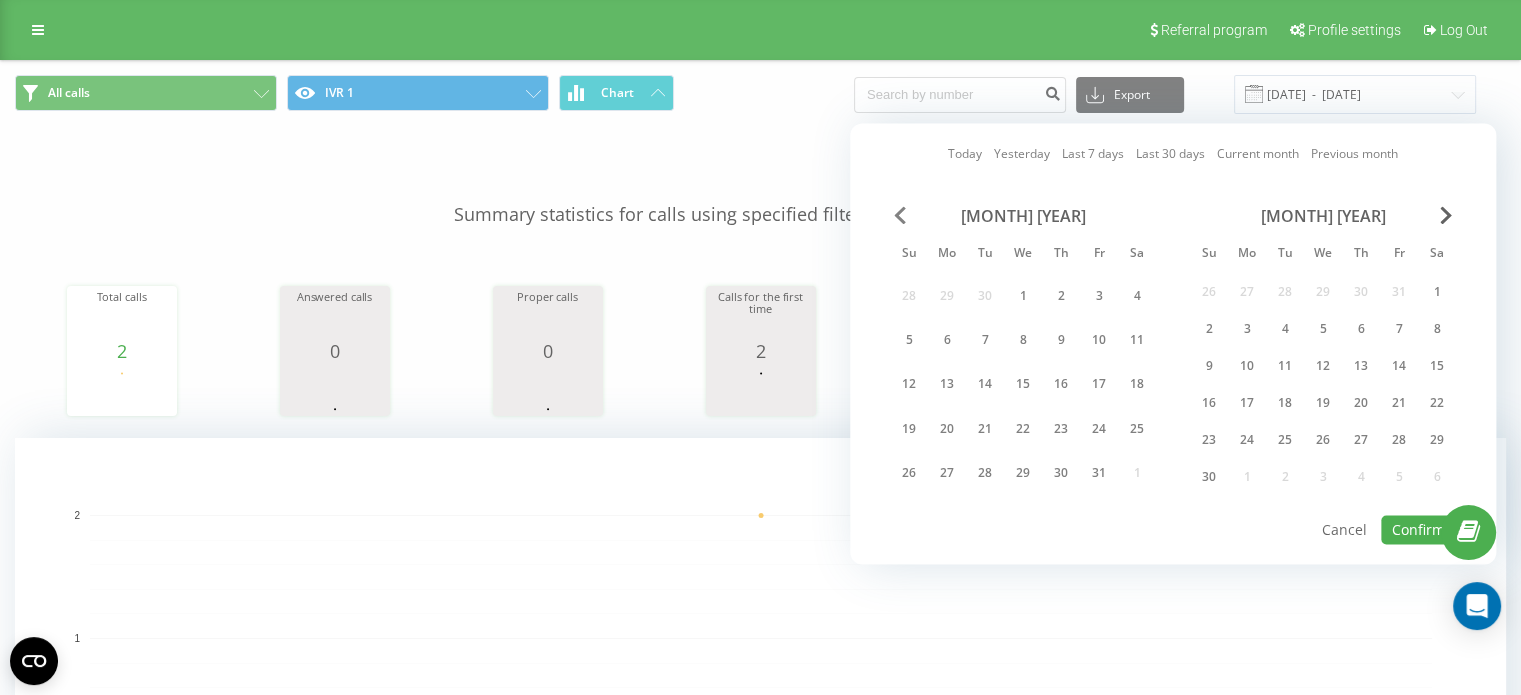 click at bounding box center (900, 215) 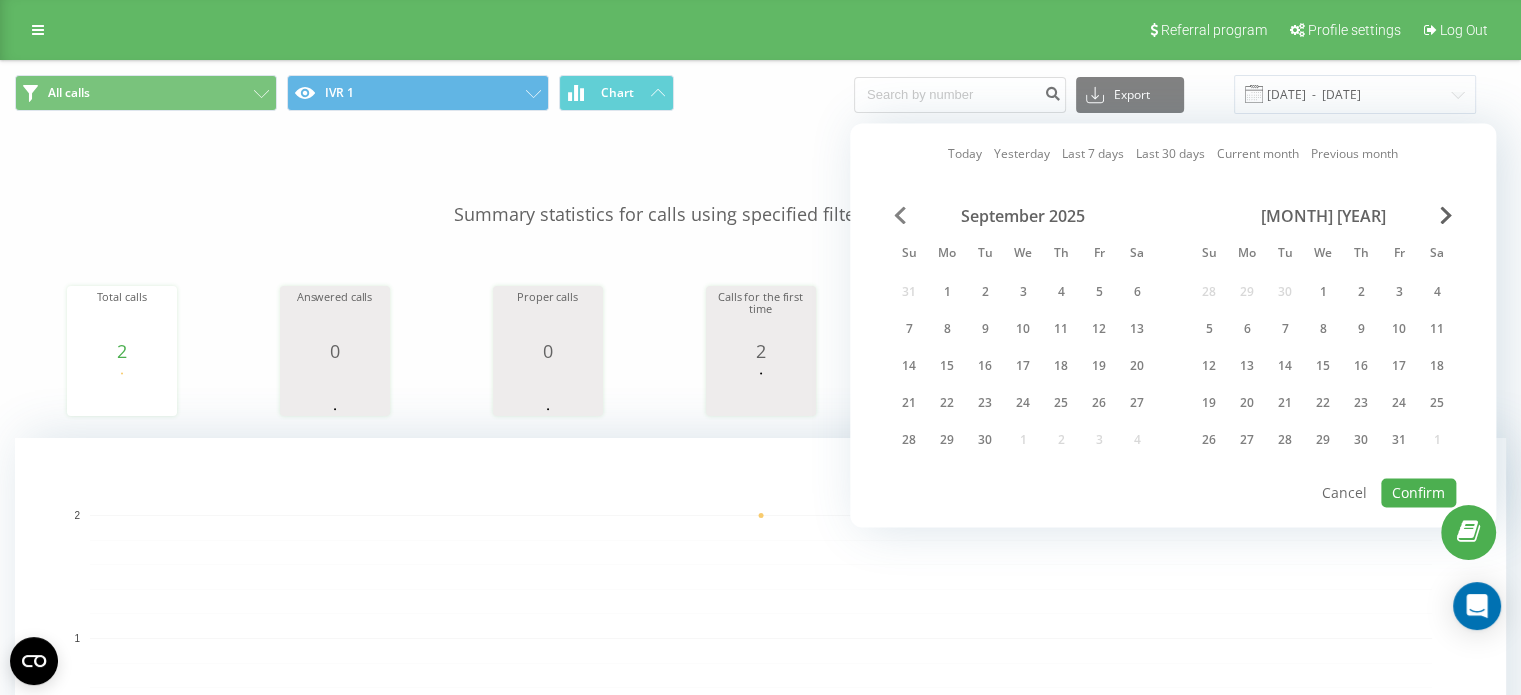click at bounding box center (900, 215) 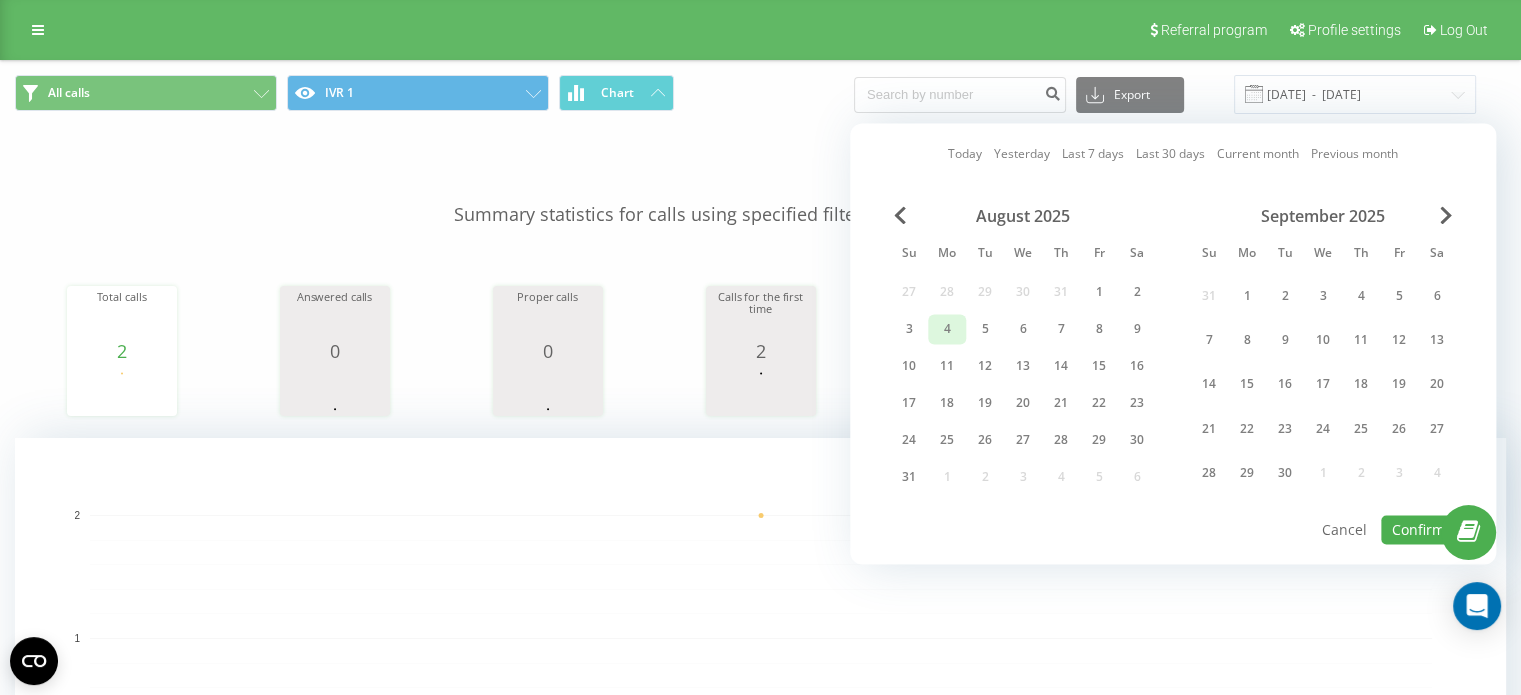 click on "4" at bounding box center [947, 329] 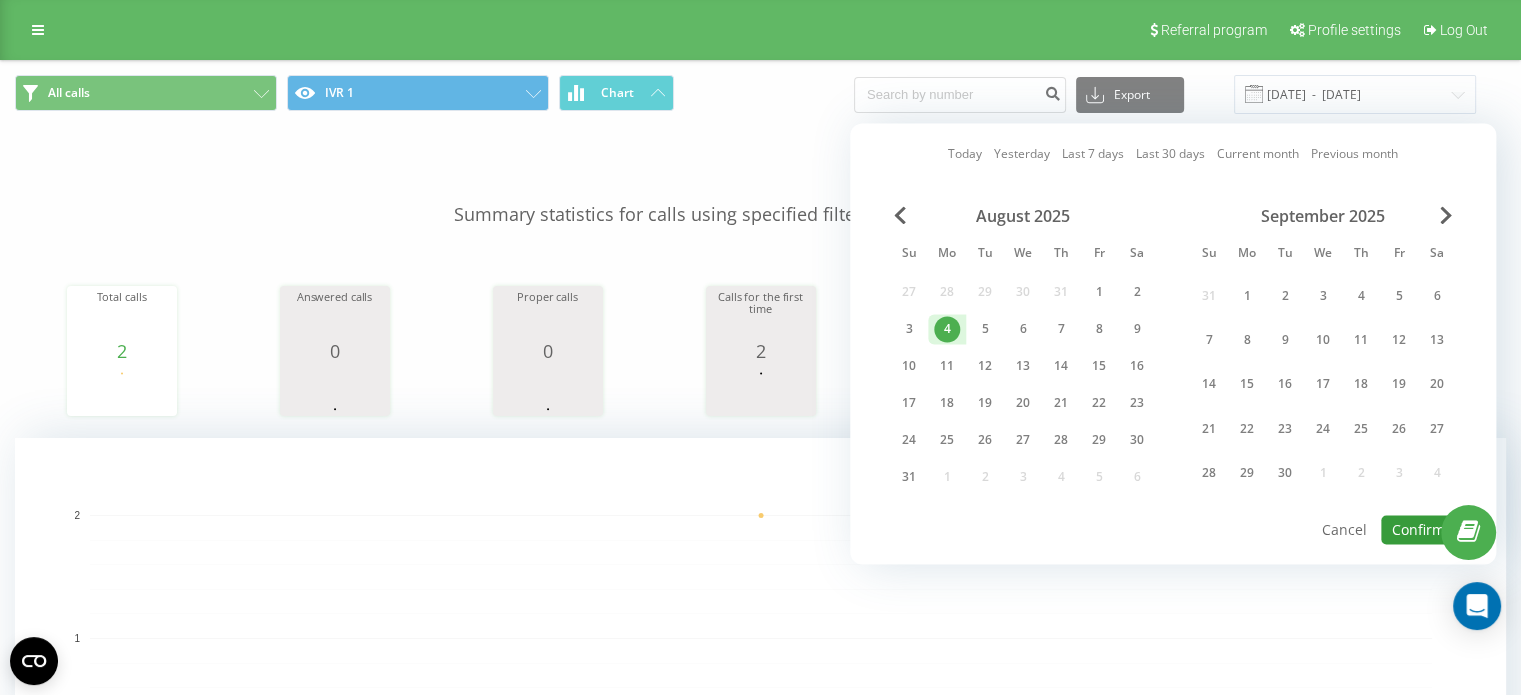 click on "Confirm" at bounding box center [1418, 529] 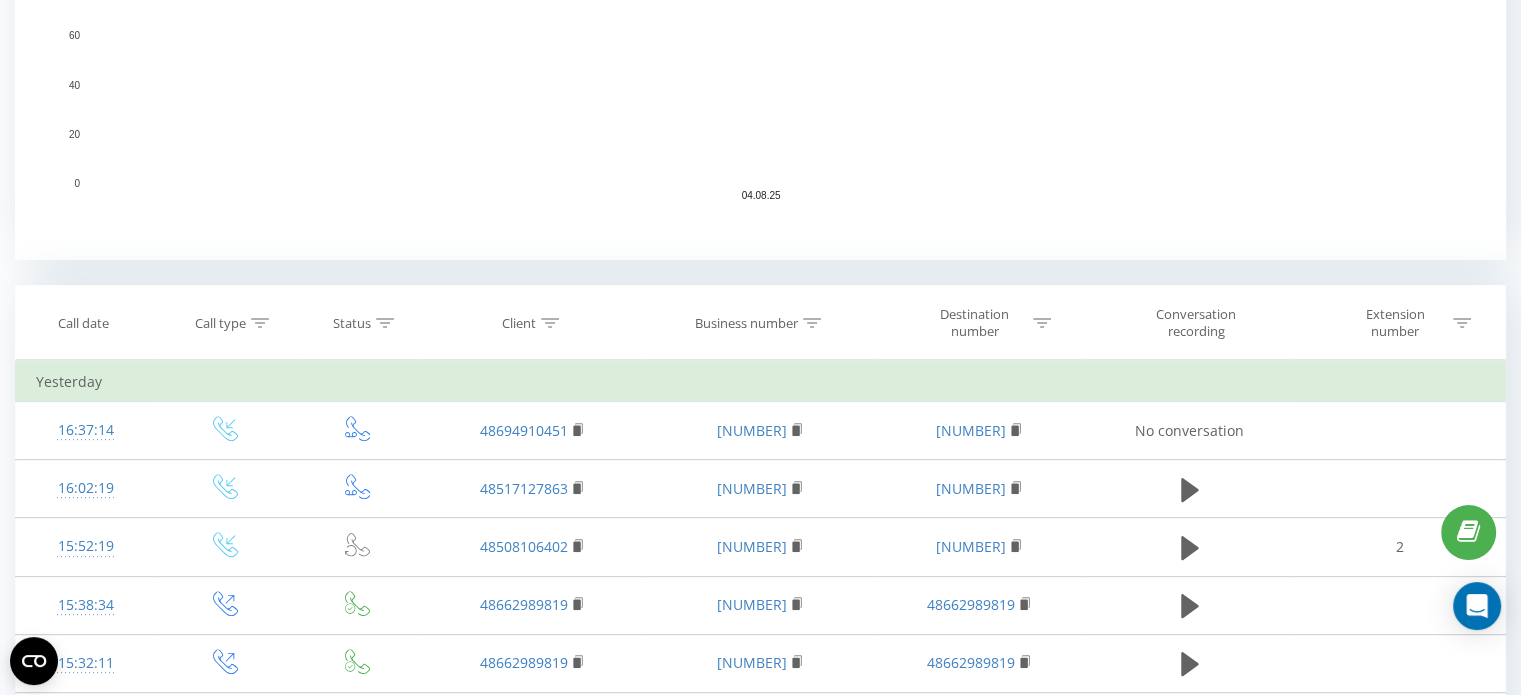 scroll, scrollTop: 600, scrollLeft: 0, axis: vertical 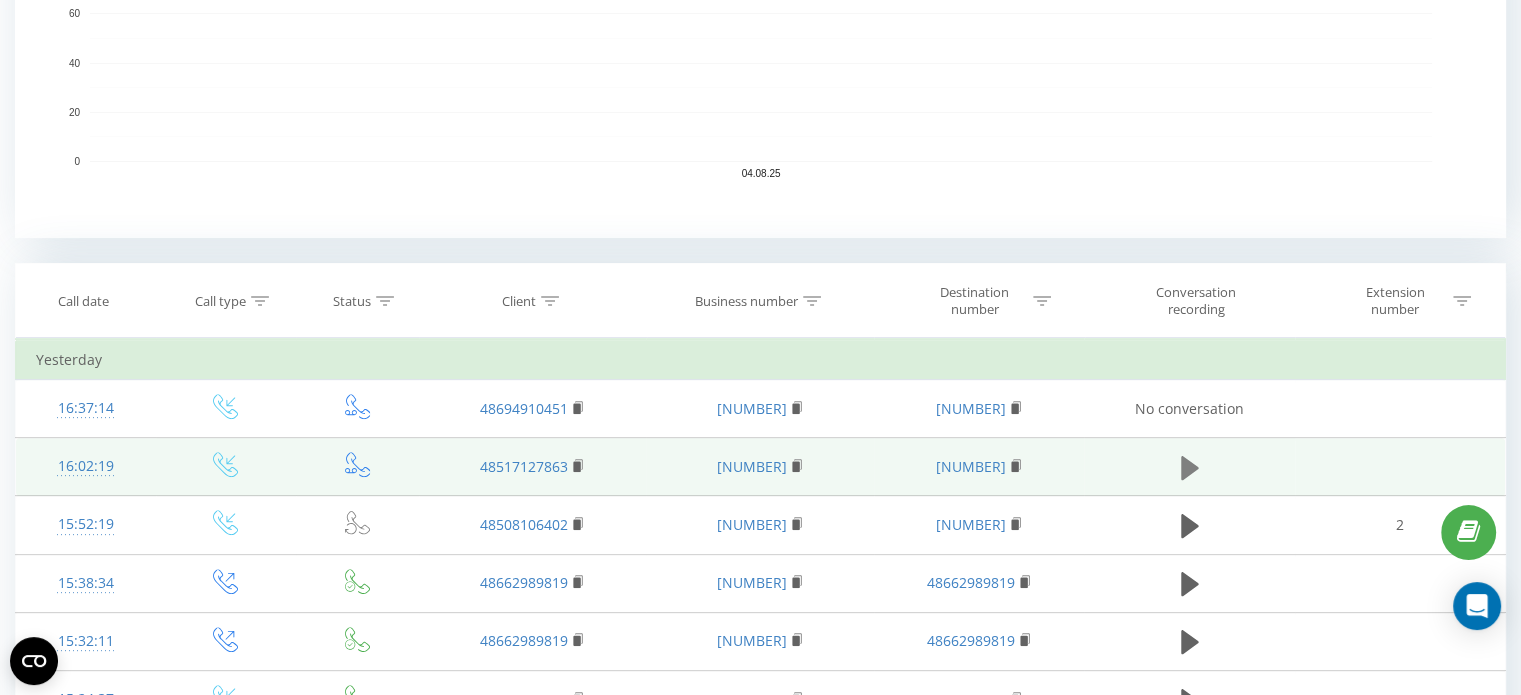 click 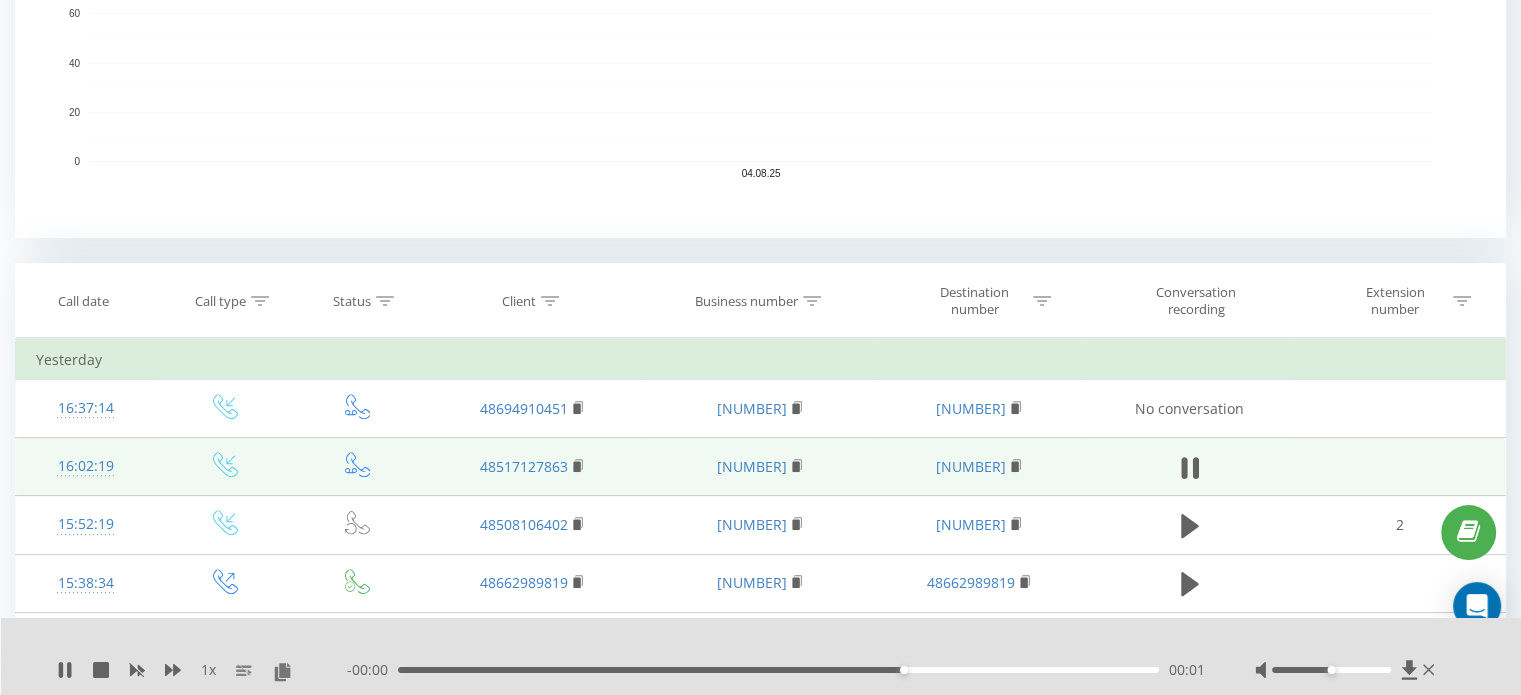 click 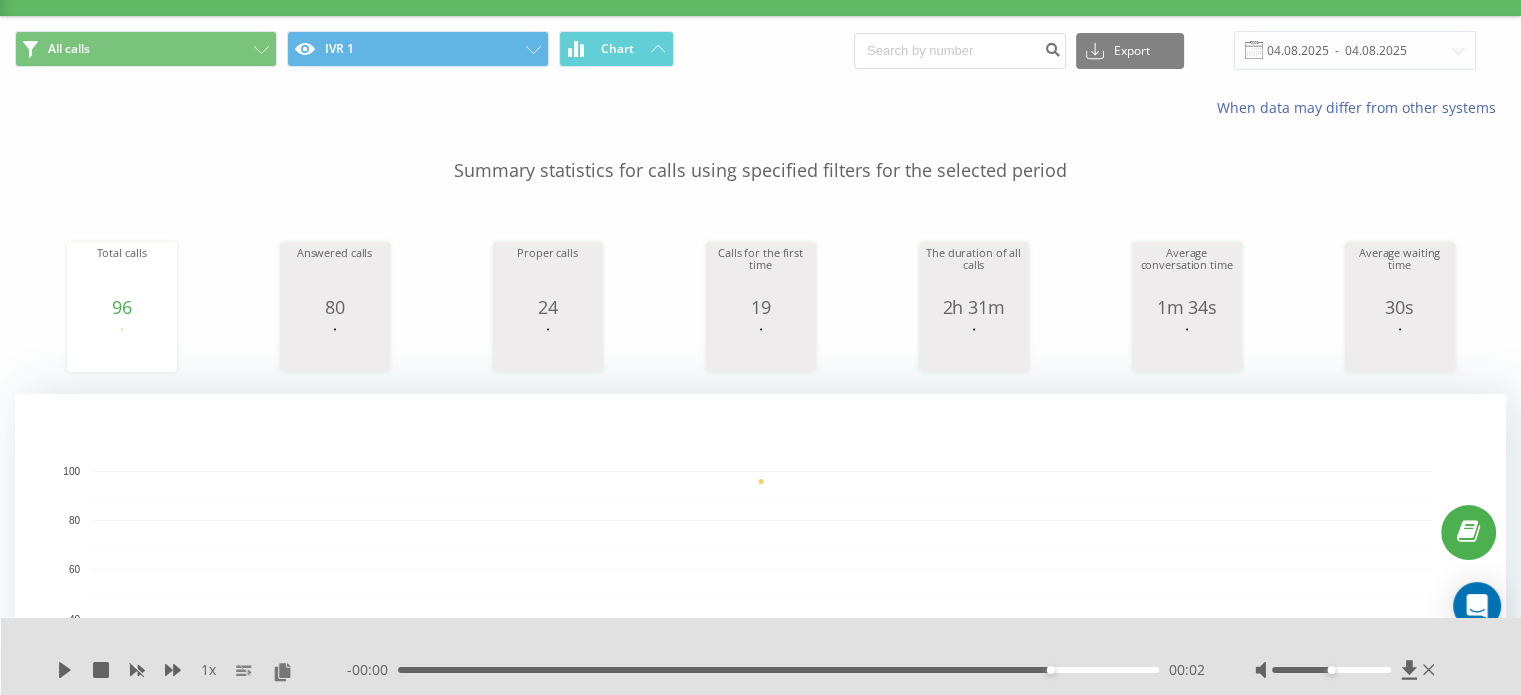 scroll, scrollTop: 0, scrollLeft: 0, axis: both 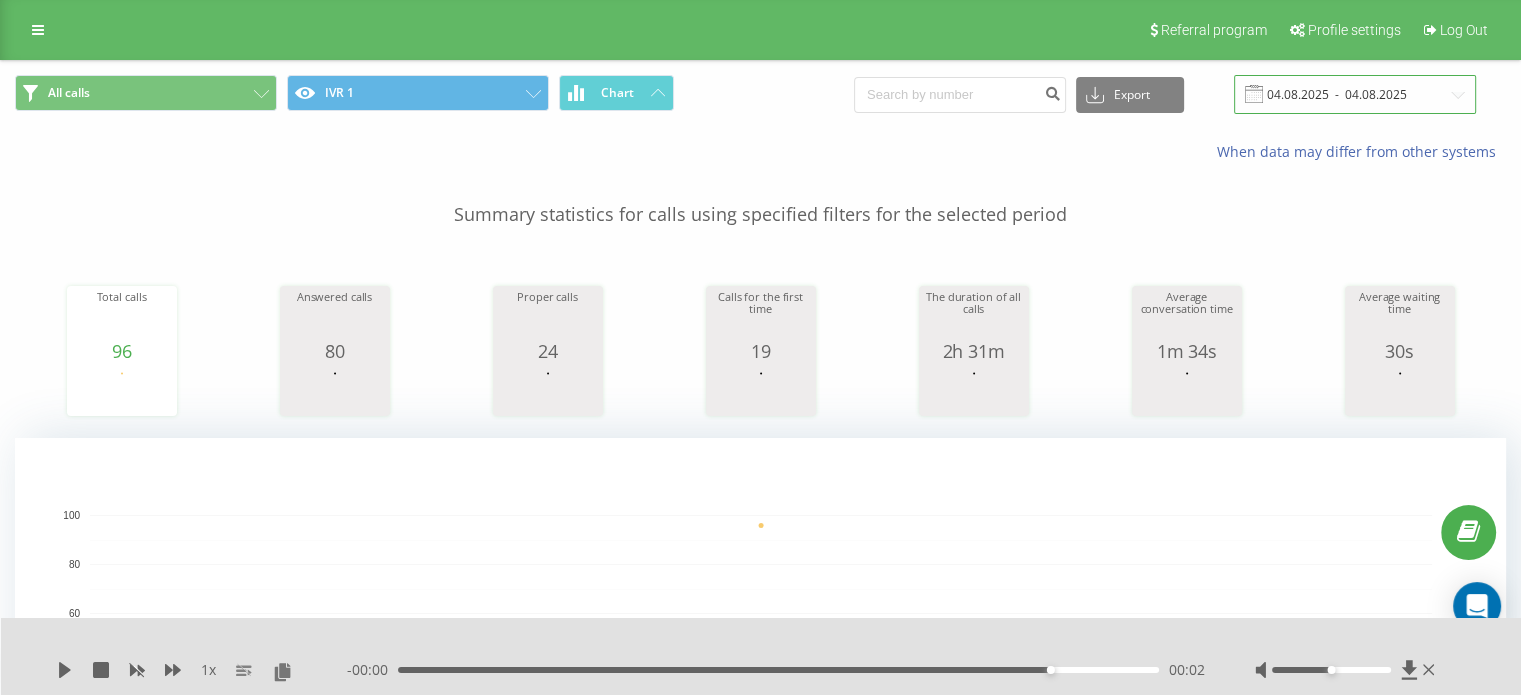 click on "04.08.2025  -  04.08.2025" at bounding box center (1355, 94) 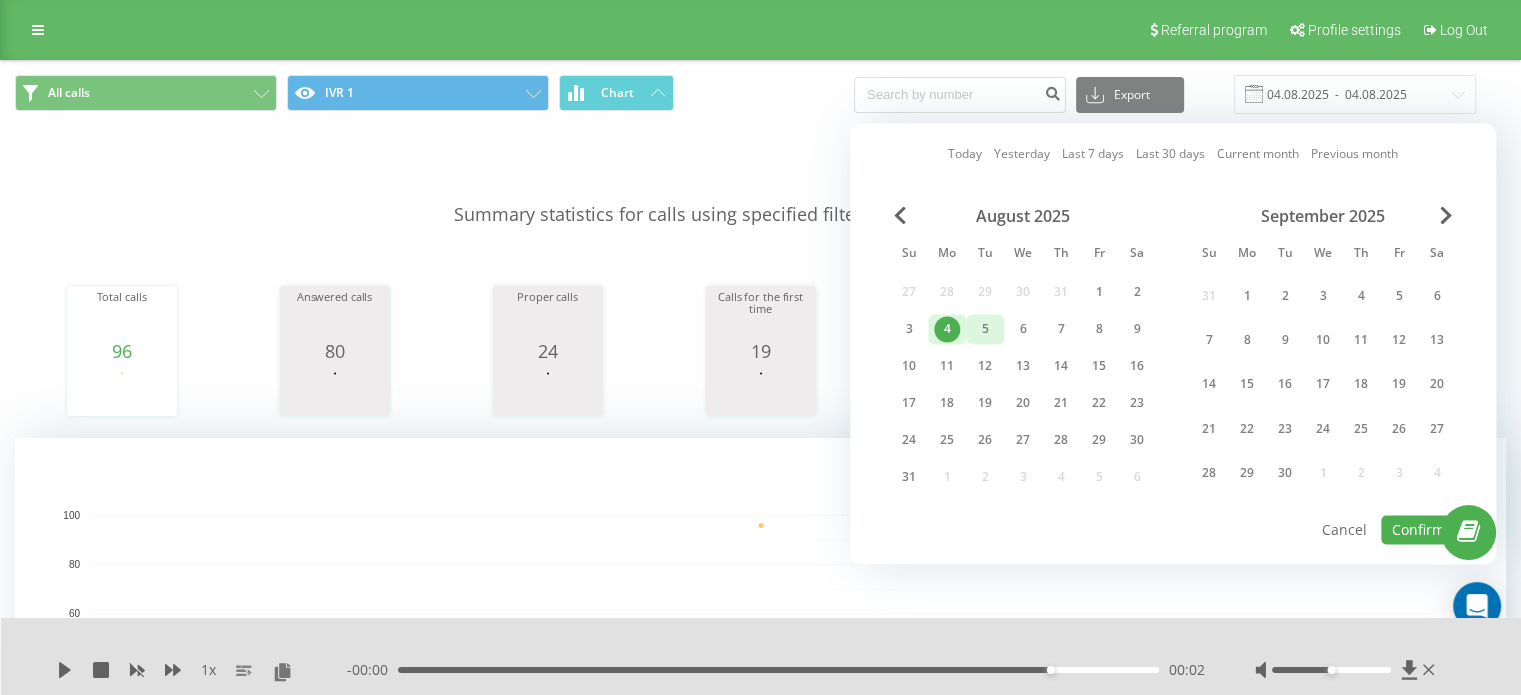 click on "5" at bounding box center [985, 329] 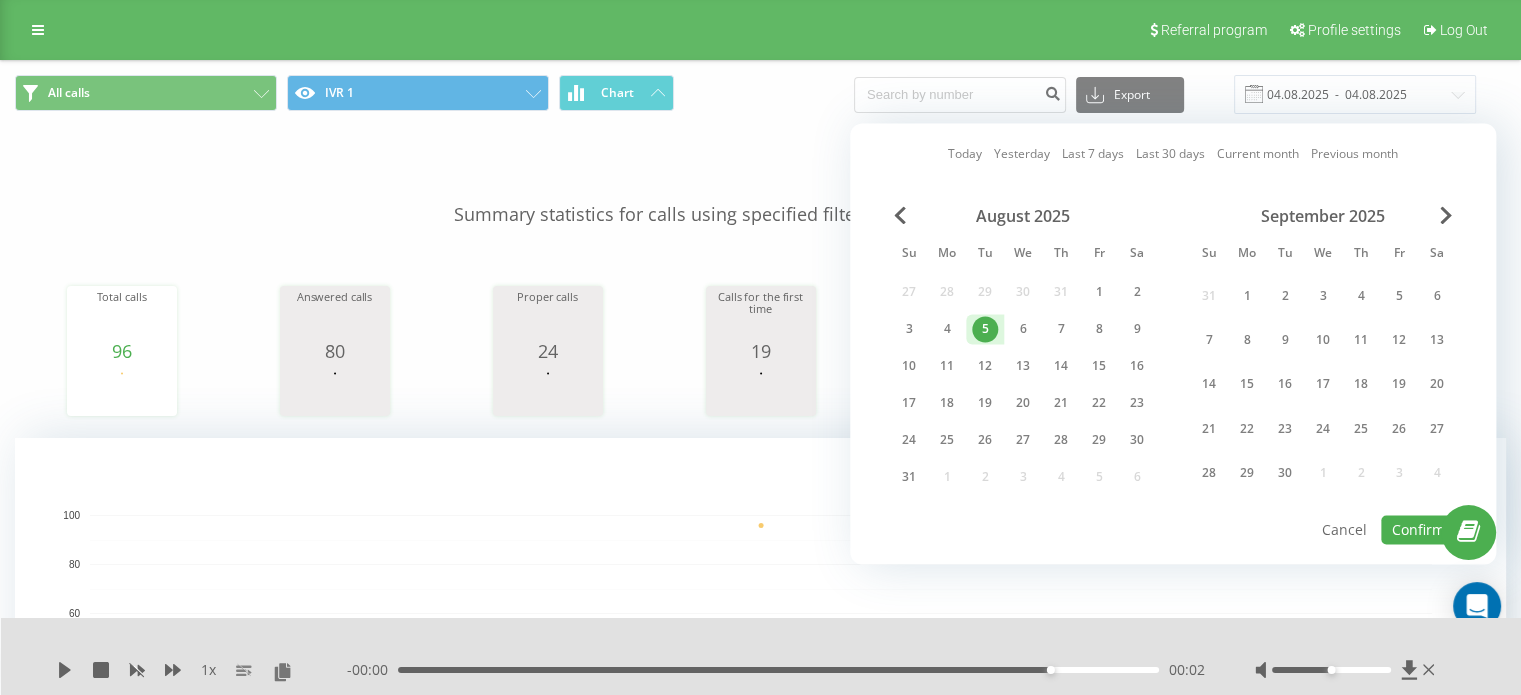 click on "5" at bounding box center [985, 329] 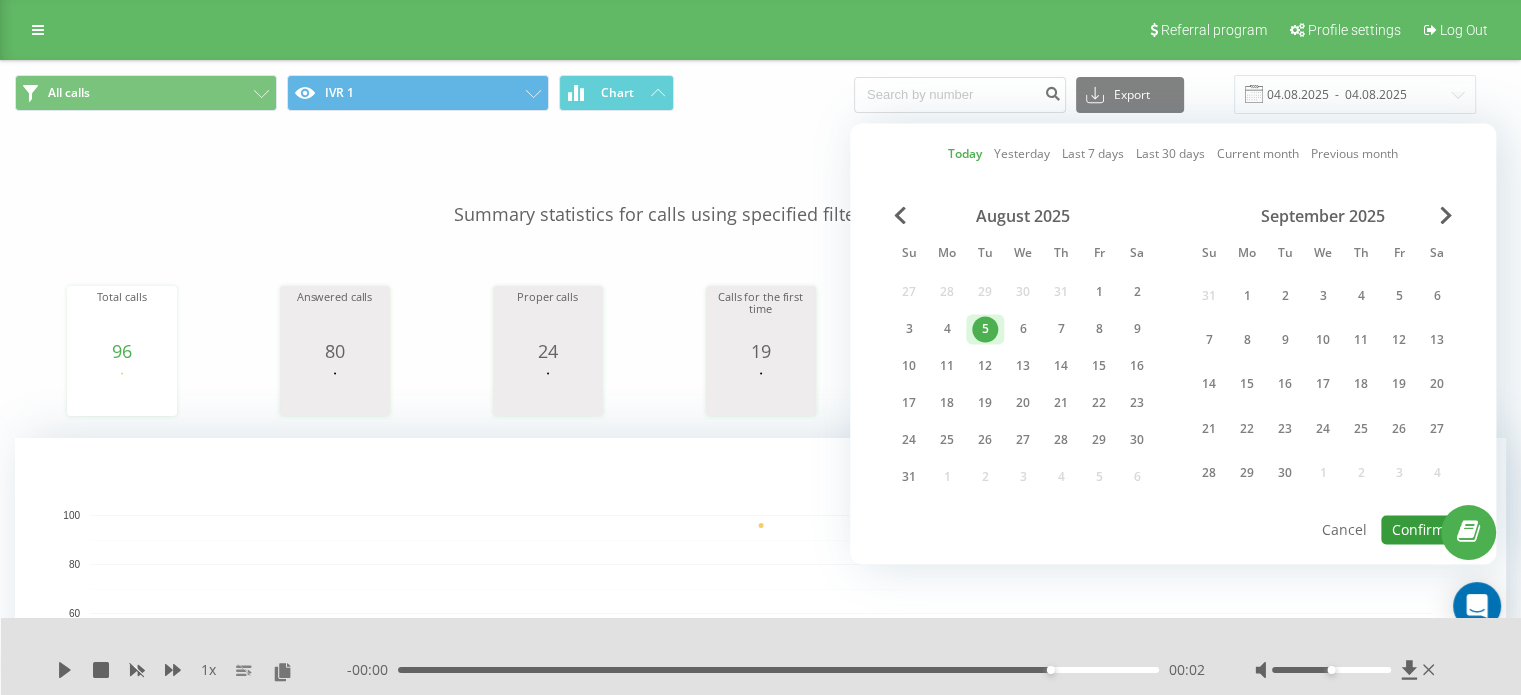 click on "Confirm" at bounding box center (1418, 529) 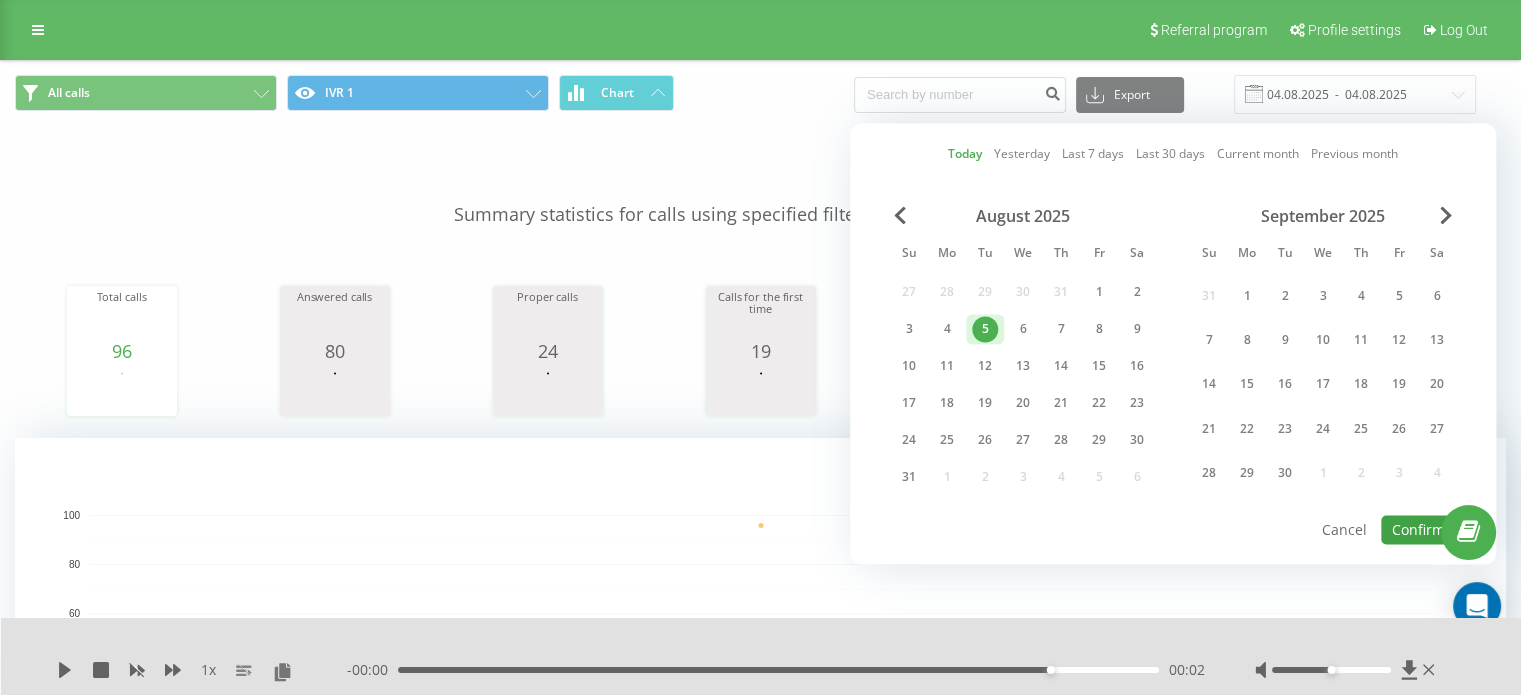 type on "05.08.2025  -  05.08.2025" 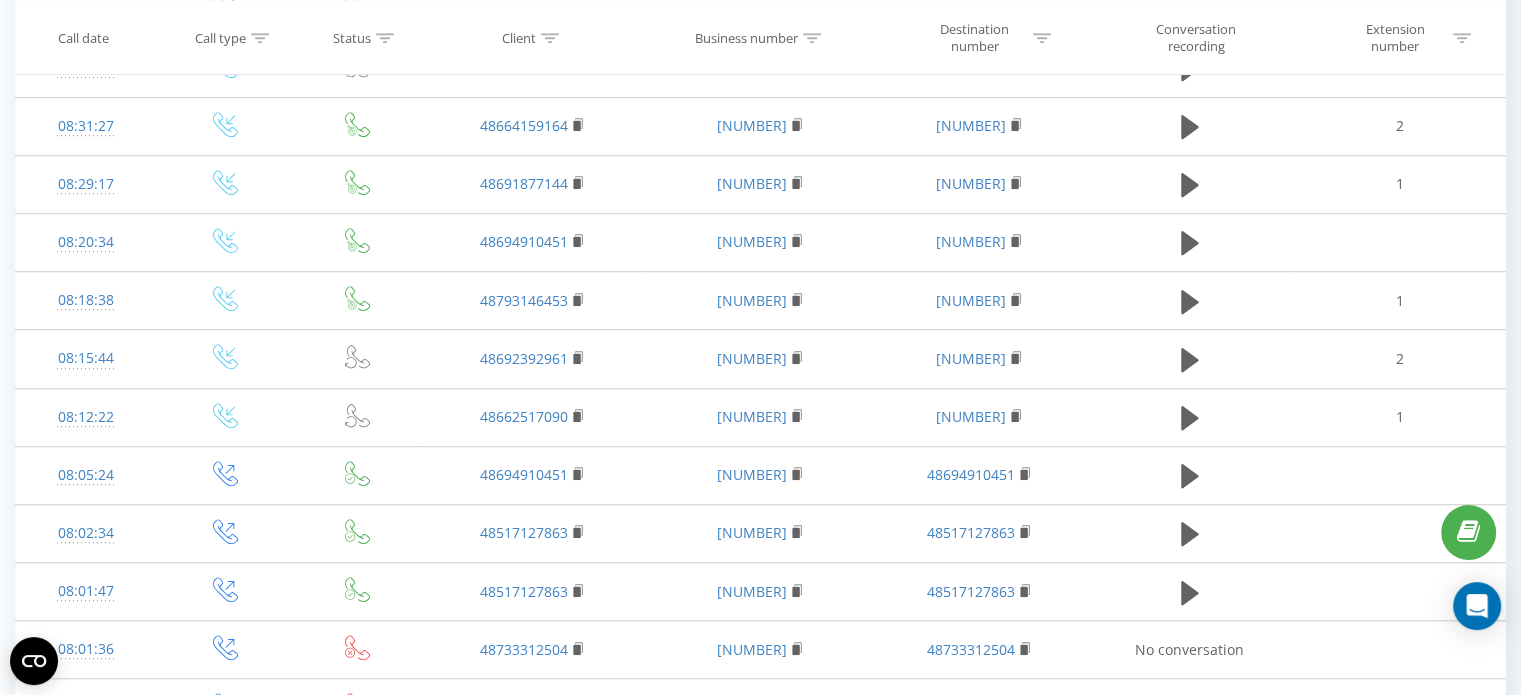 scroll, scrollTop: 1460, scrollLeft: 0, axis: vertical 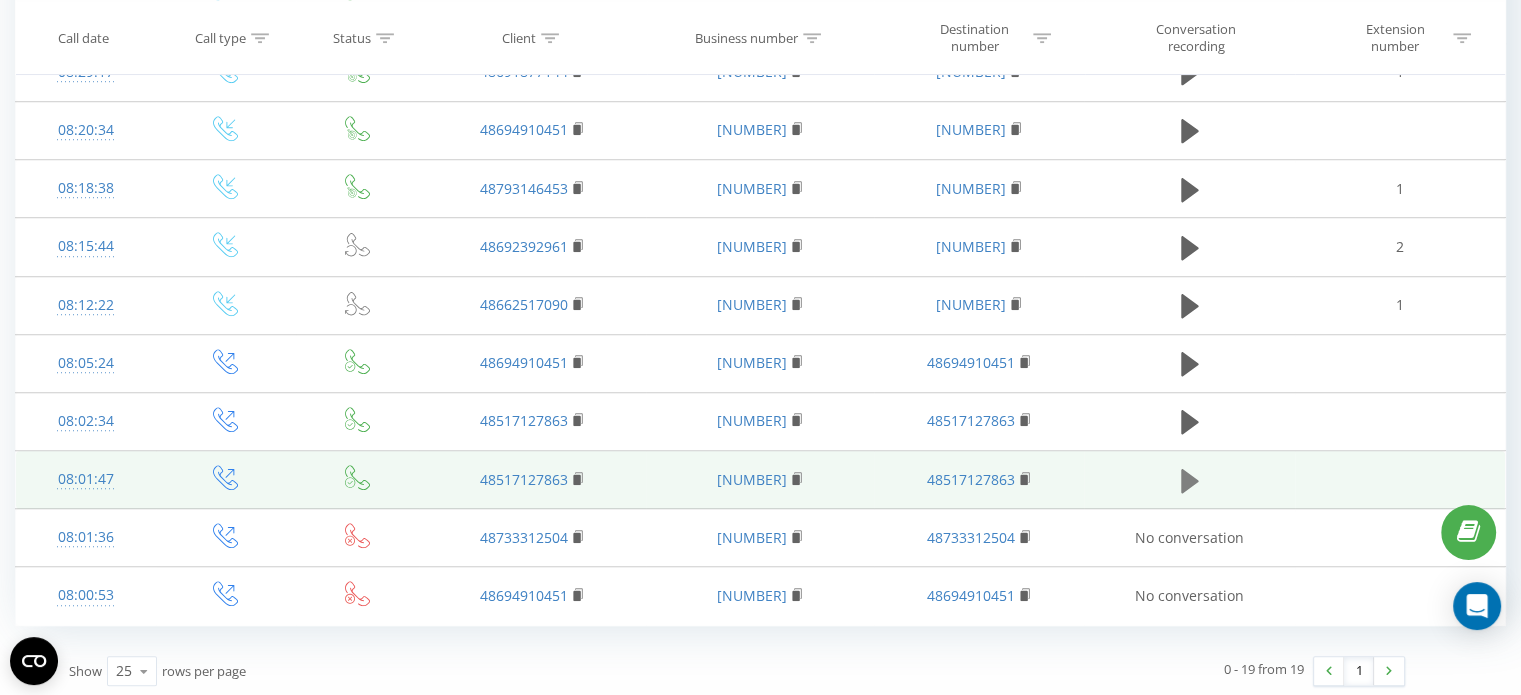 click 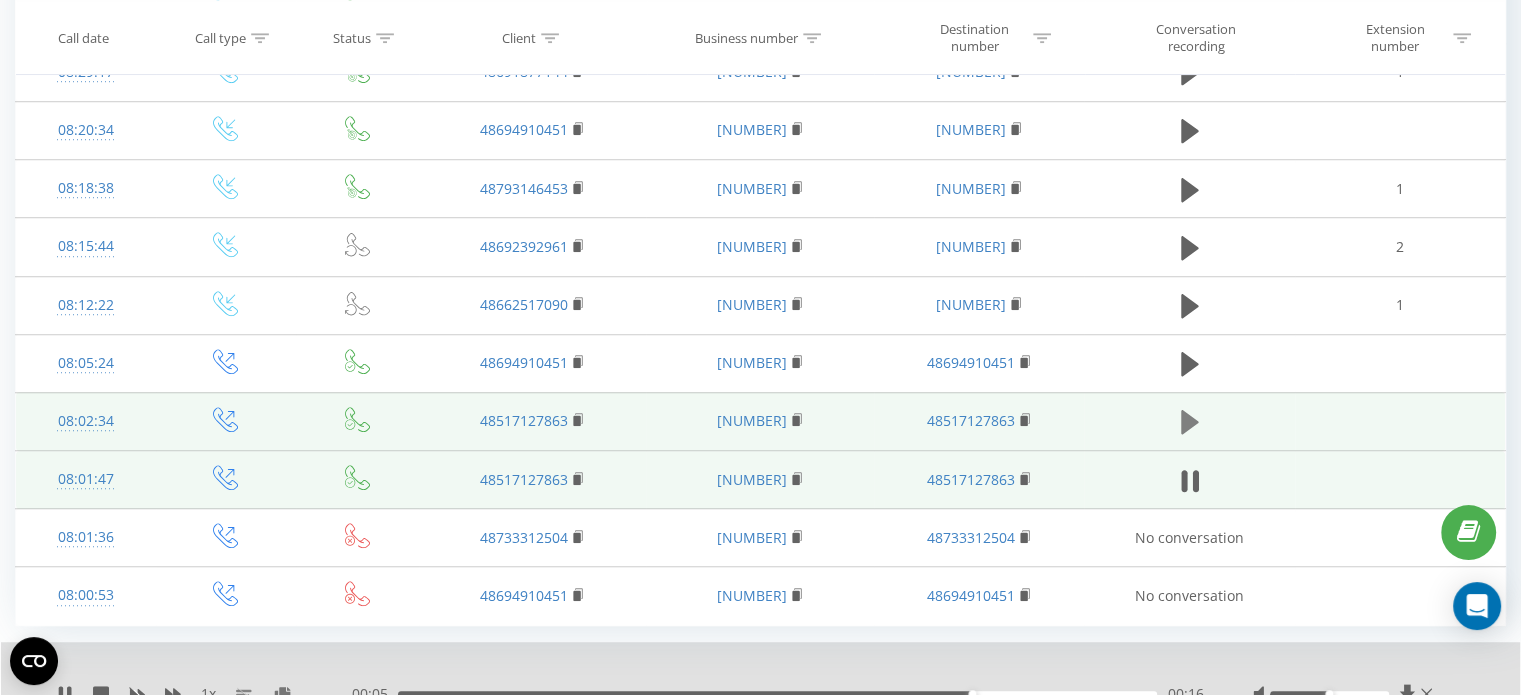 click 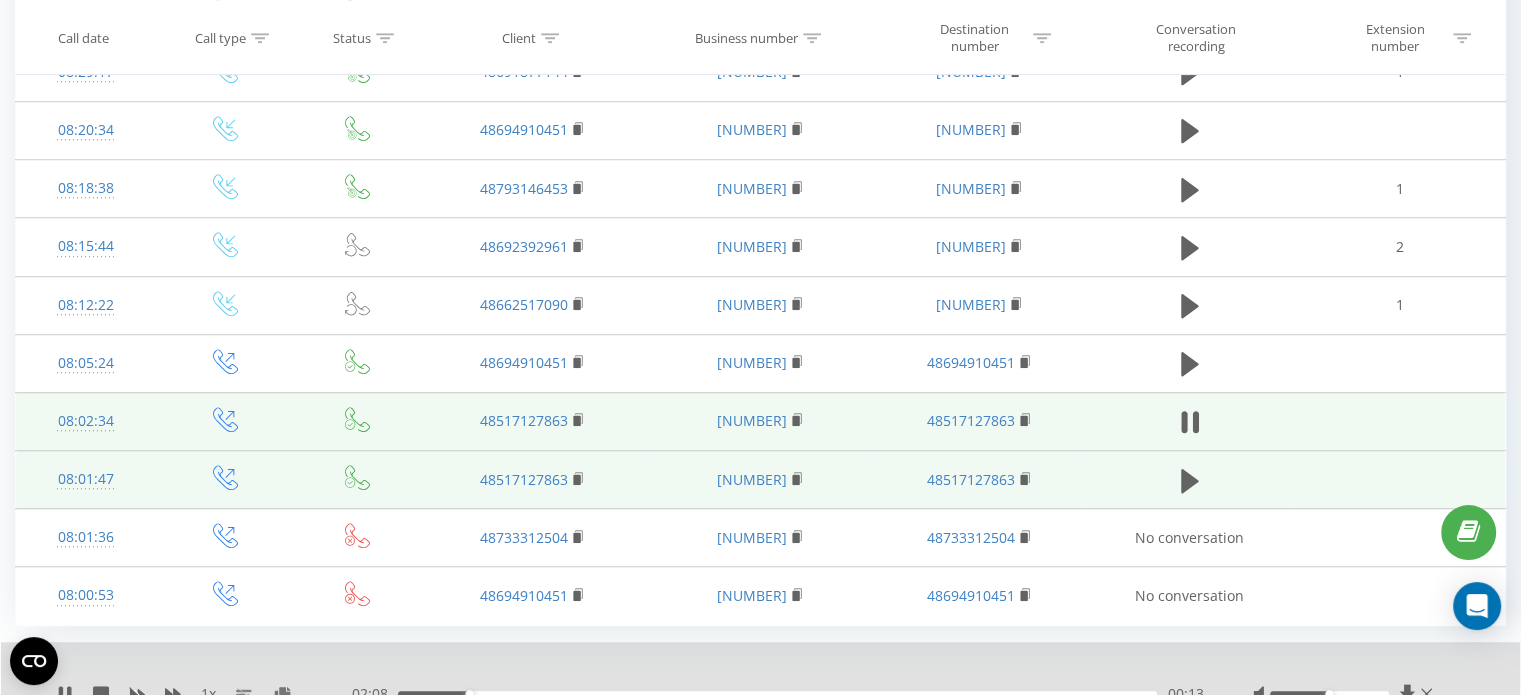 click on "00:13" at bounding box center [777, 694] 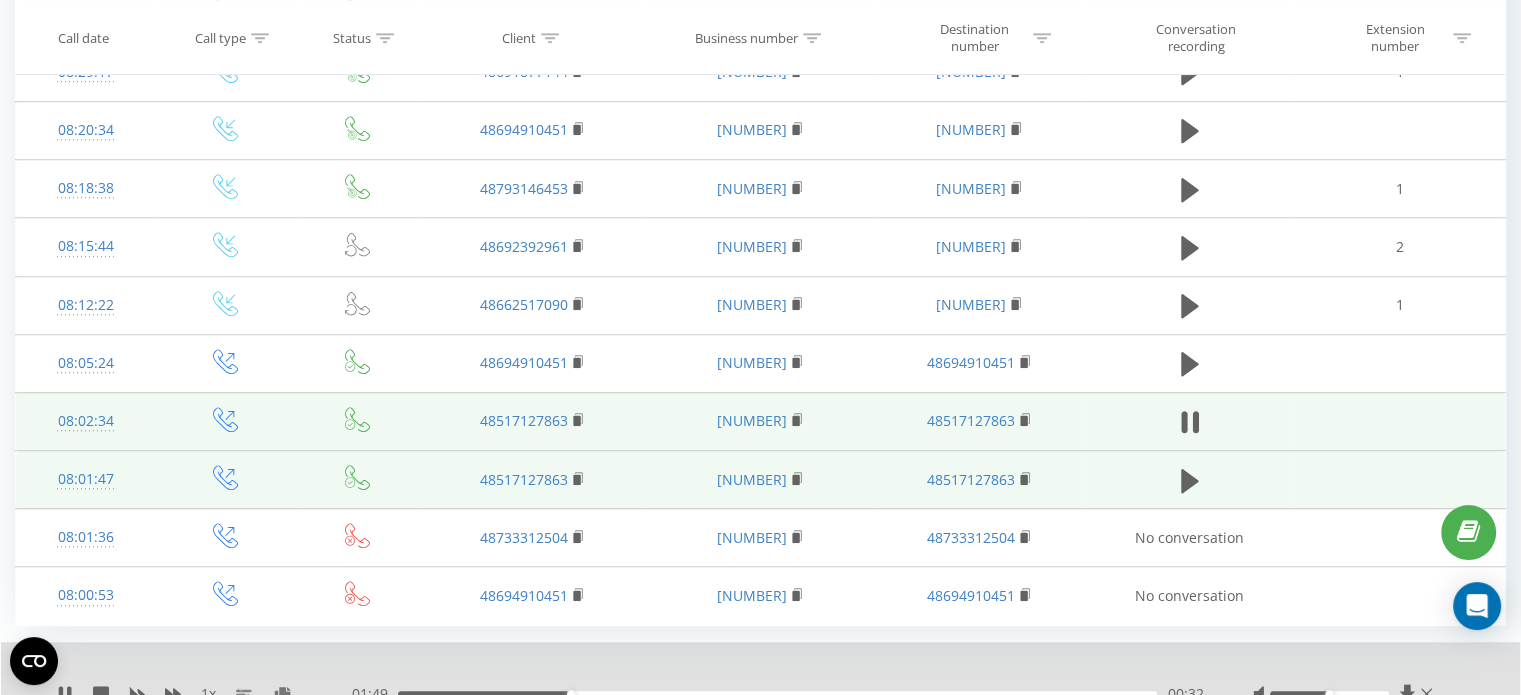 click on "00:32" at bounding box center (777, 694) 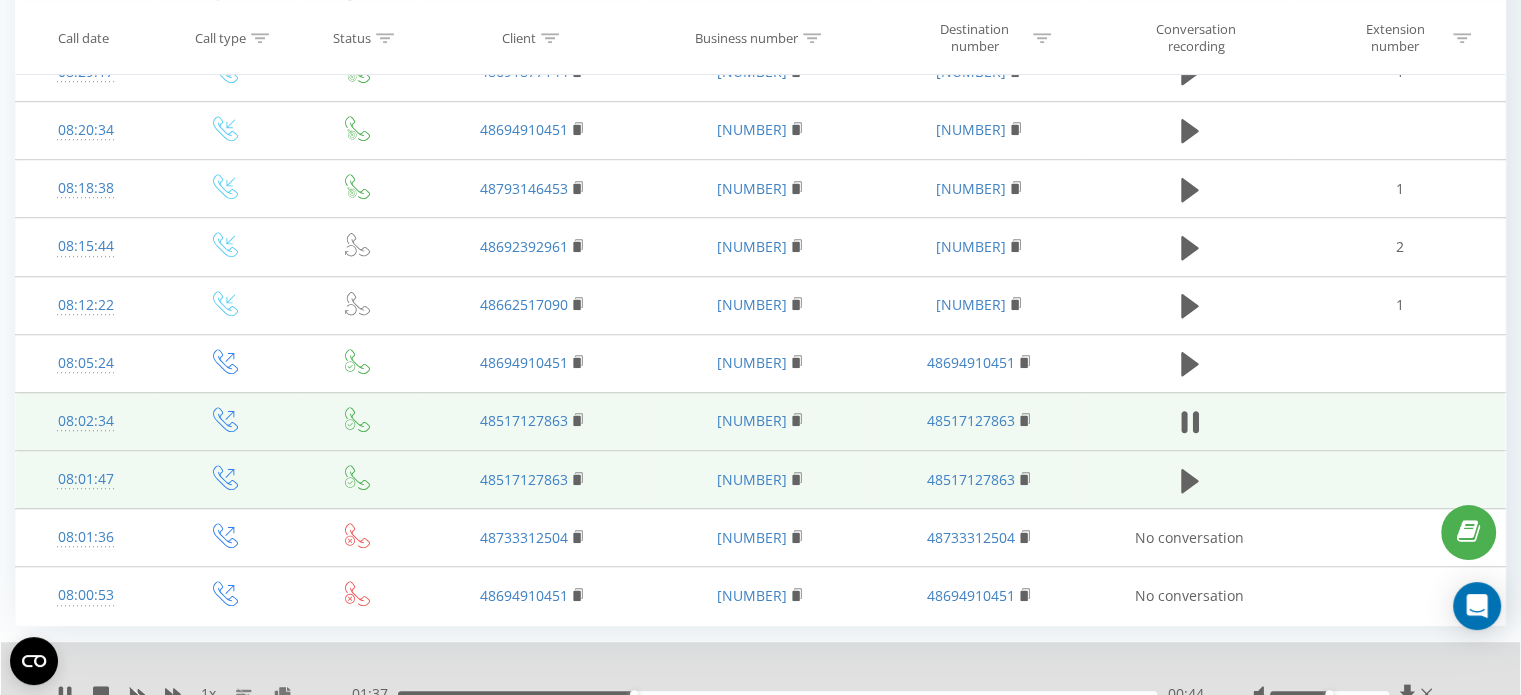 click on "00:44" at bounding box center (777, 694) 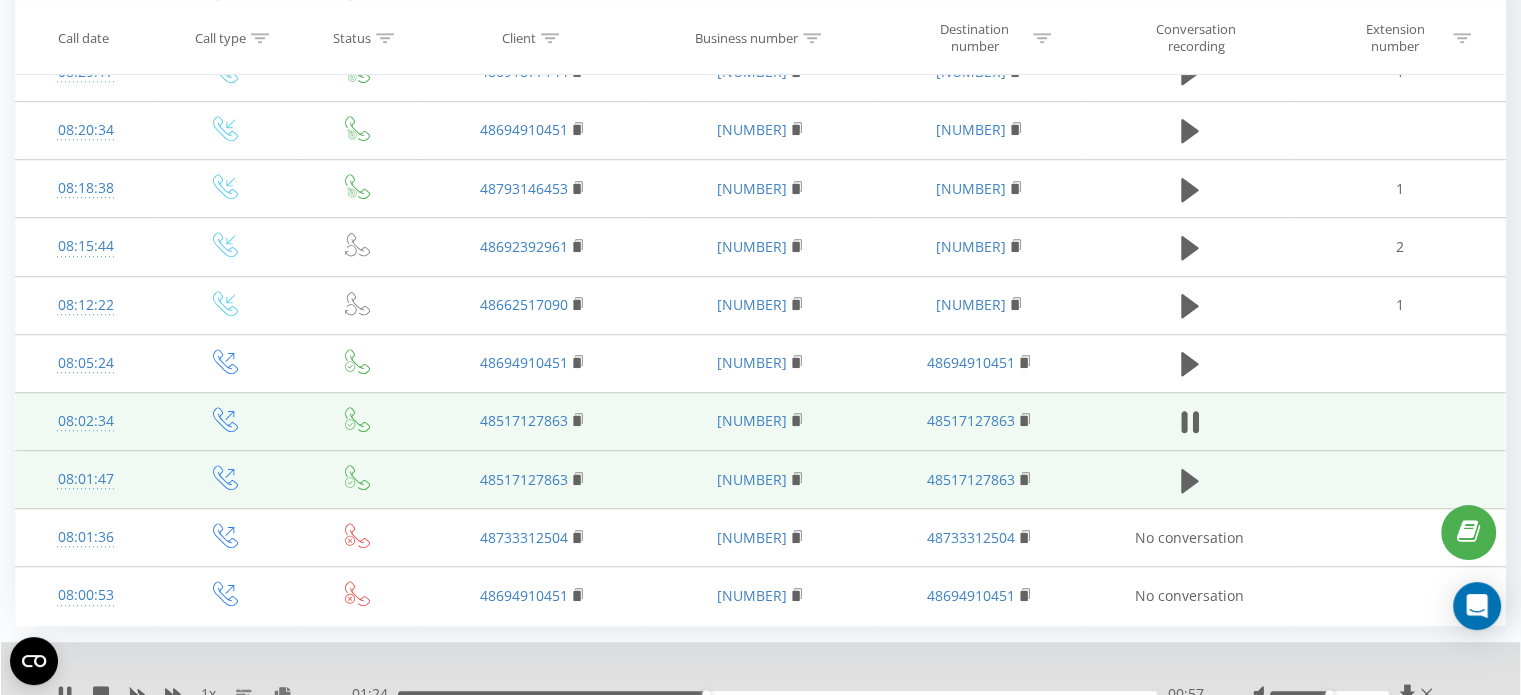 click on "00:57" at bounding box center [777, 694] 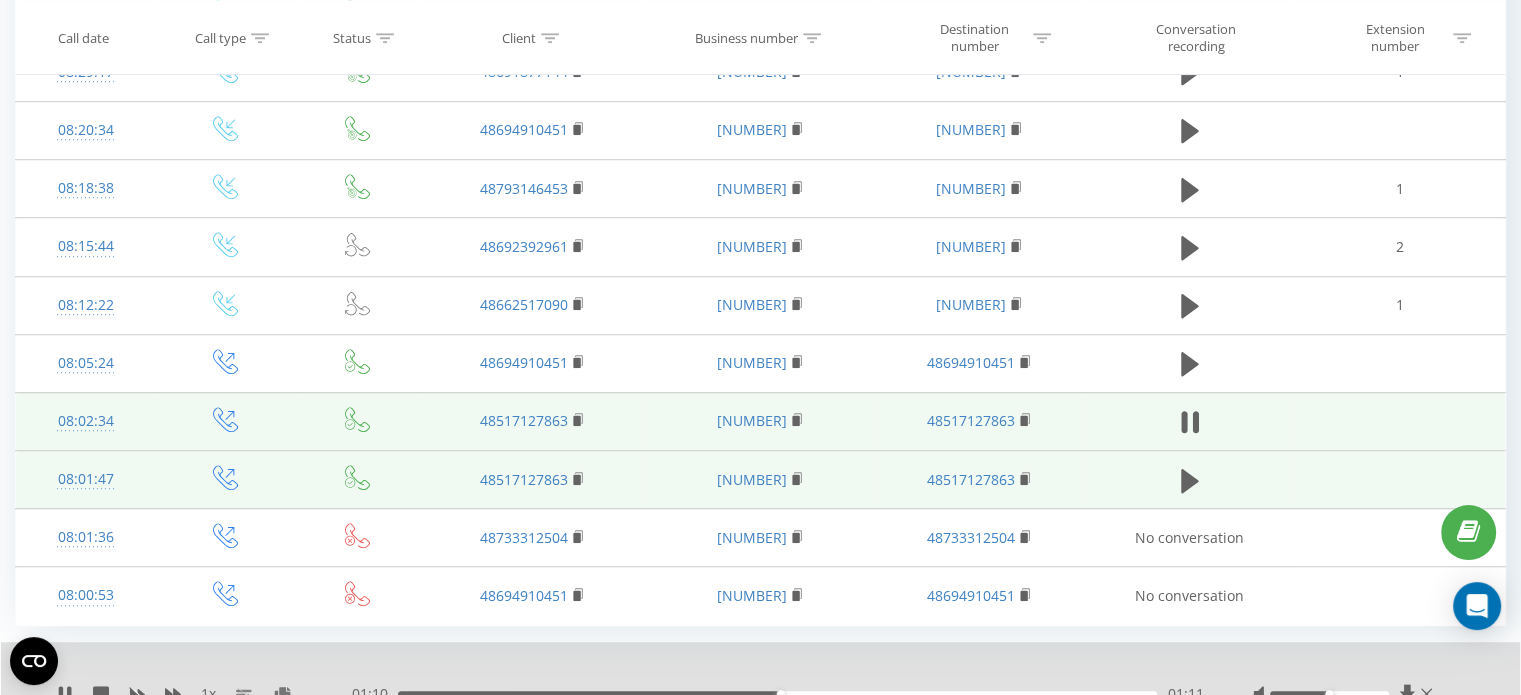 click on "- 01:10 01:11   01:11" at bounding box center [775, 694] 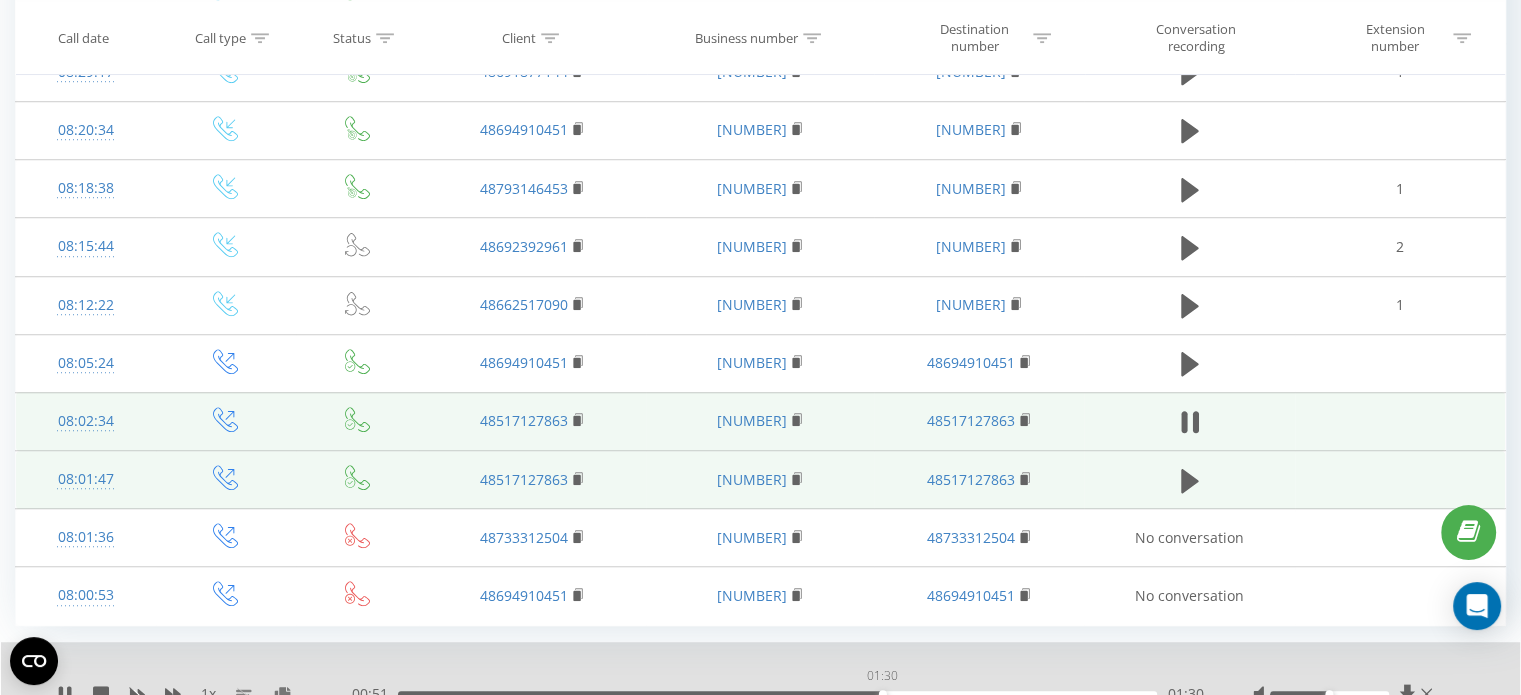click on "01:30" at bounding box center (777, 694) 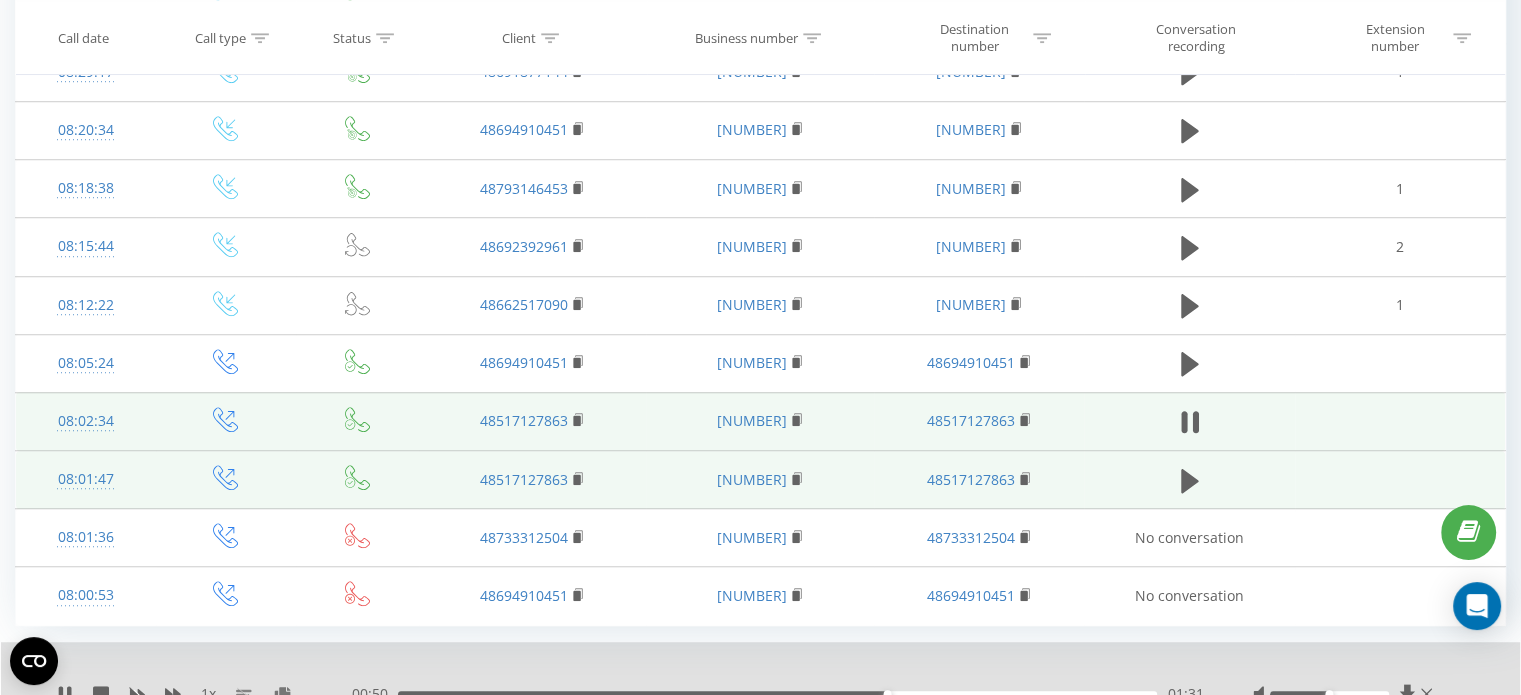 click on "01:31" at bounding box center [777, 694] 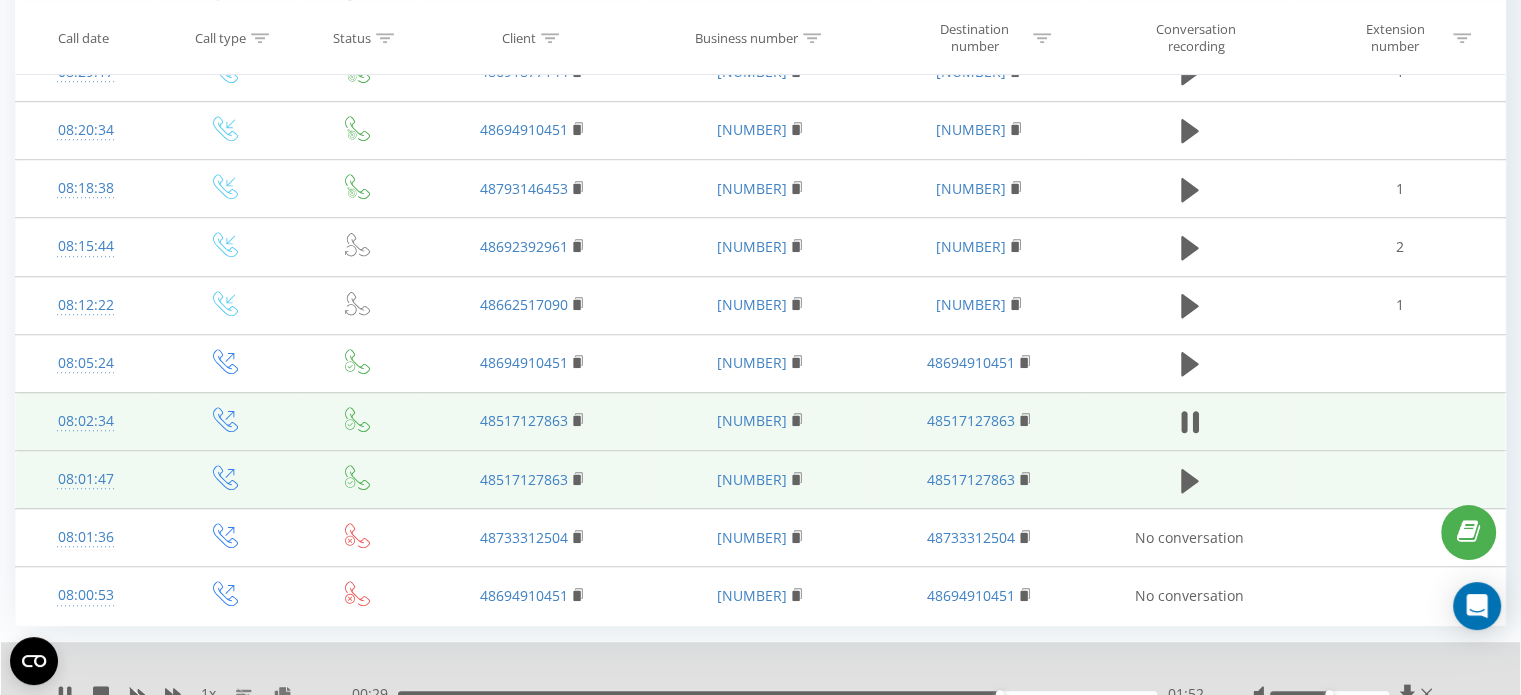 click on "01:52" at bounding box center (777, 694) 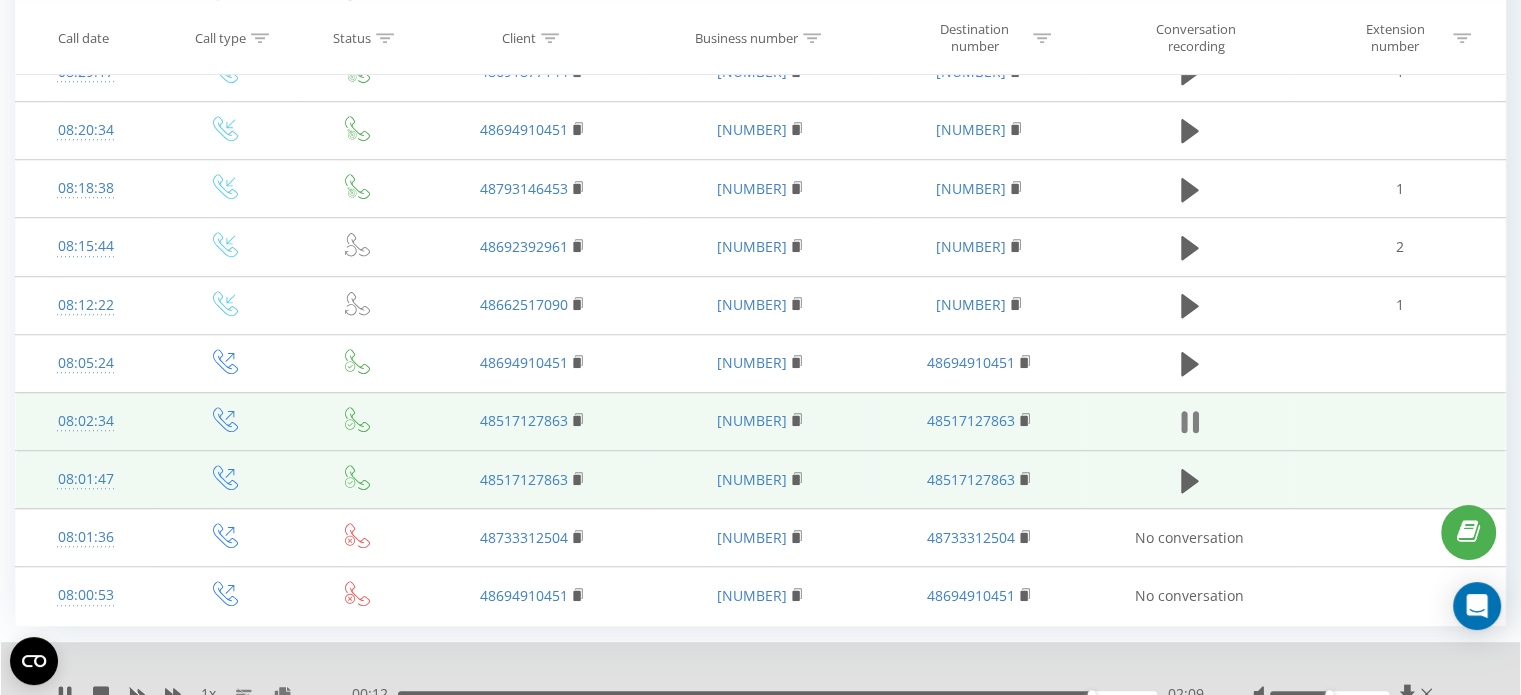 click 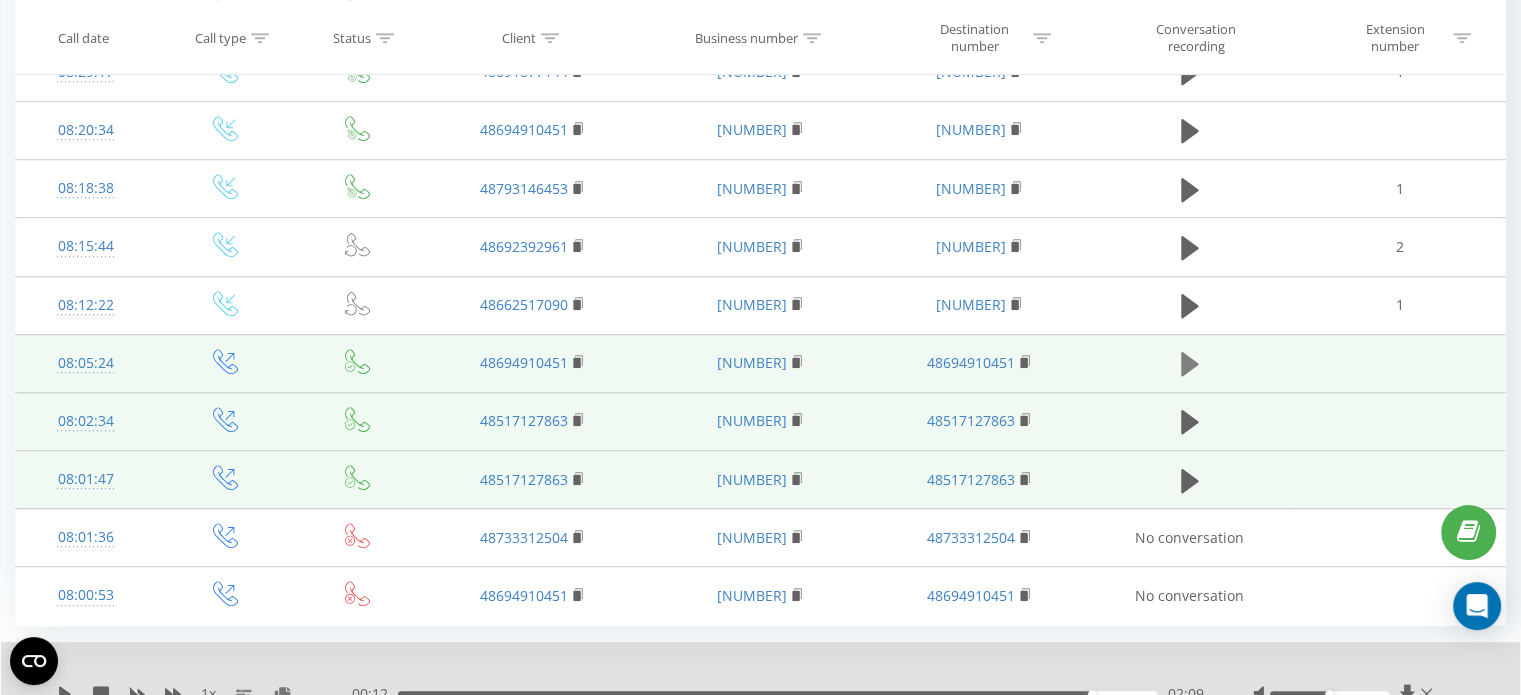 click 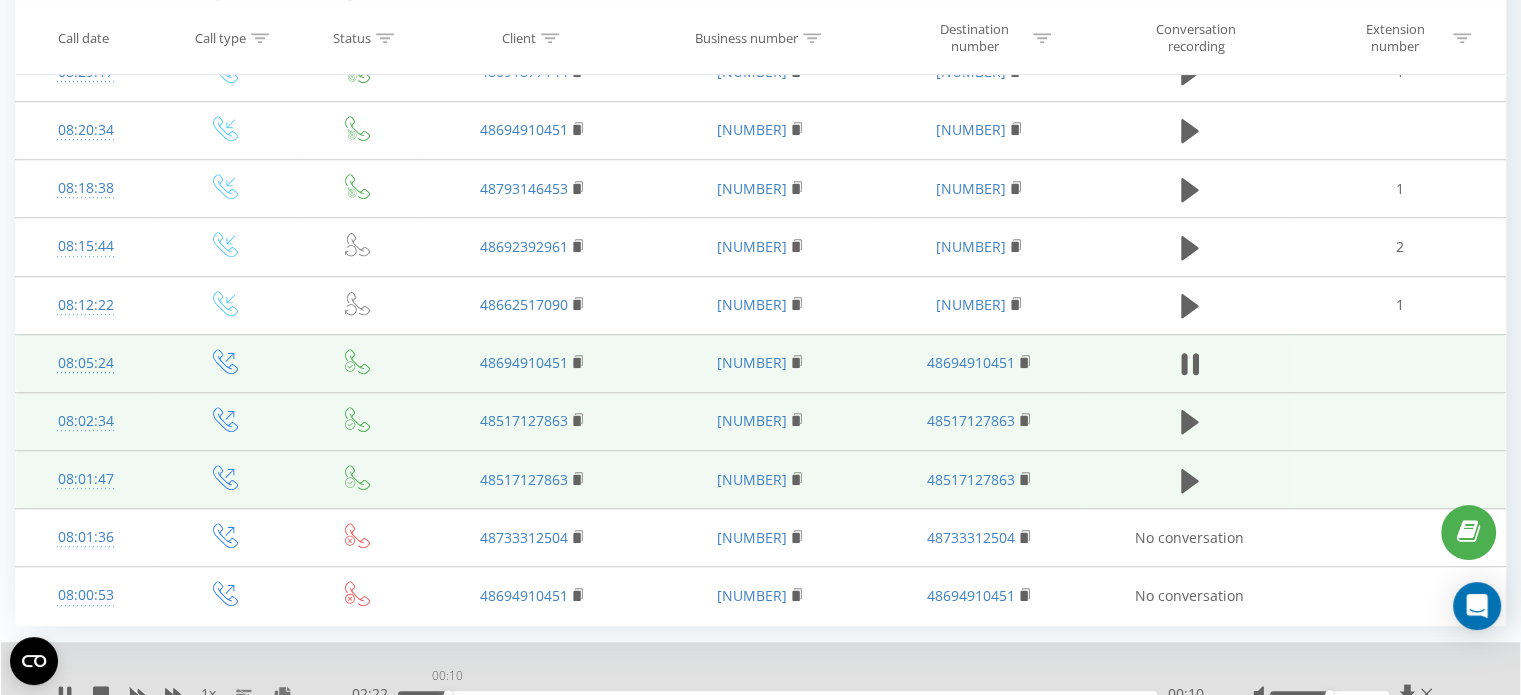 click on "00:10" at bounding box center (777, 694) 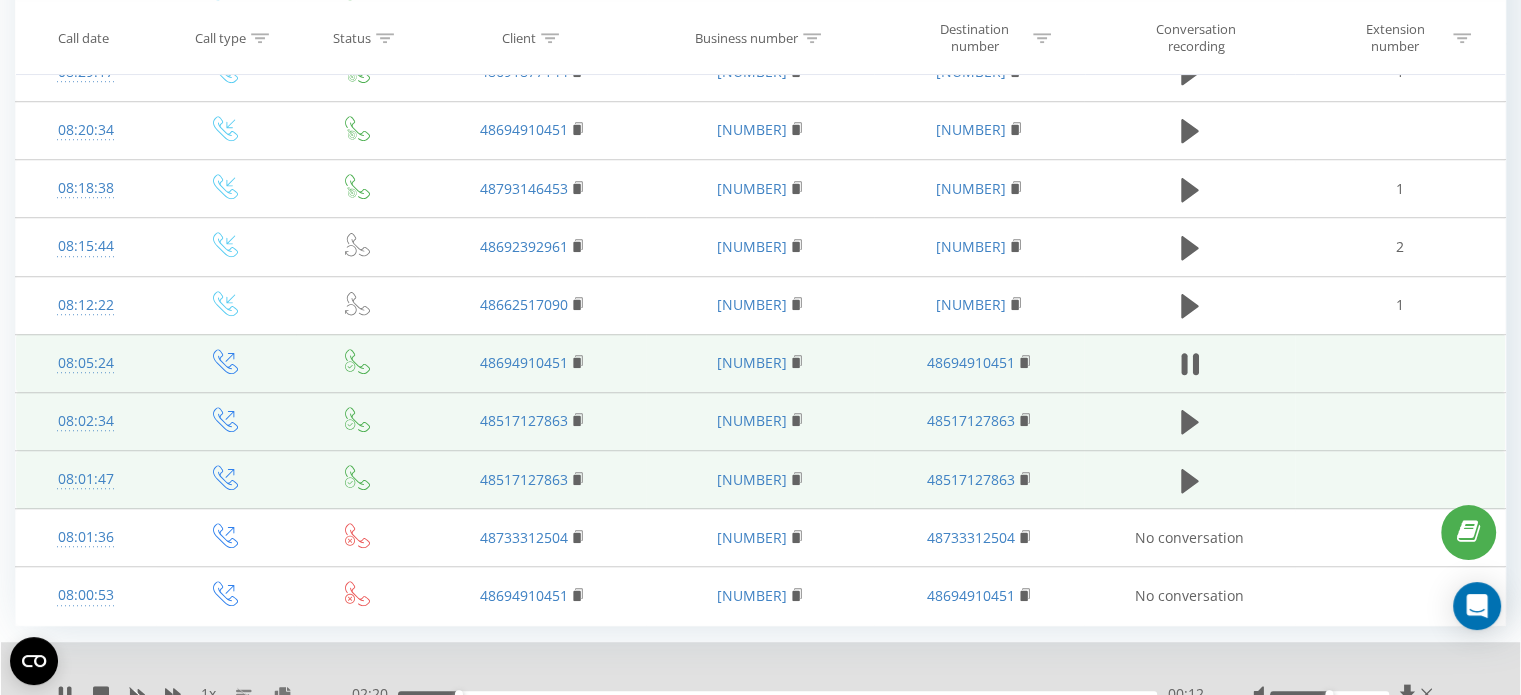 click on "00:12" at bounding box center (777, 694) 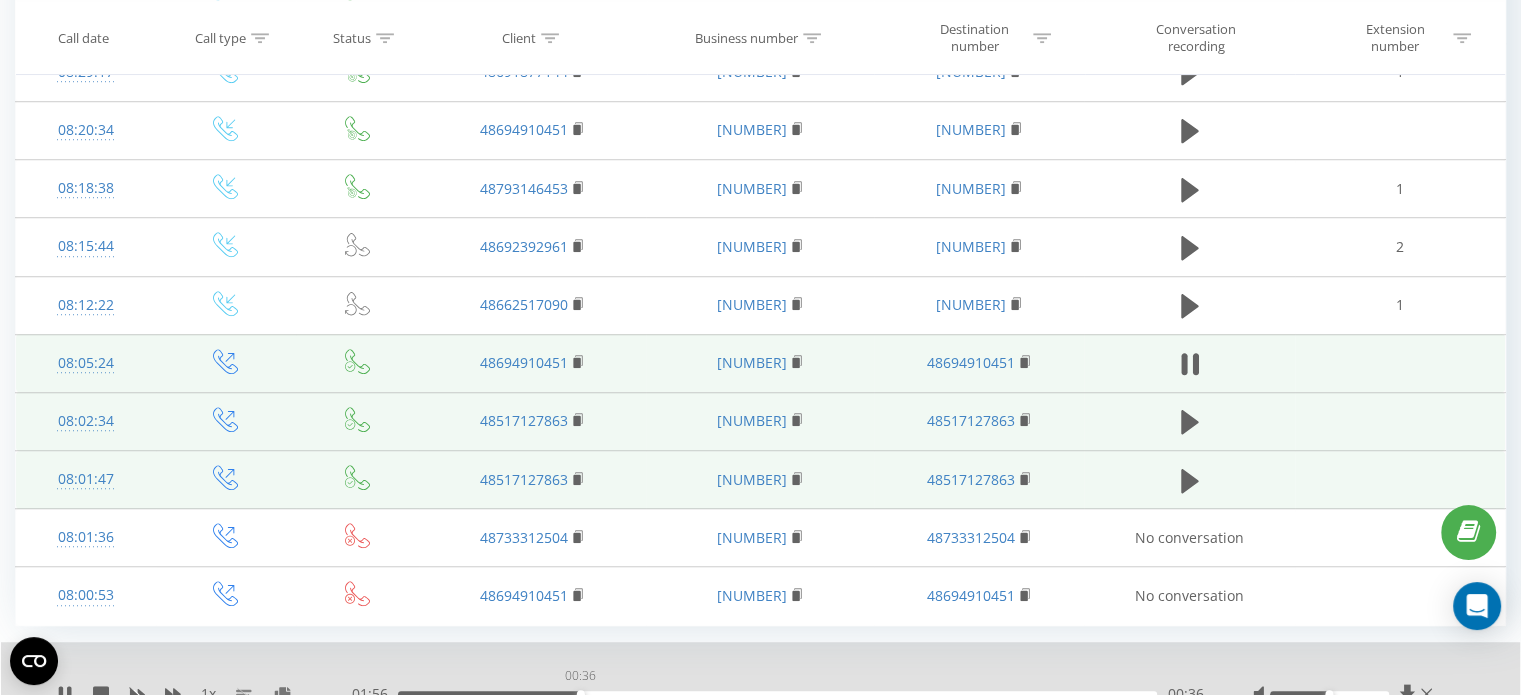 click on "00:36" at bounding box center [777, 694] 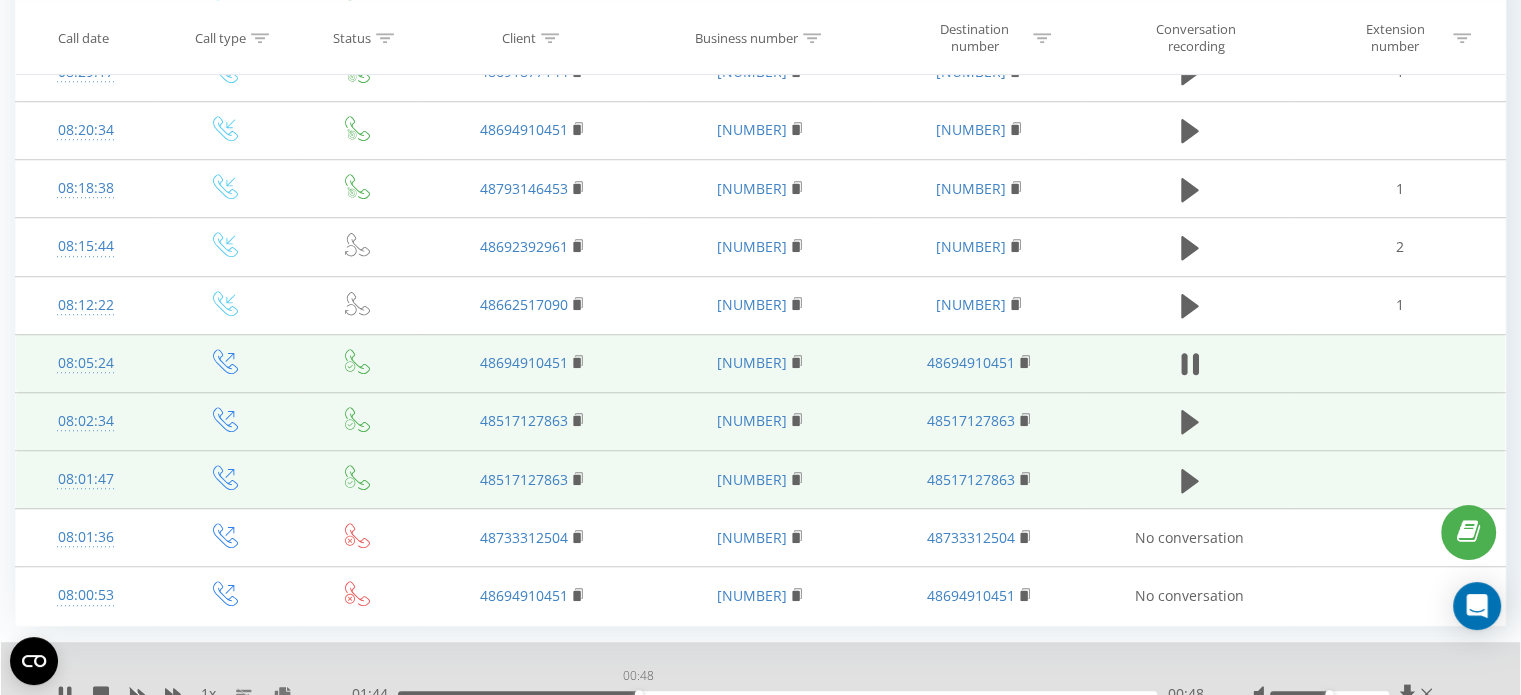 click on "00:48" at bounding box center (777, 694) 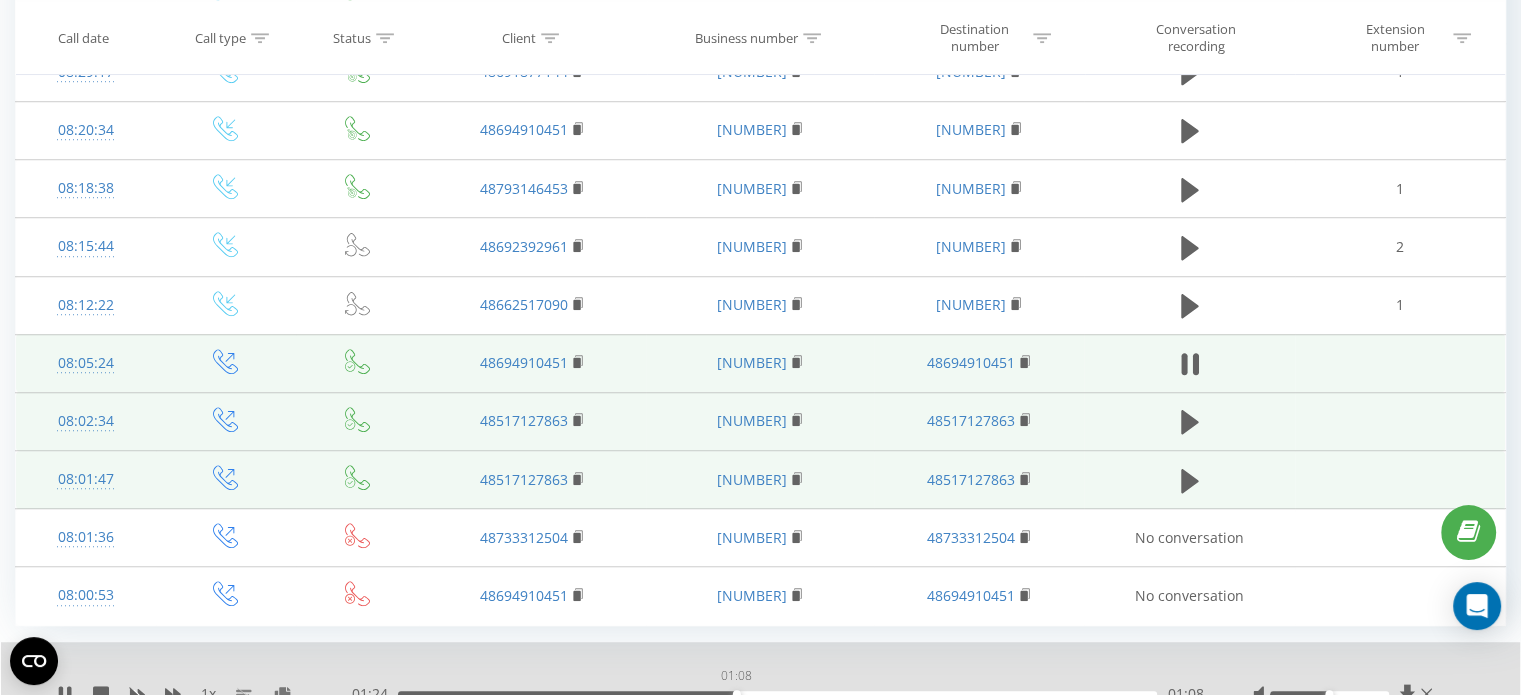 click on "01:08" at bounding box center (777, 694) 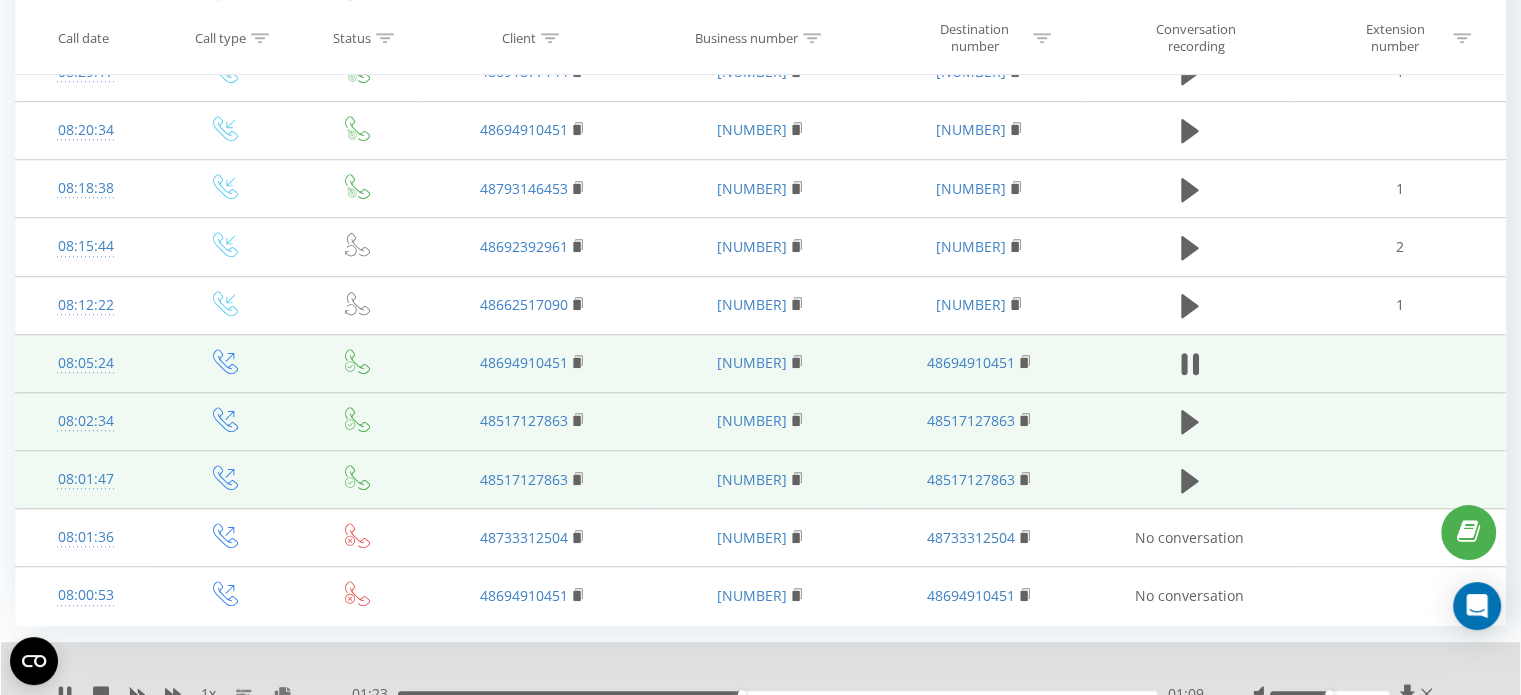 click on "01:09" at bounding box center [777, 694] 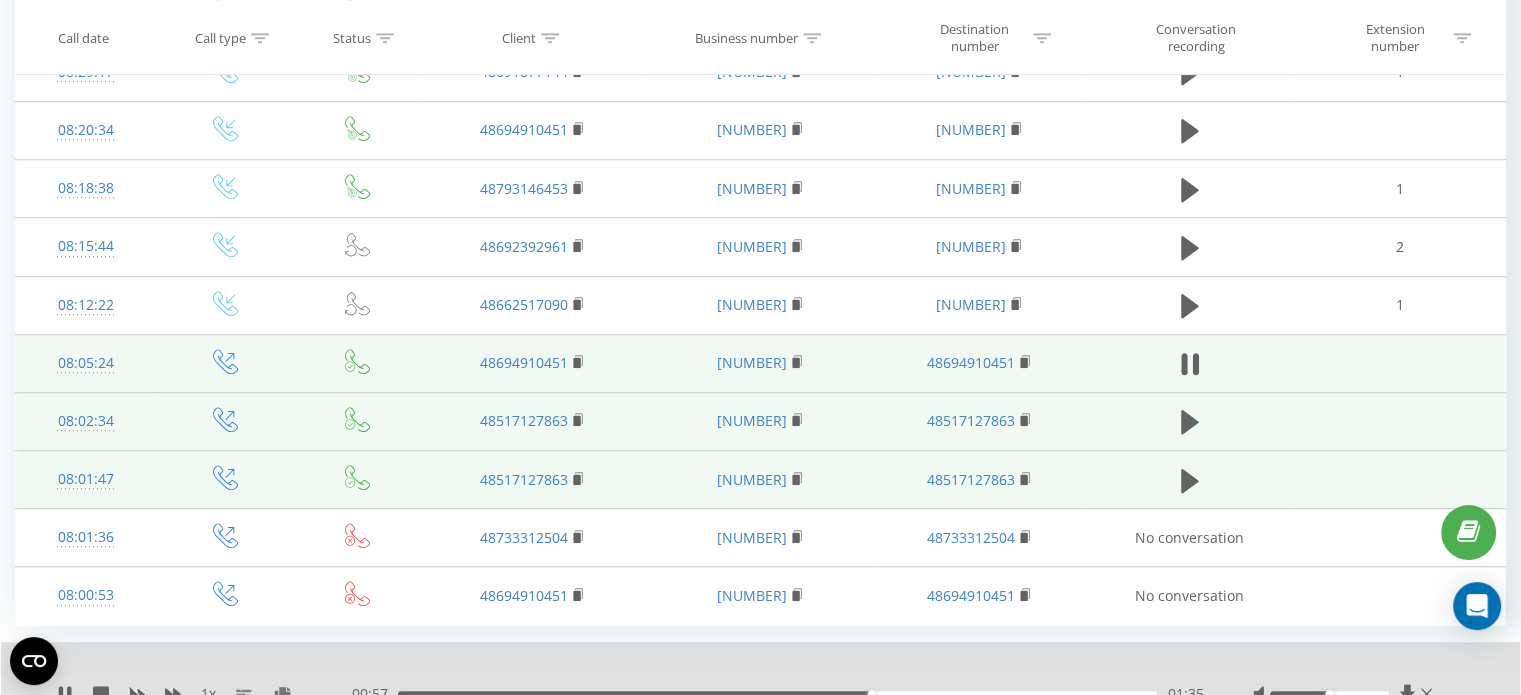 click on "01:35" at bounding box center [777, 694] 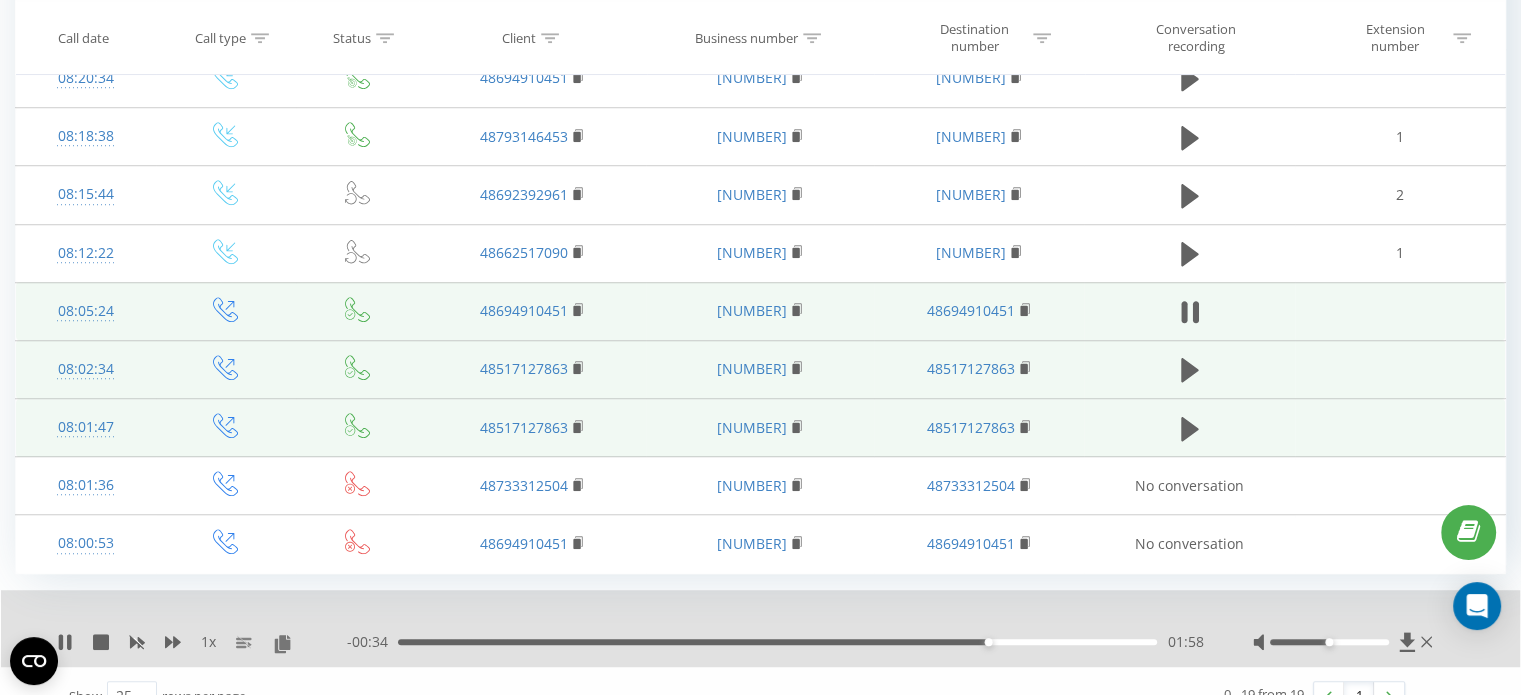 scroll, scrollTop: 1526, scrollLeft: 0, axis: vertical 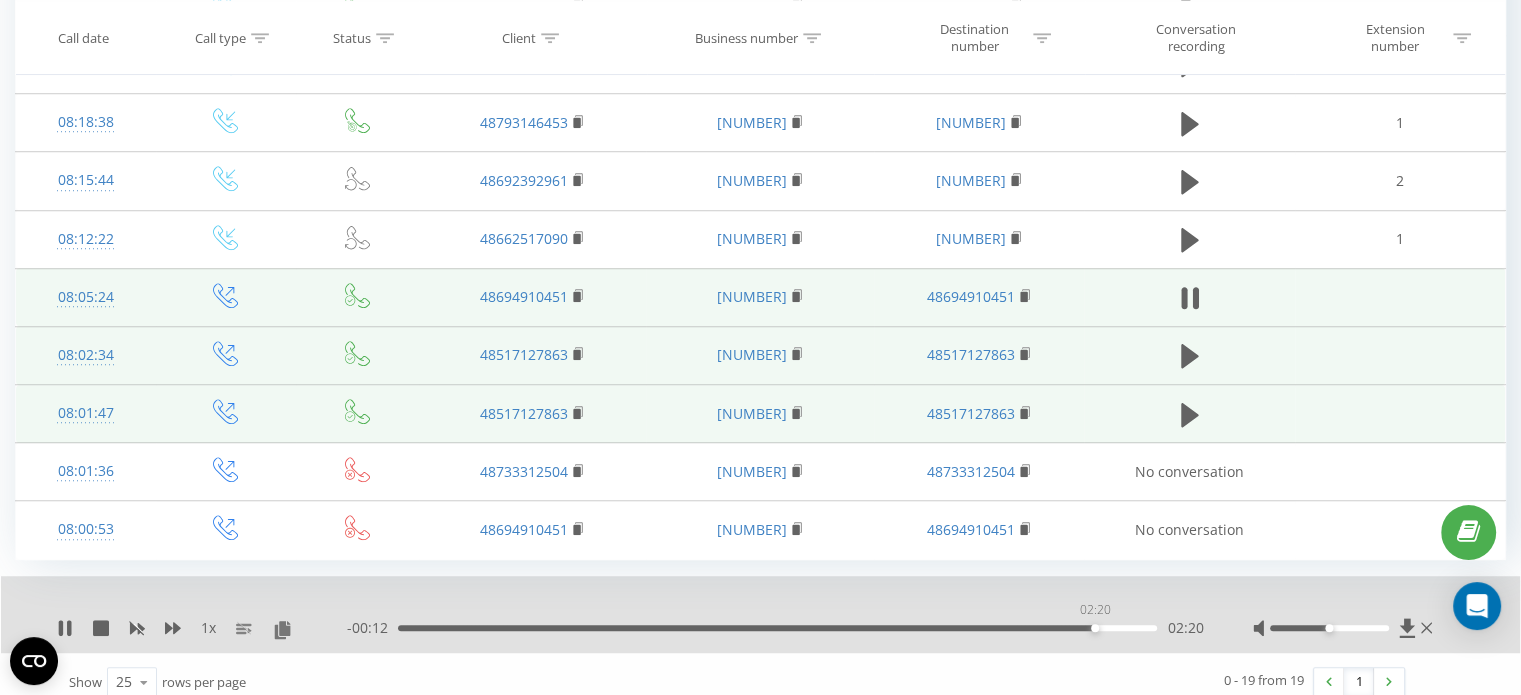click on "02:20" at bounding box center [777, 628] 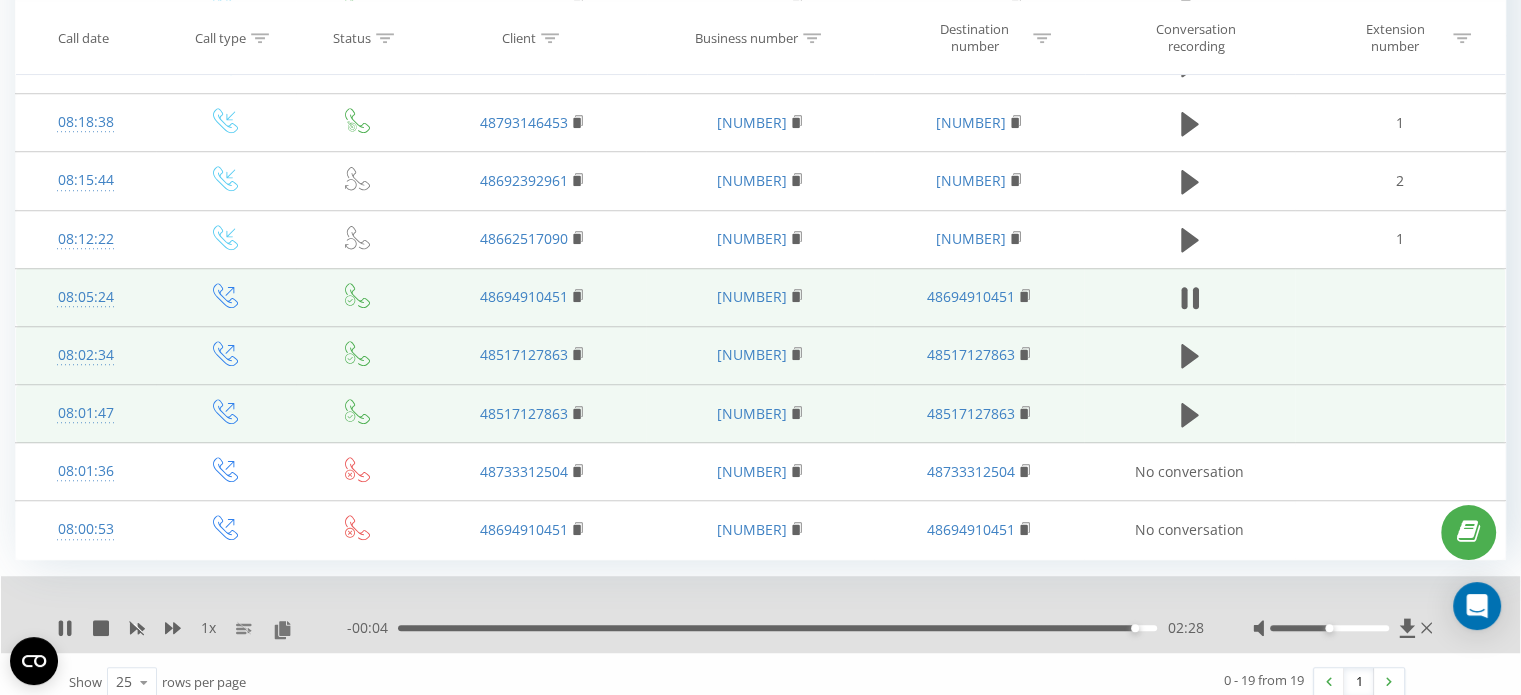 click on "- 00:04 02:28   02:28" at bounding box center [775, 628] 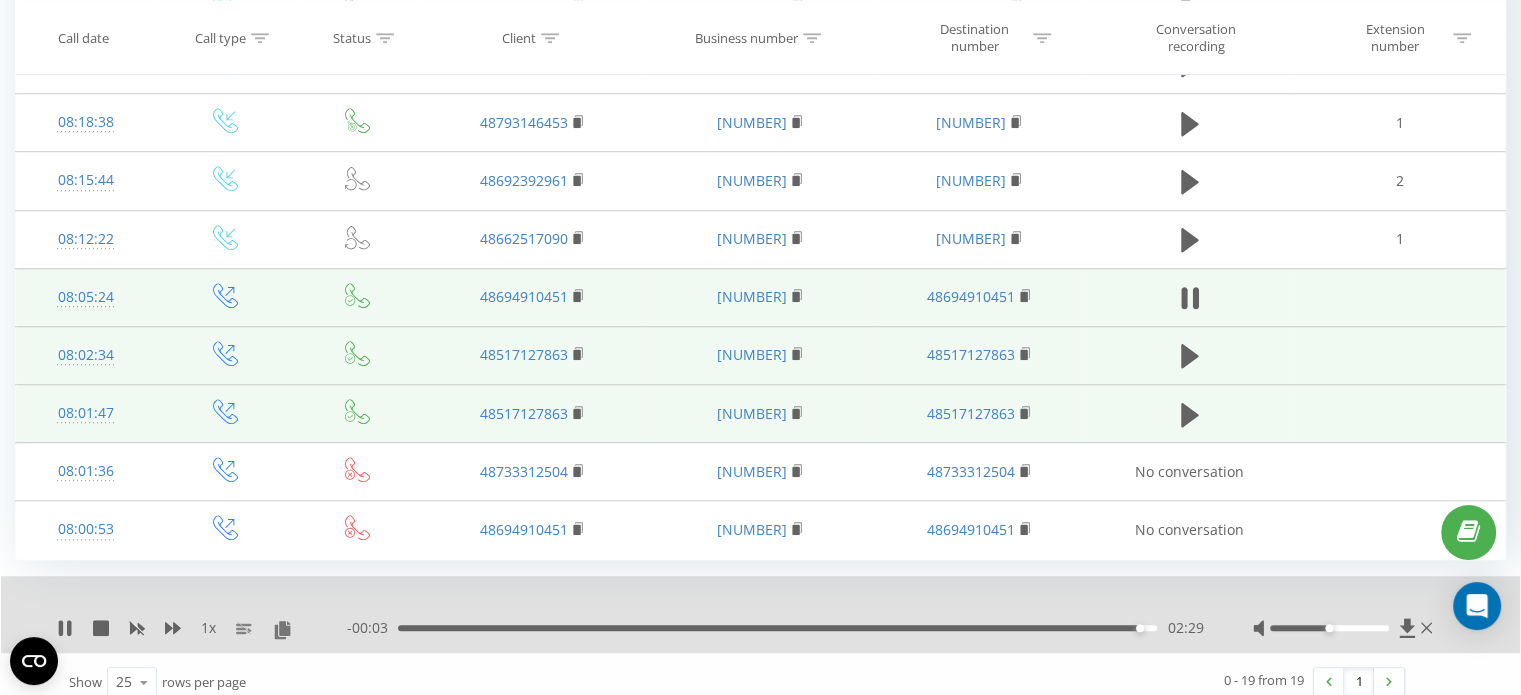 click on "02:29" at bounding box center (777, 628) 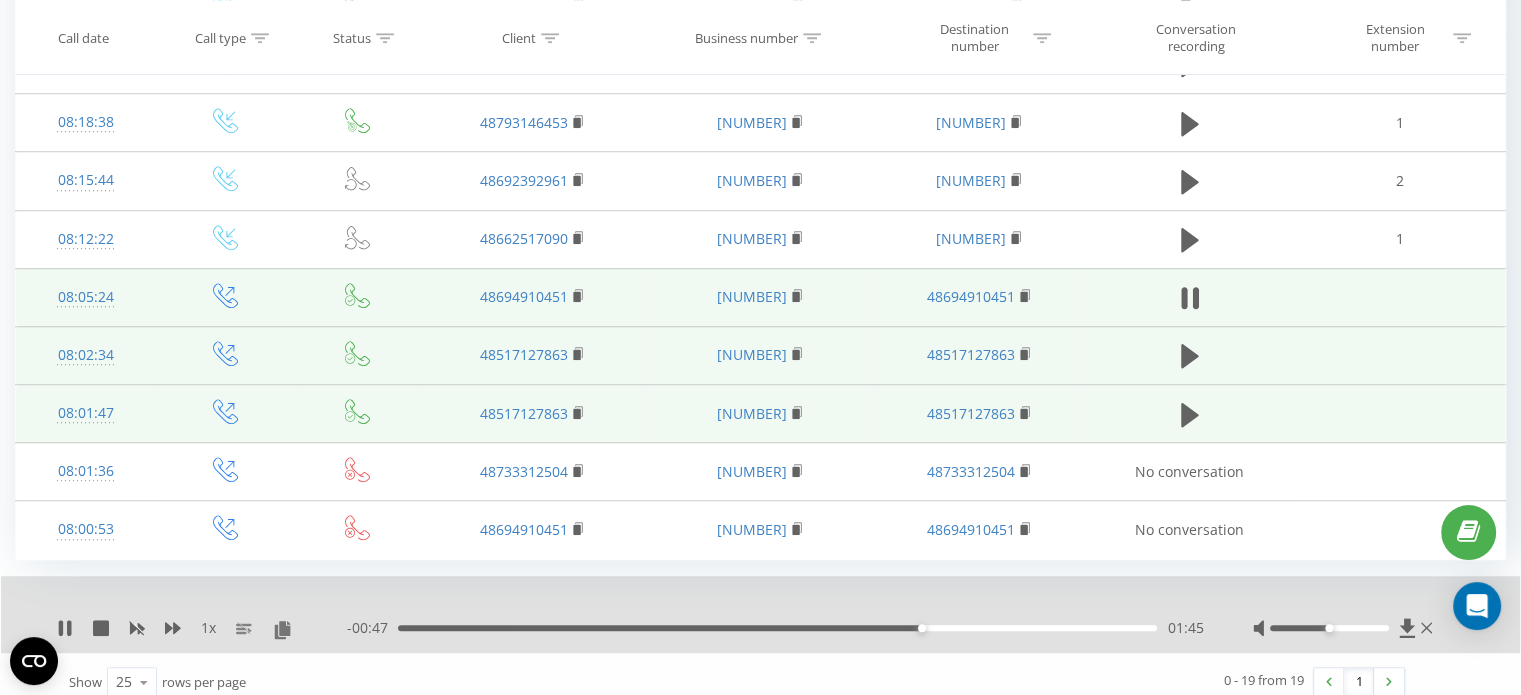 click on "01:45" at bounding box center (777, 628) 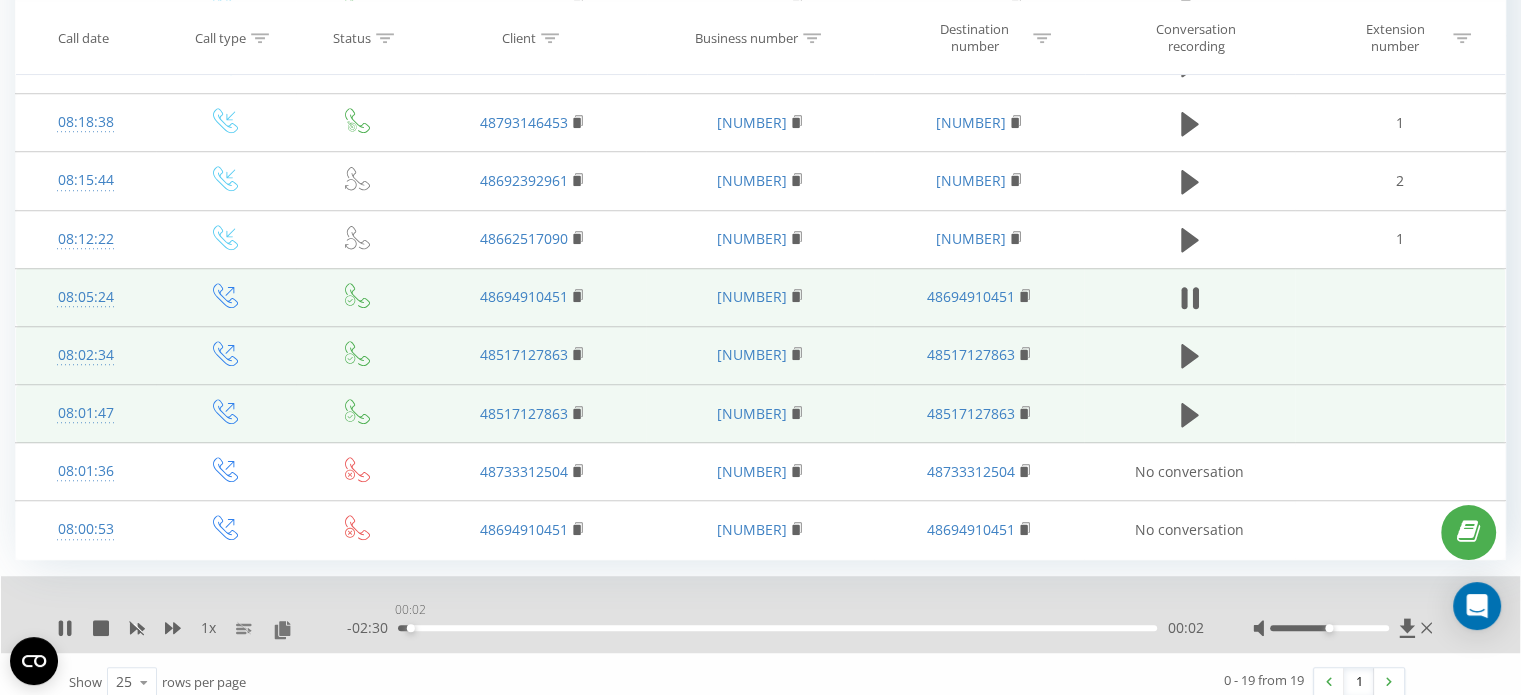 click on "00:02" at bounding box center [777, 628] 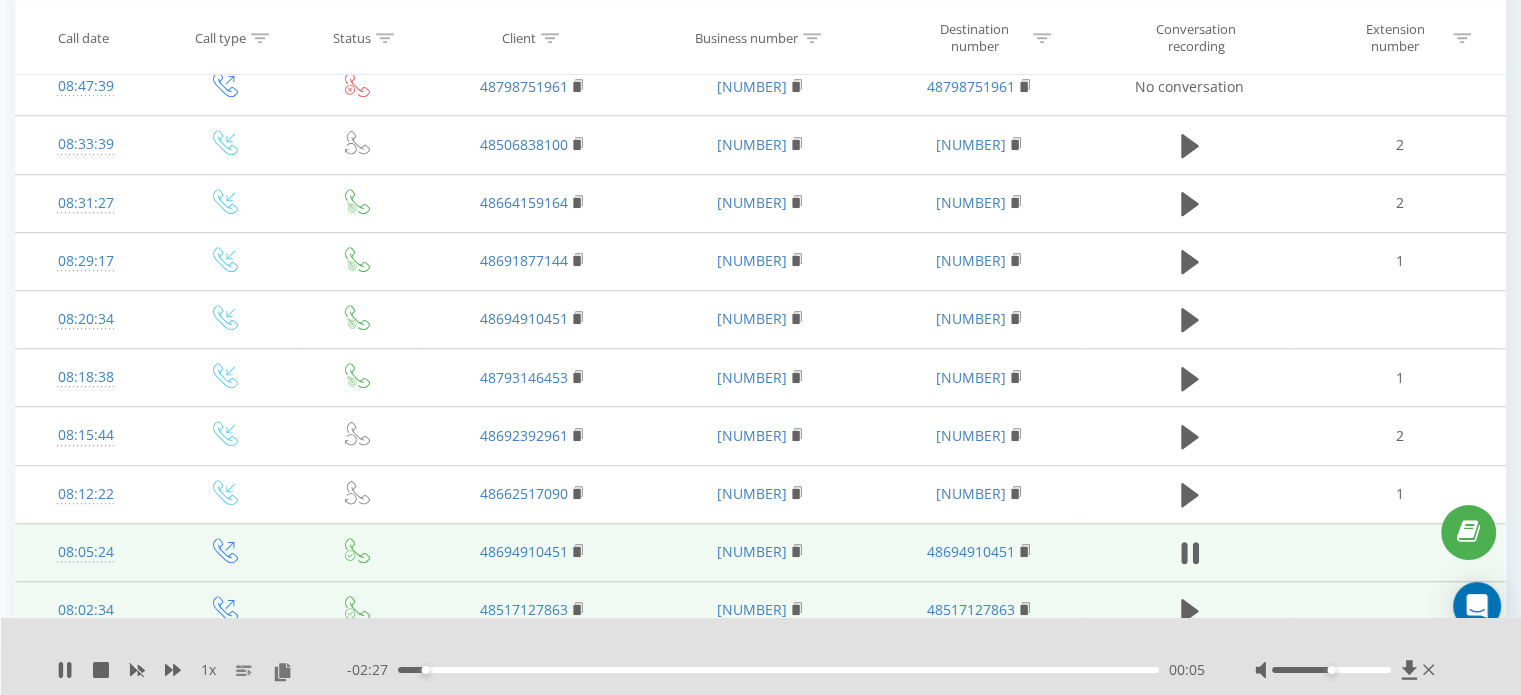 scroll, scrollTop: 1226, scrollLeft: 0, axis: vertical 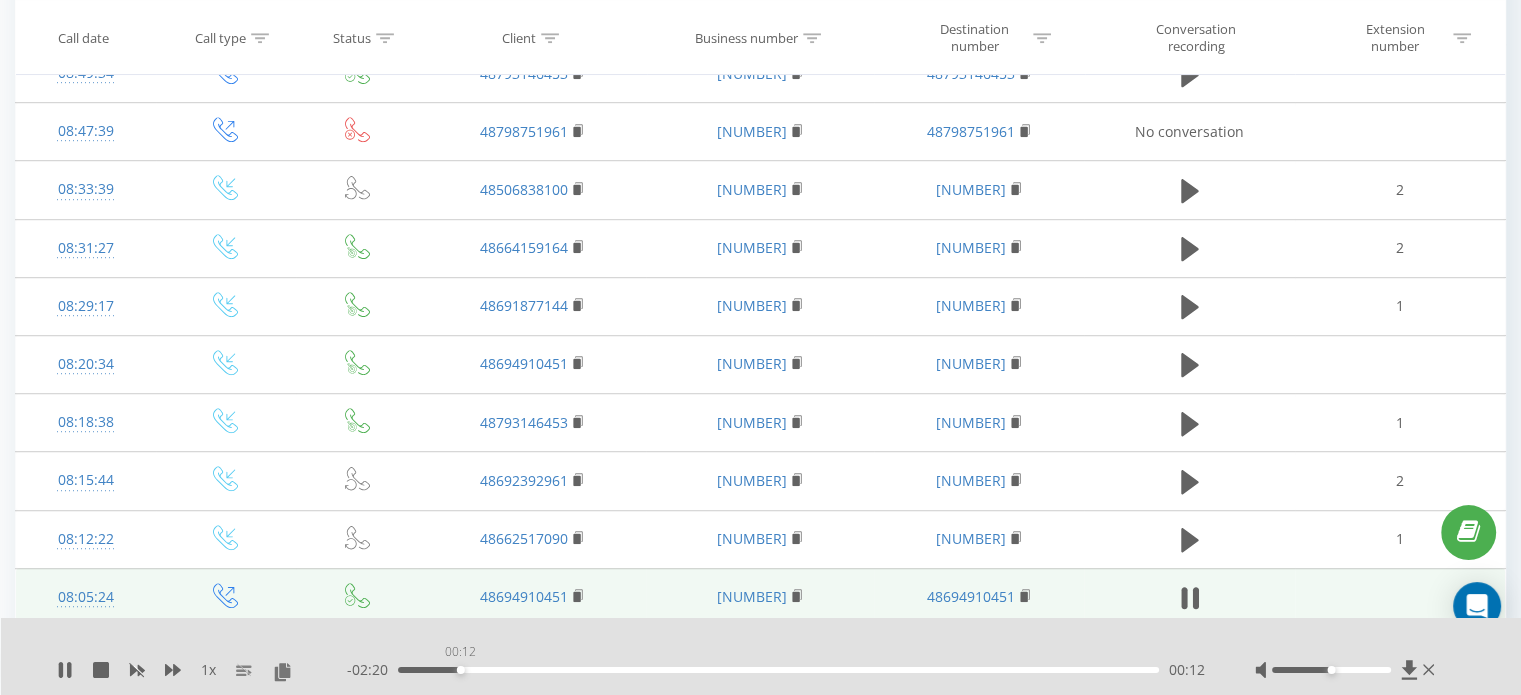 click on "00:12" at bounding box center (778, 670) 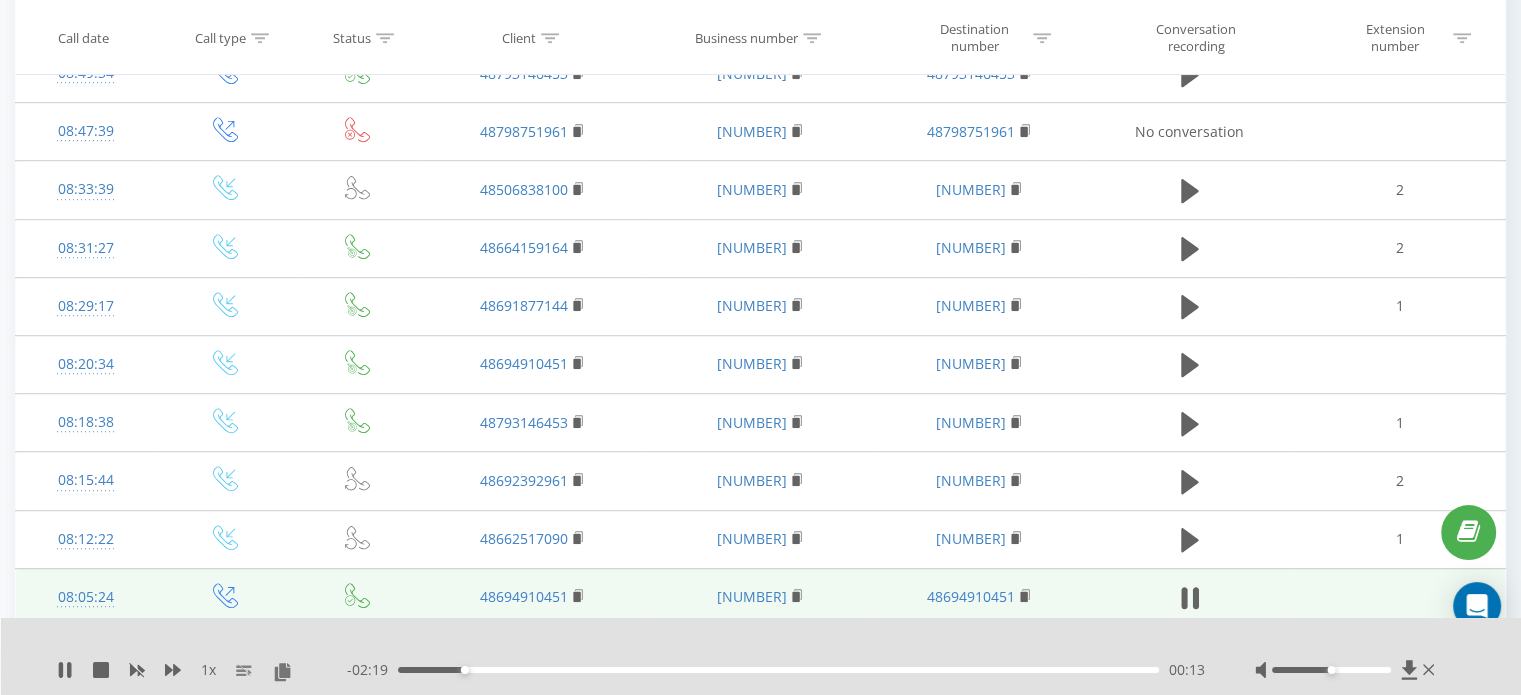 click on "00:13" at bounding box center [778, 670] 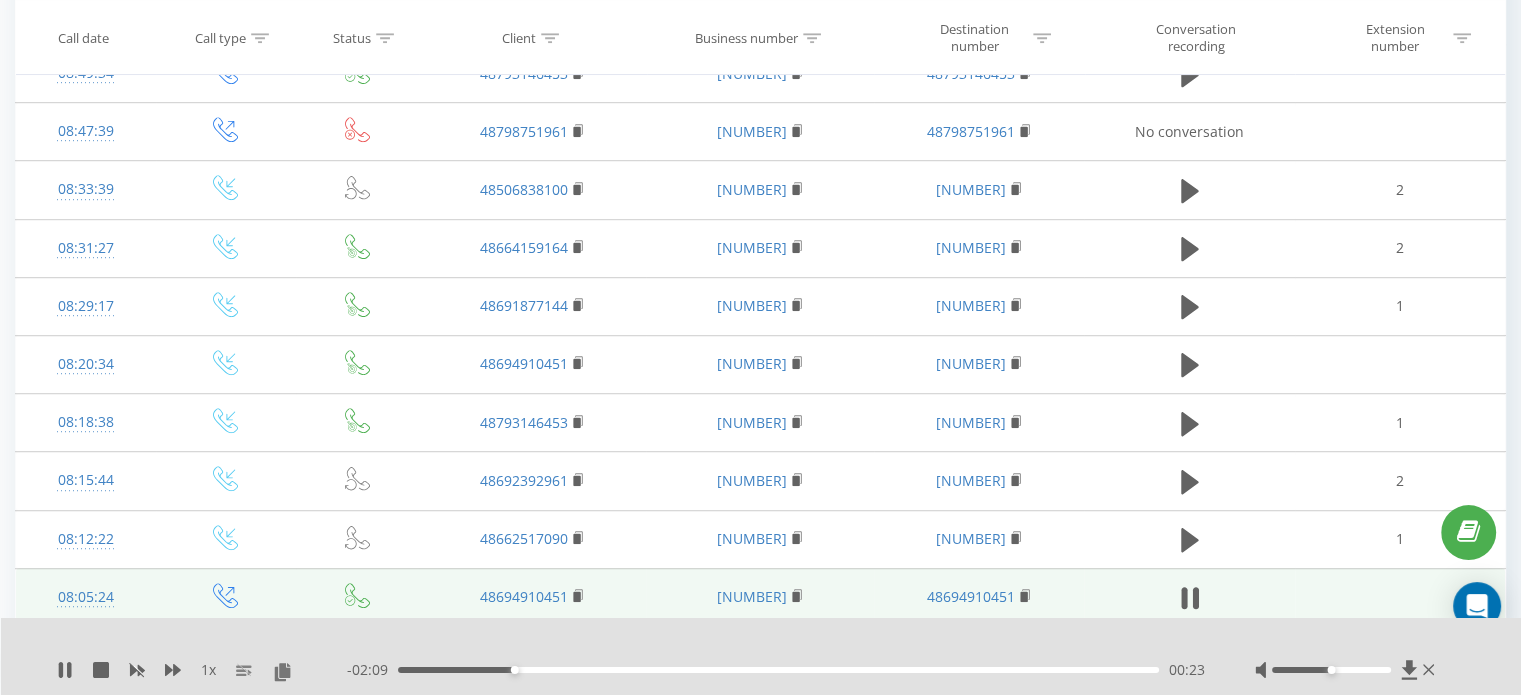 click on "00:23" at bounding box center (778, 670) 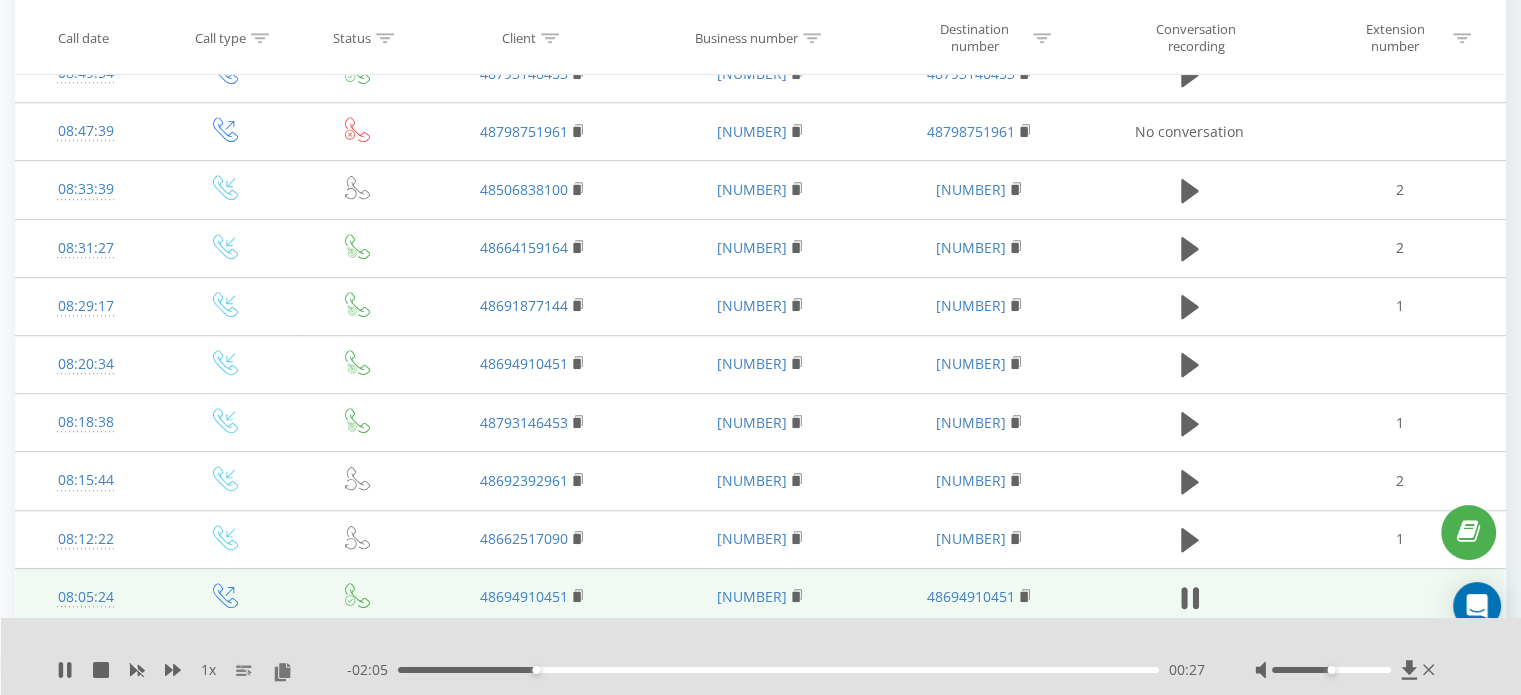 click on "00:27" at bounding box center (778, 670) 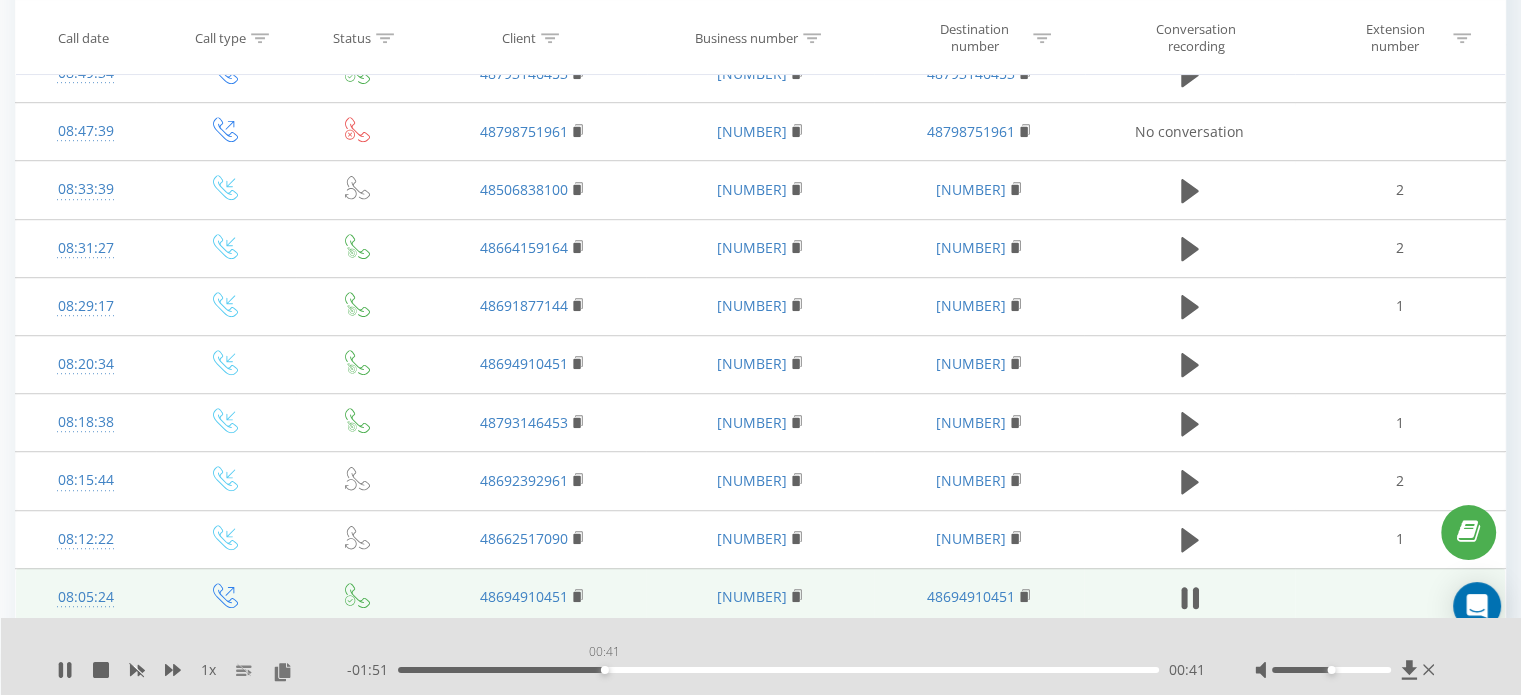 click on "00:41" at bounding box center [778, 670] 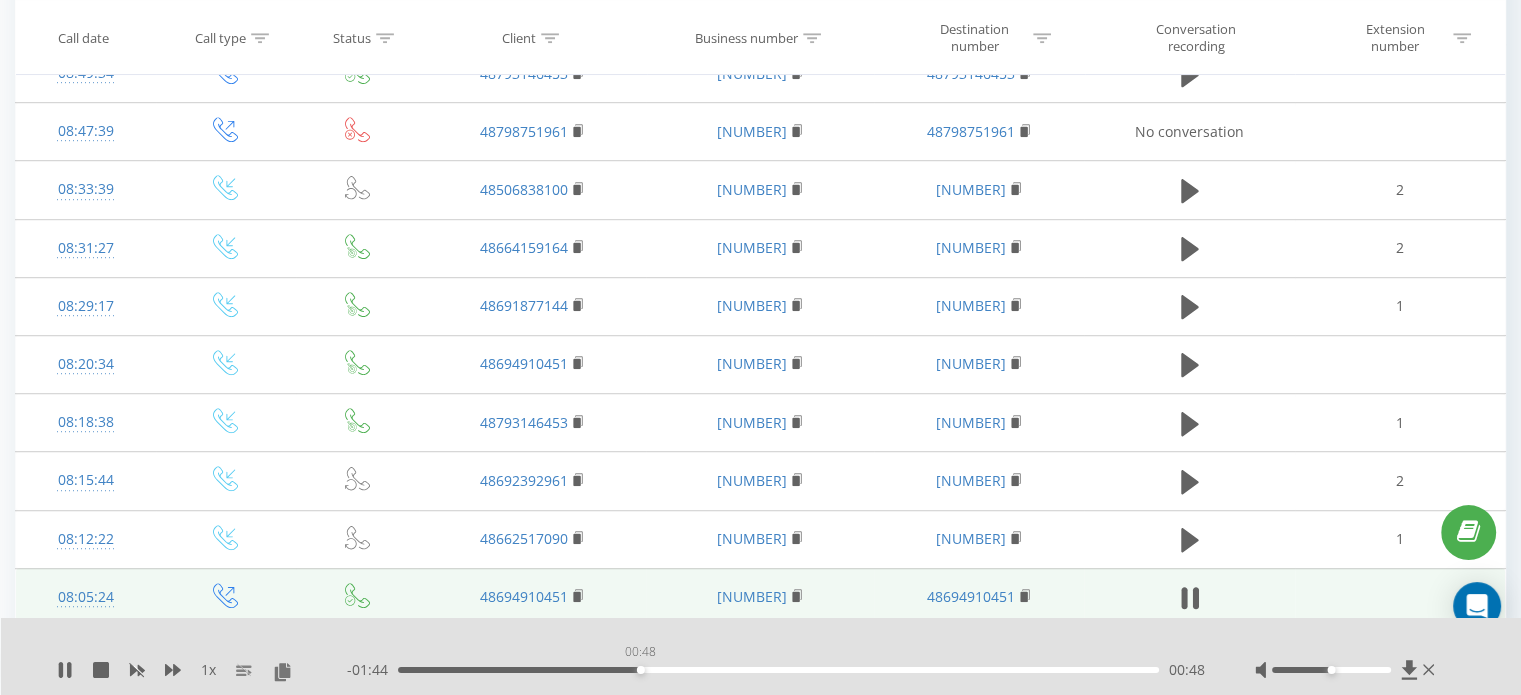 click on "00:48" at bounding box center (778, 670) 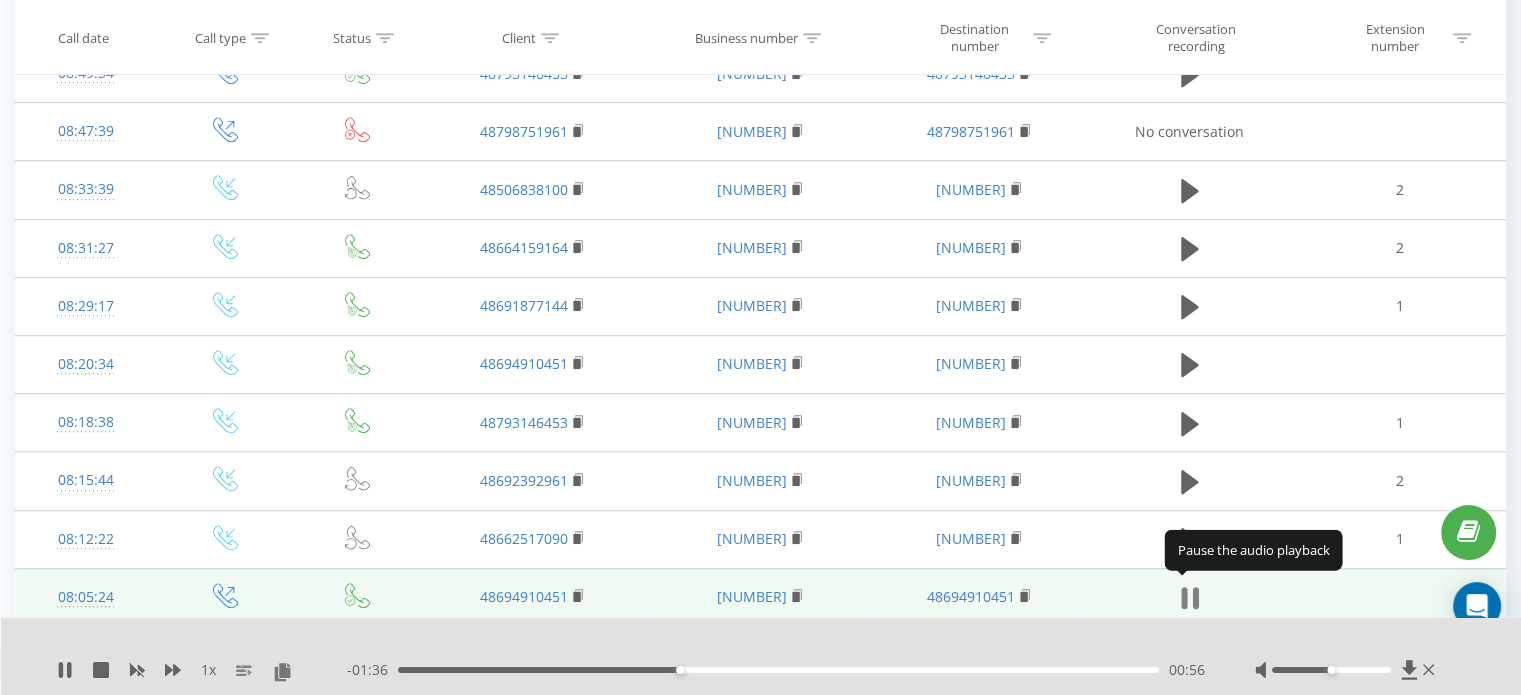 click 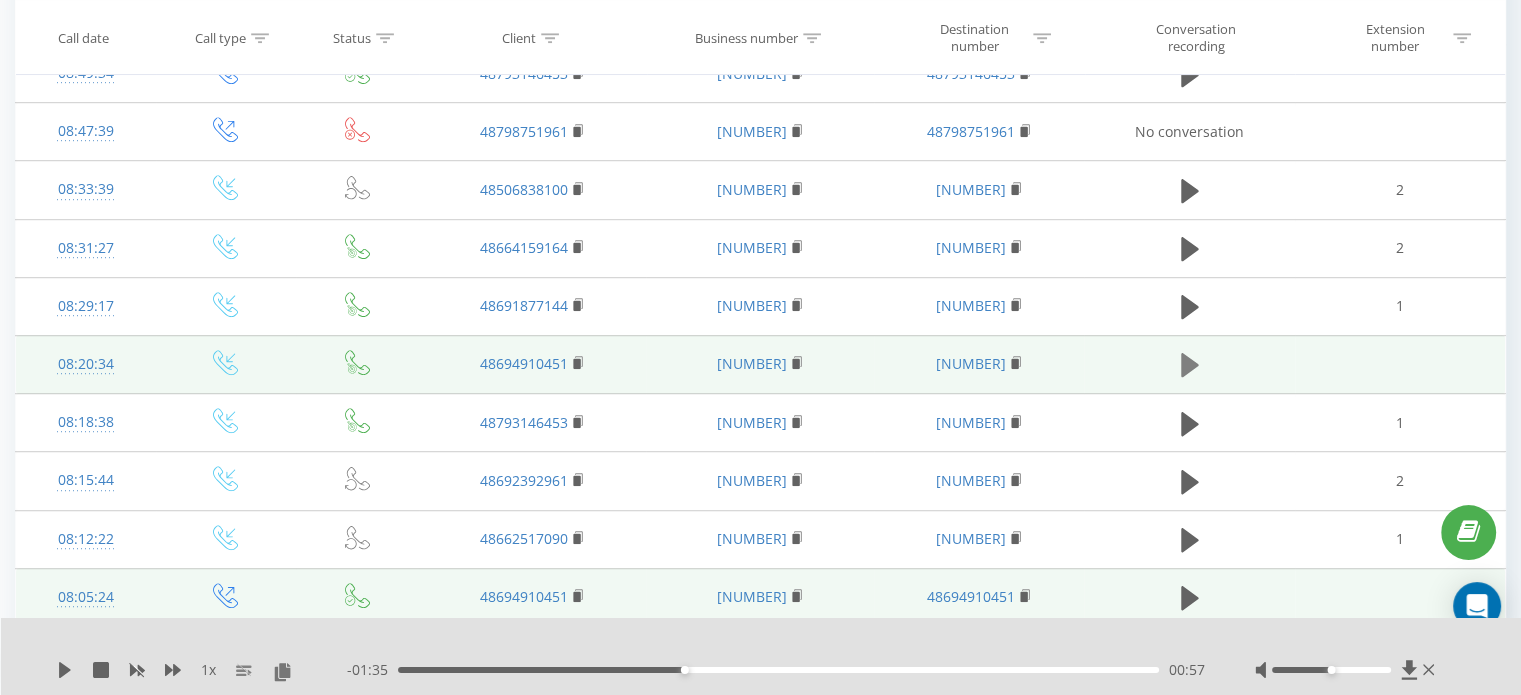 click 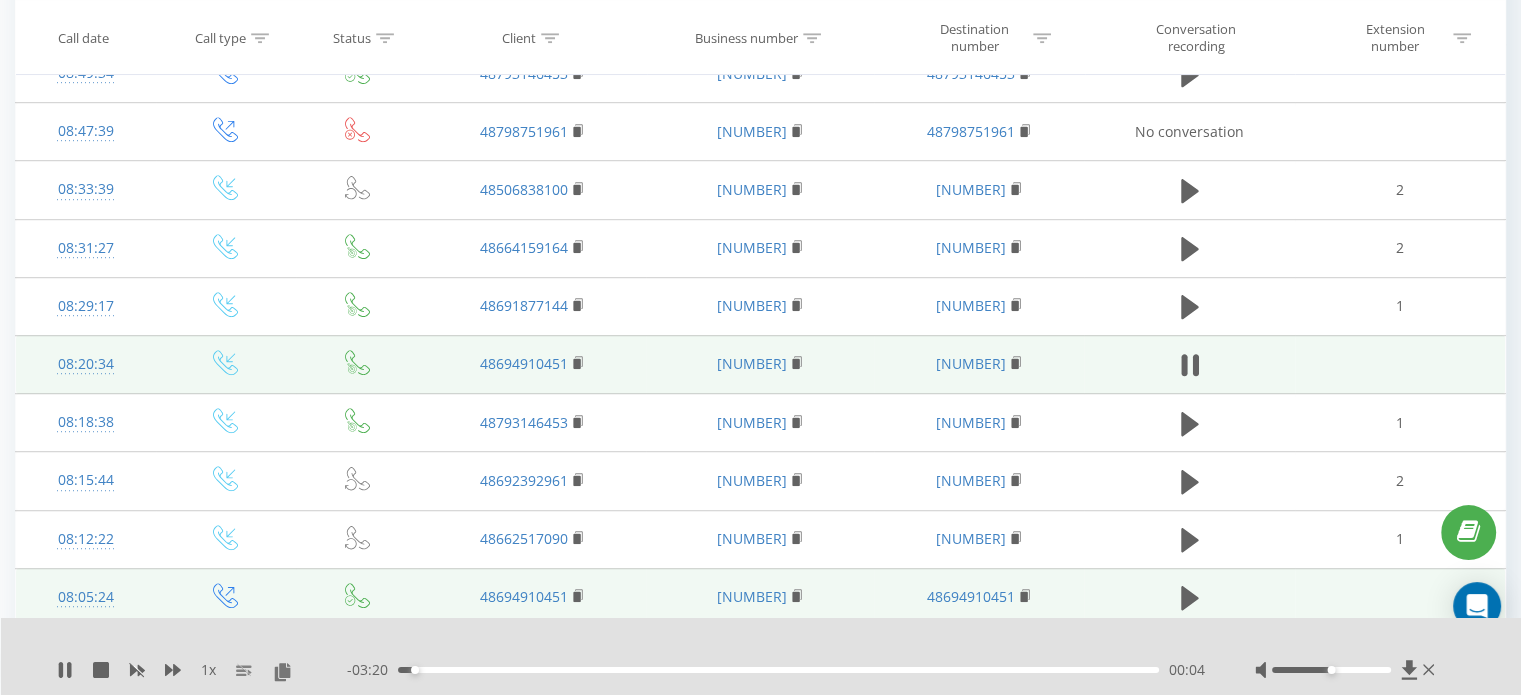 click on "- 03:20 00:04   00:04" at bounding box center [776, 670] 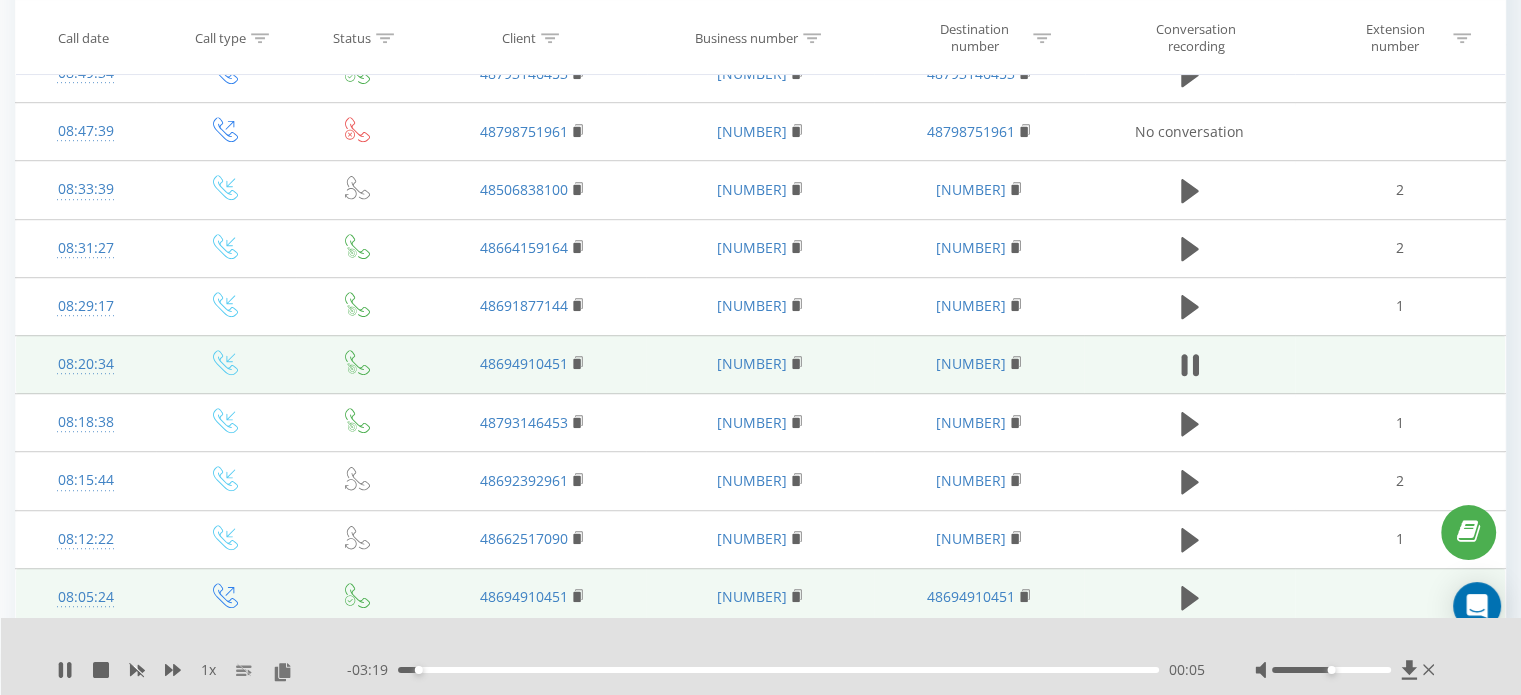click on "00:05" at bounding box center (778, 670) 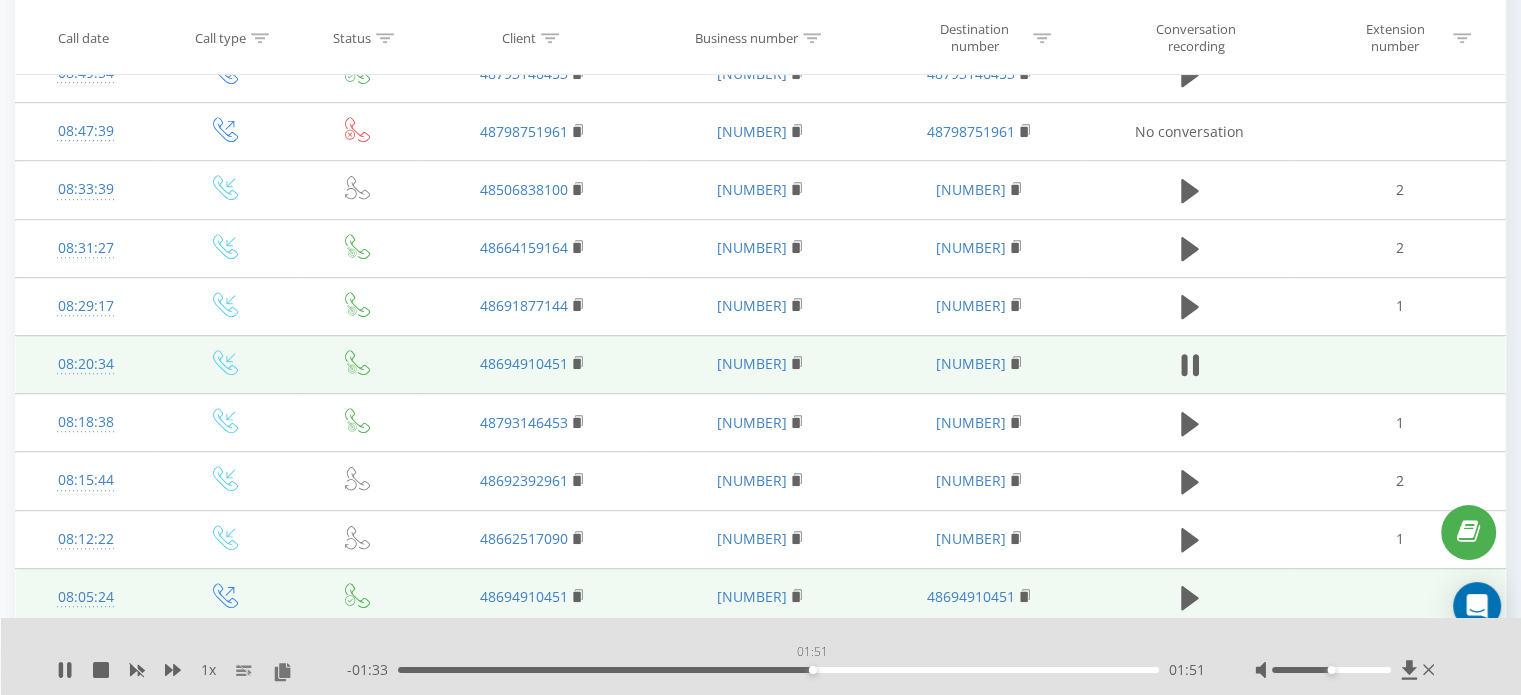 click on "01:51" at bounding box center [778, 670] 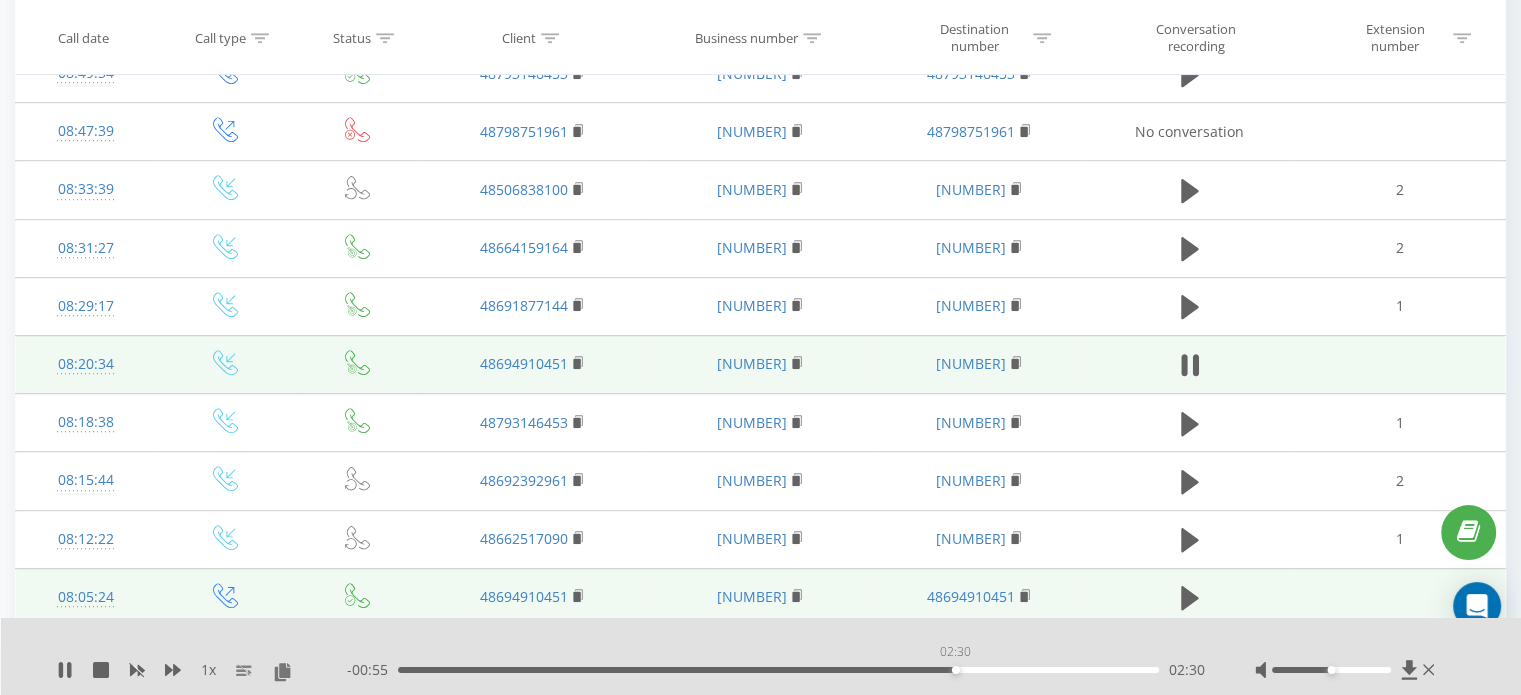 click on "02:30" at bounding box center [778, 670] 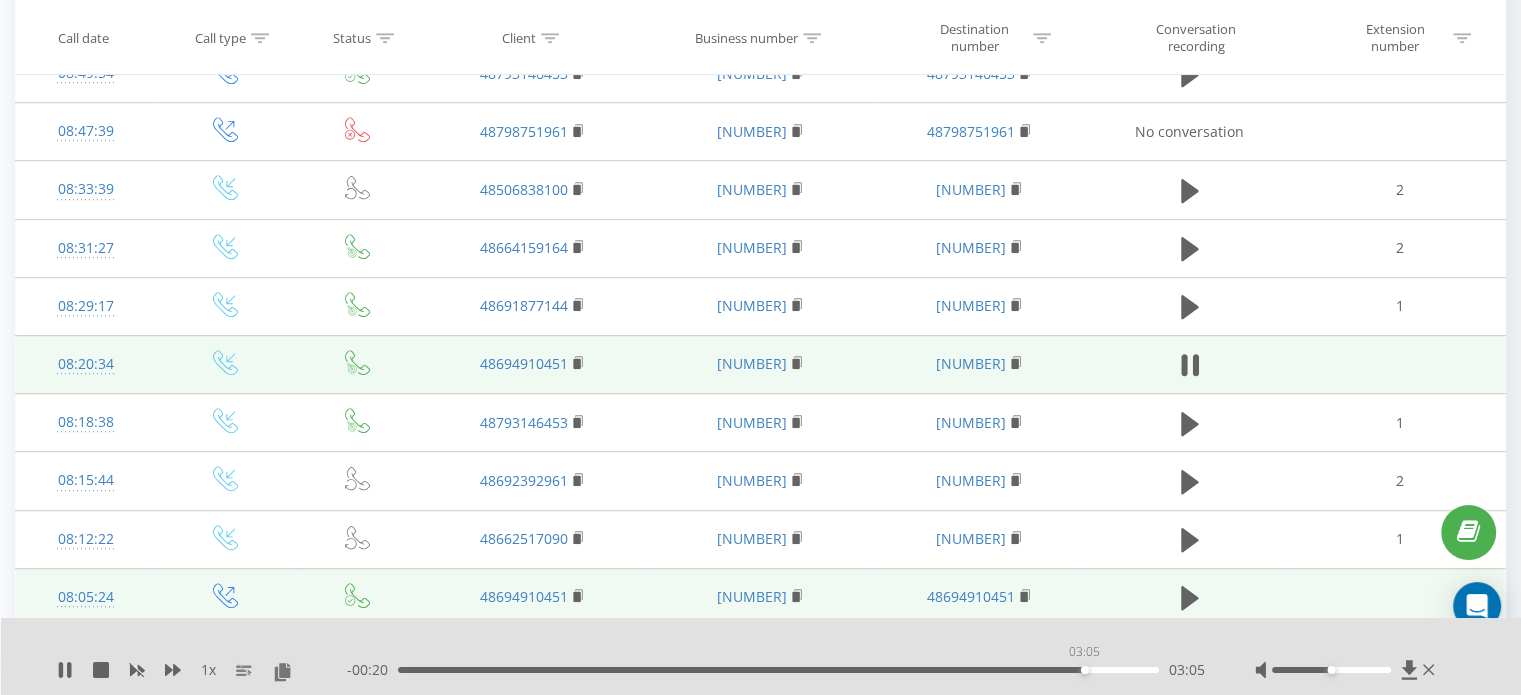 click on "03:05" at bounding box center (778, 670) 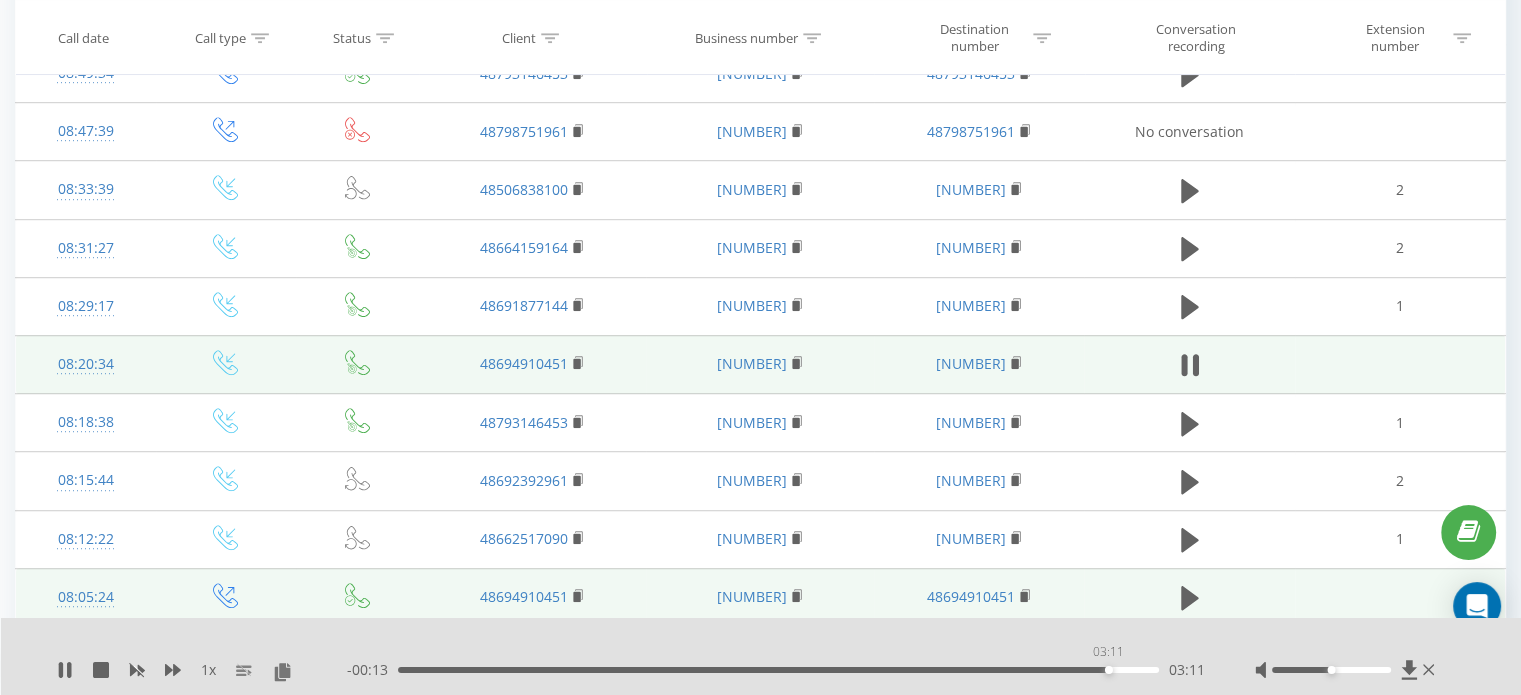 click on "03:11" at bounding box center [778, 670] 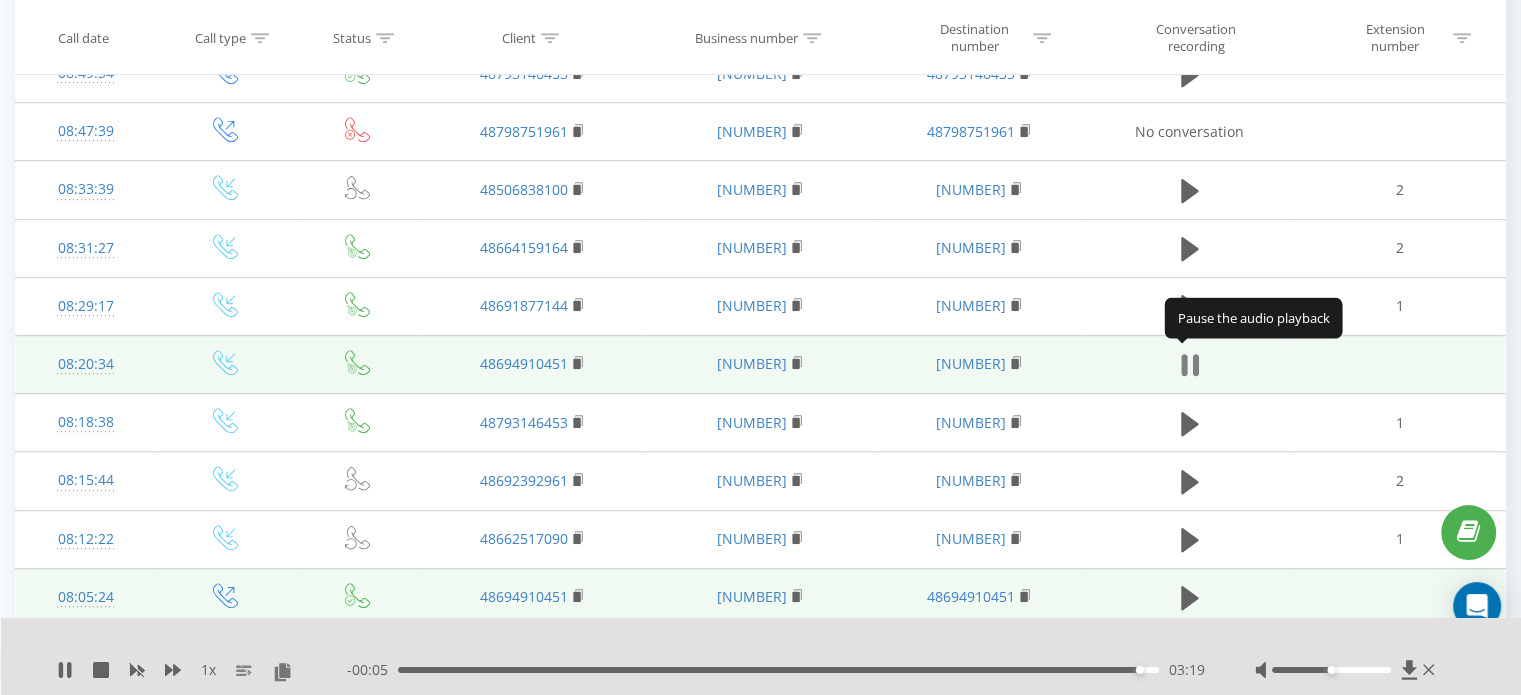 click 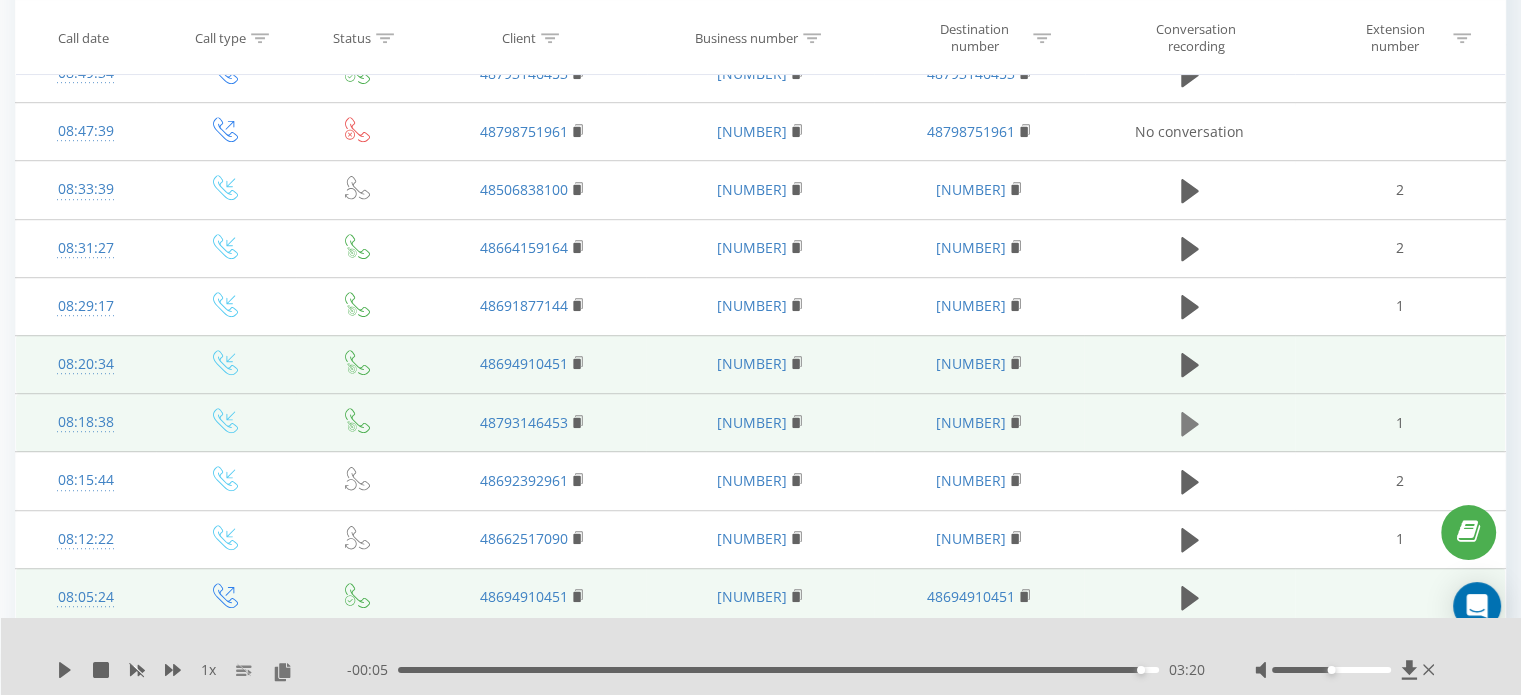 click 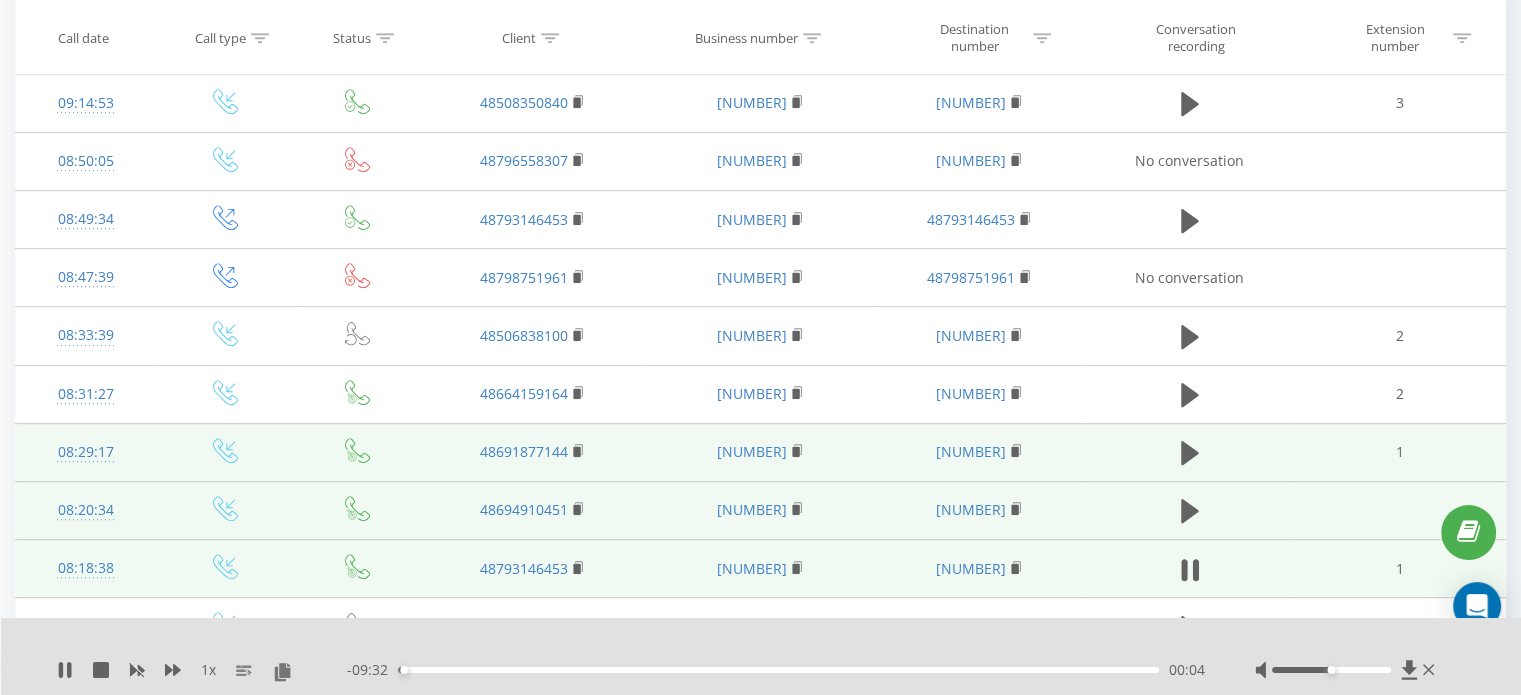 scroll, scrollTop: 1126, scrollLeft: 0, axis: vertical 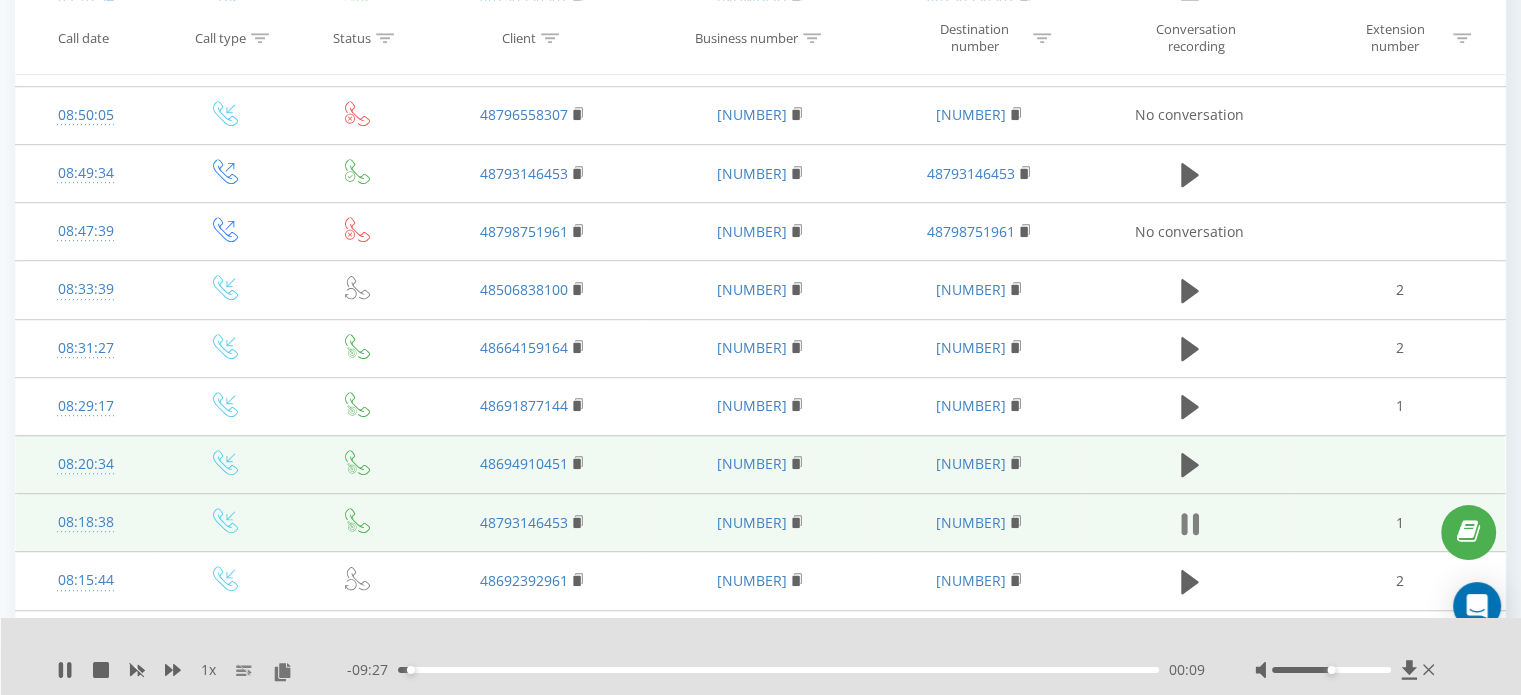 click 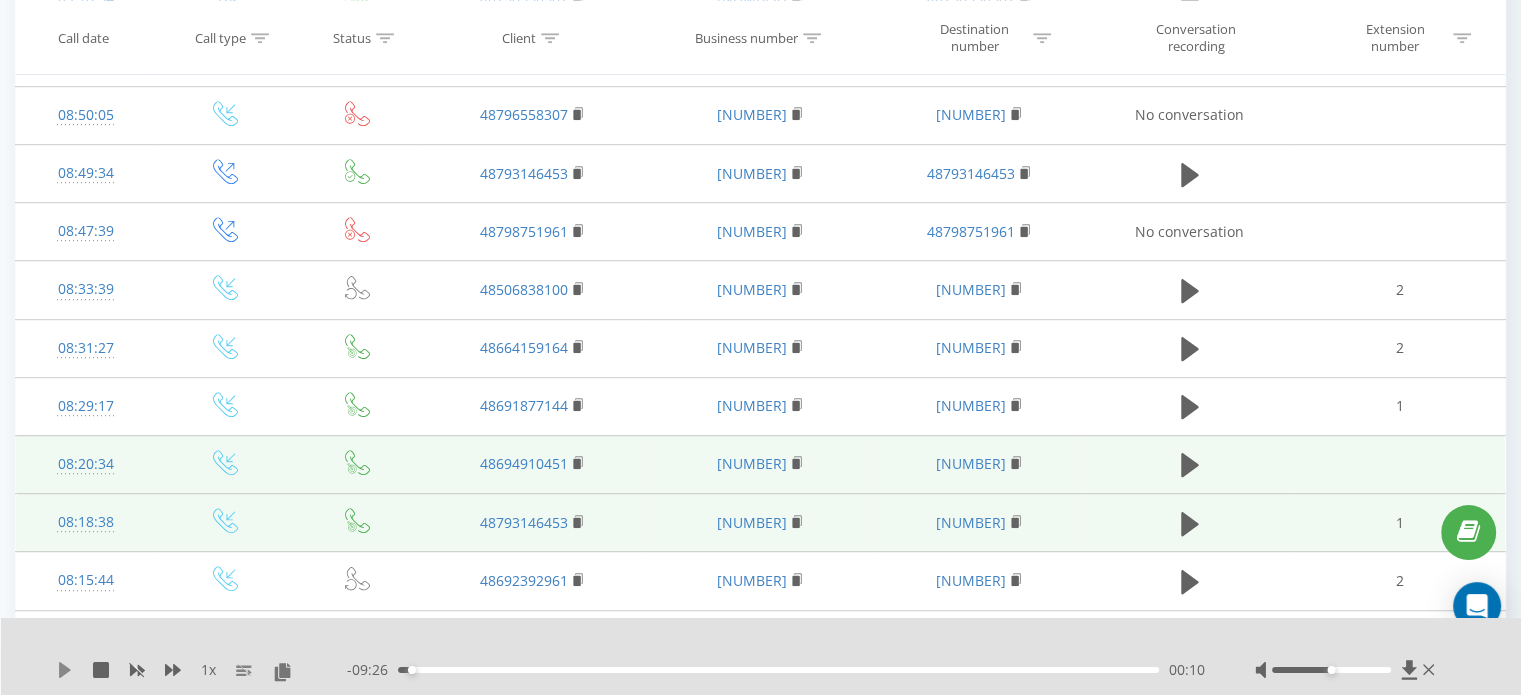 click 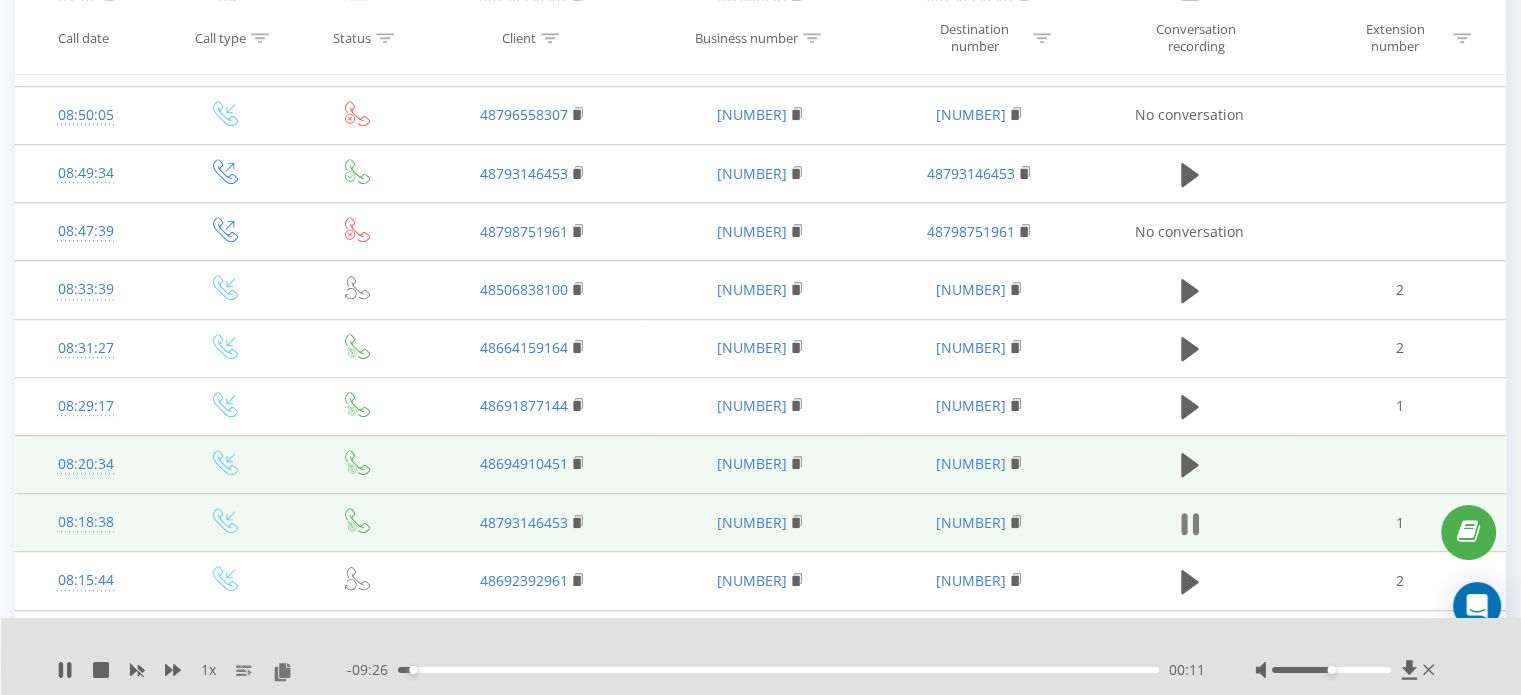 click 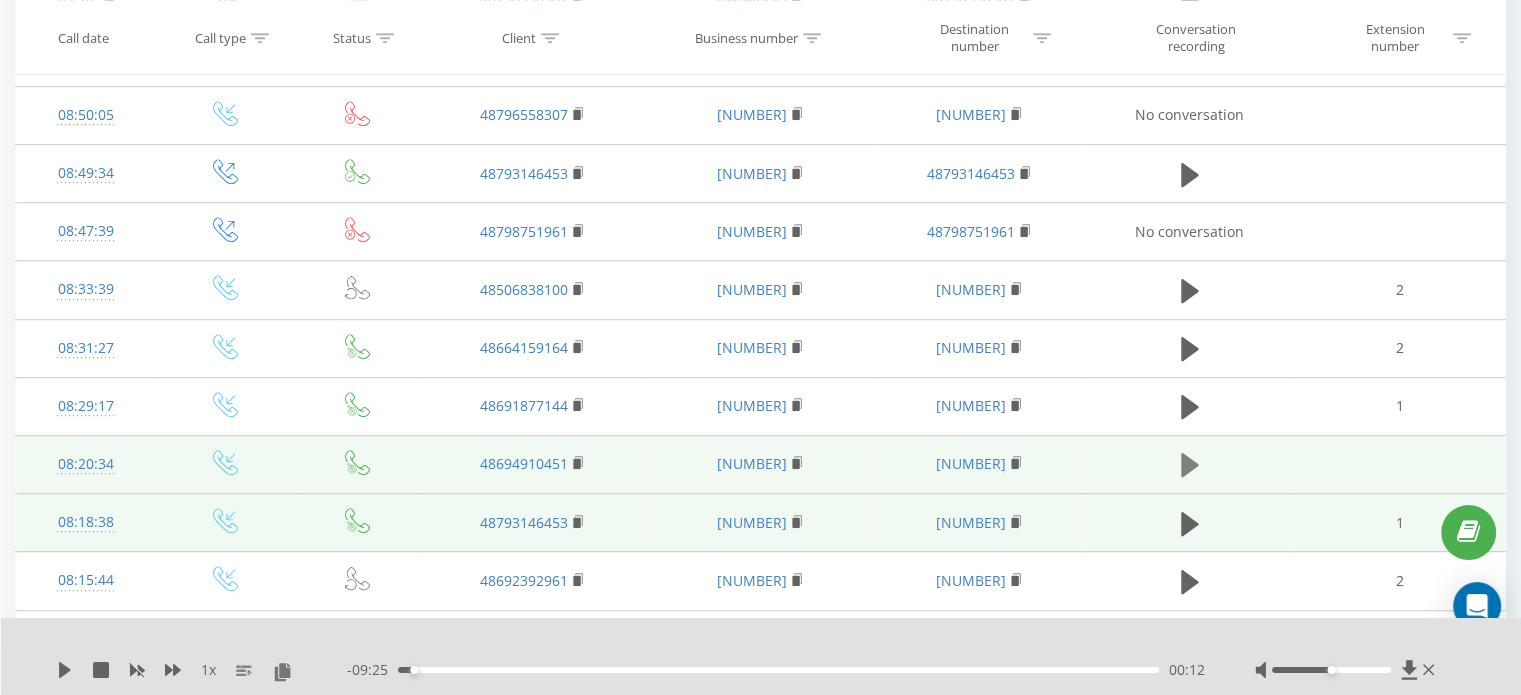 click 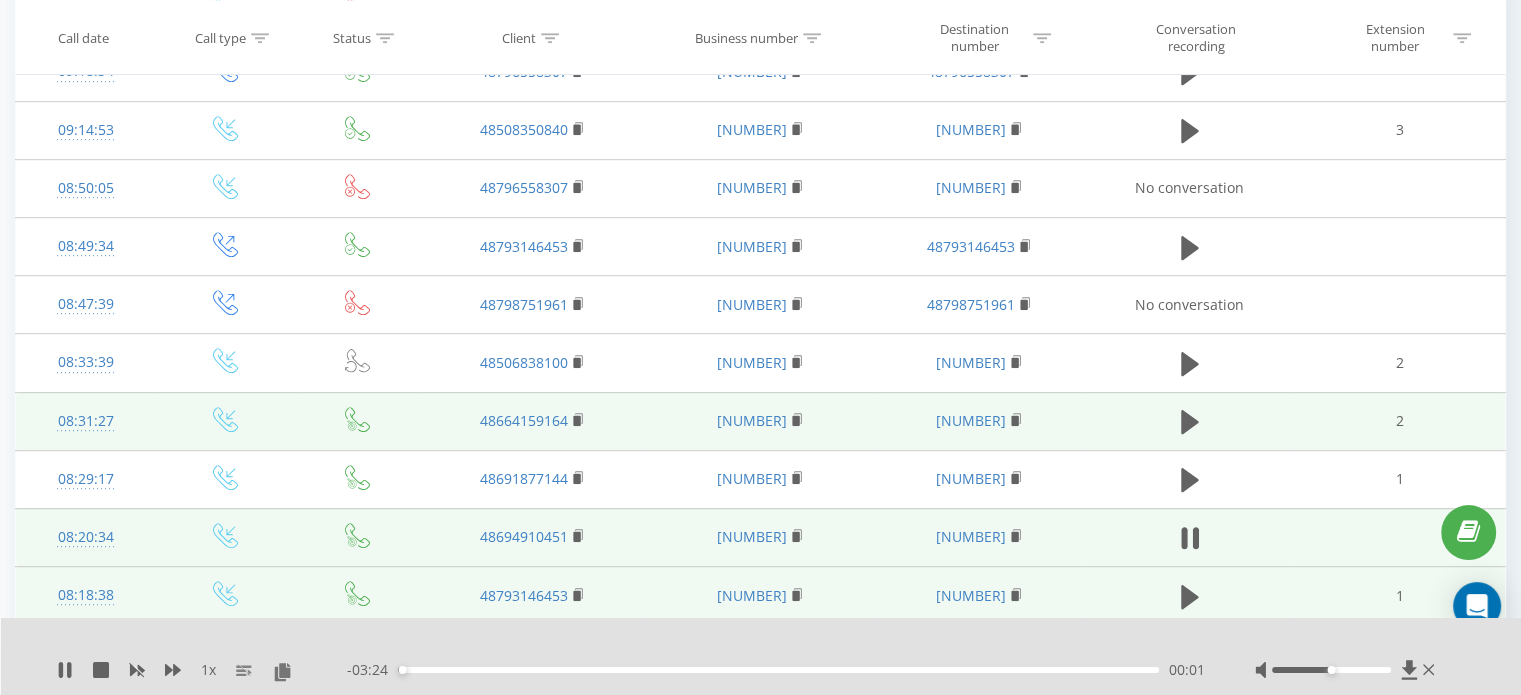 scroll, scrollTop: 1026, scrollLeft: 0, axis: vertical 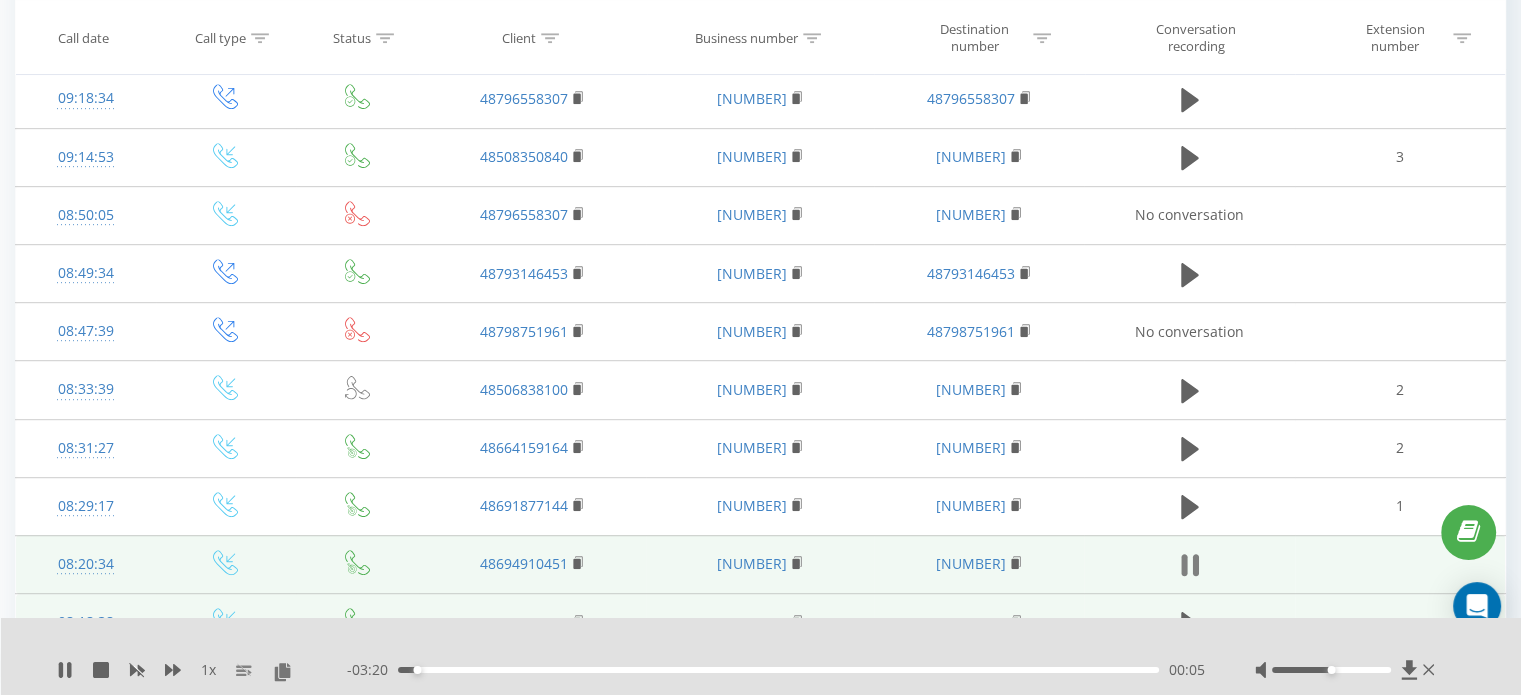 click 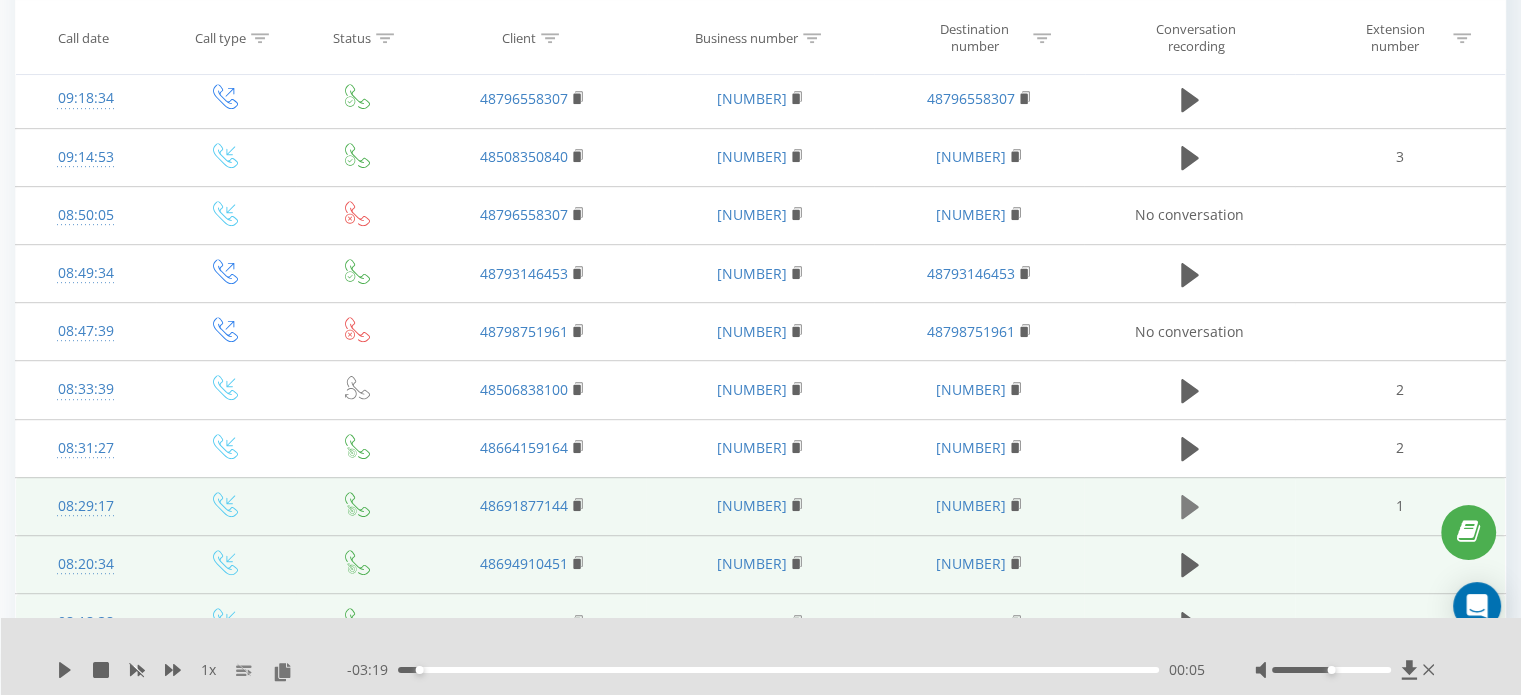 click 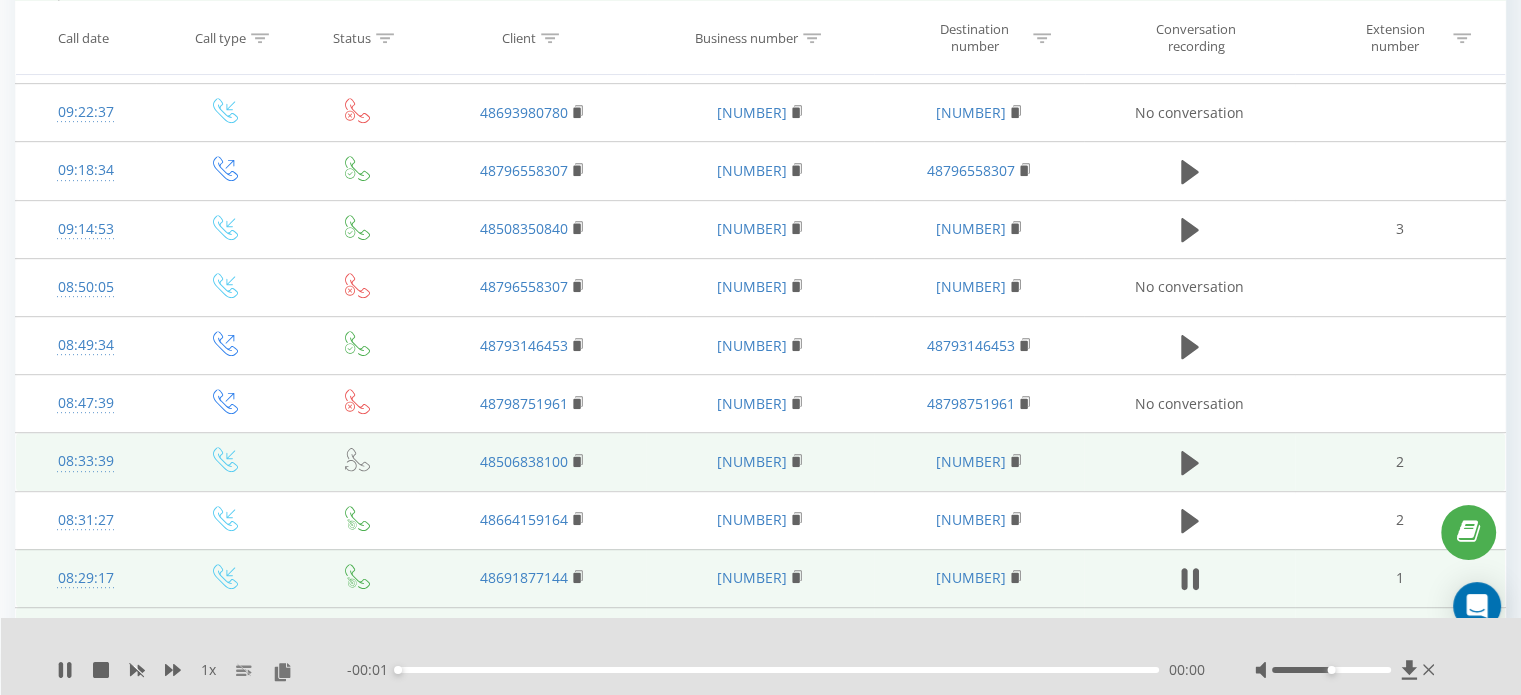 scroll, scrollTop: 926, scrollLeft: 0, axis: vertical 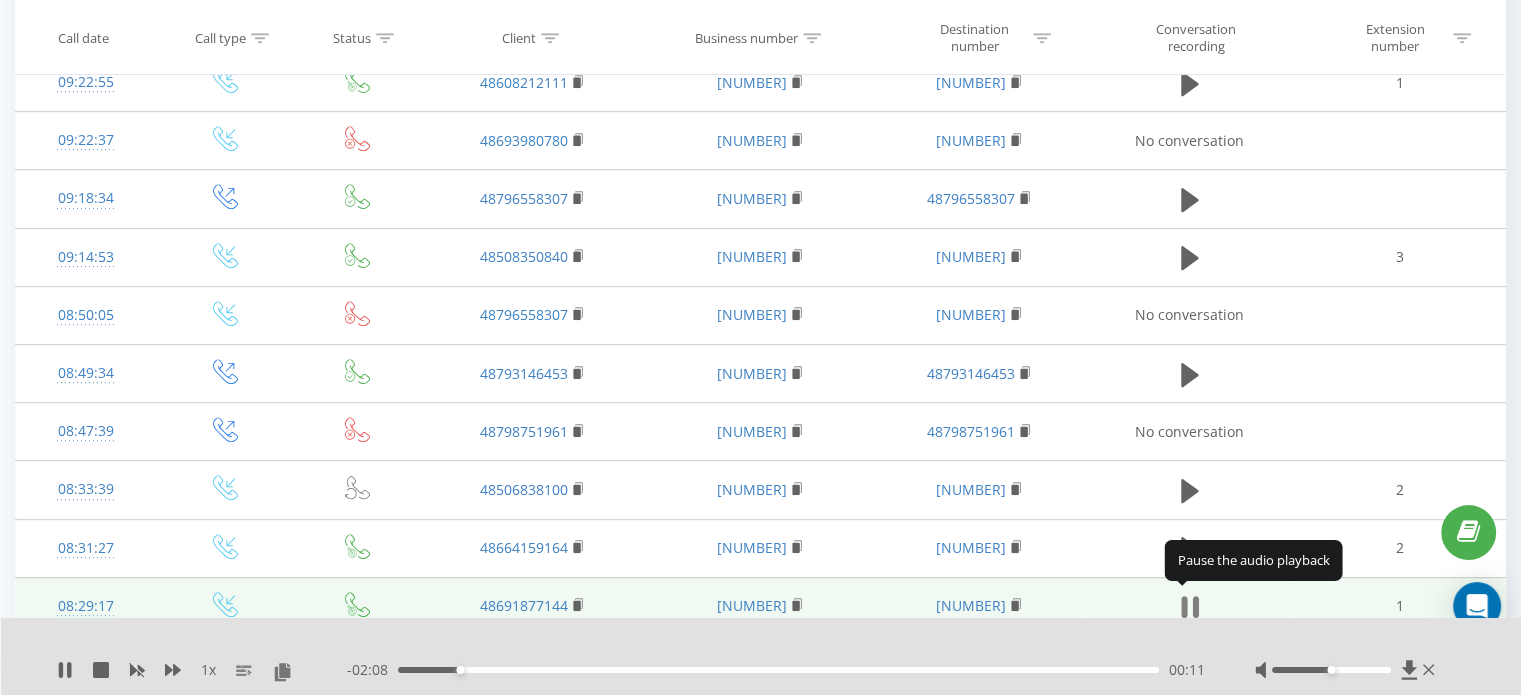 click 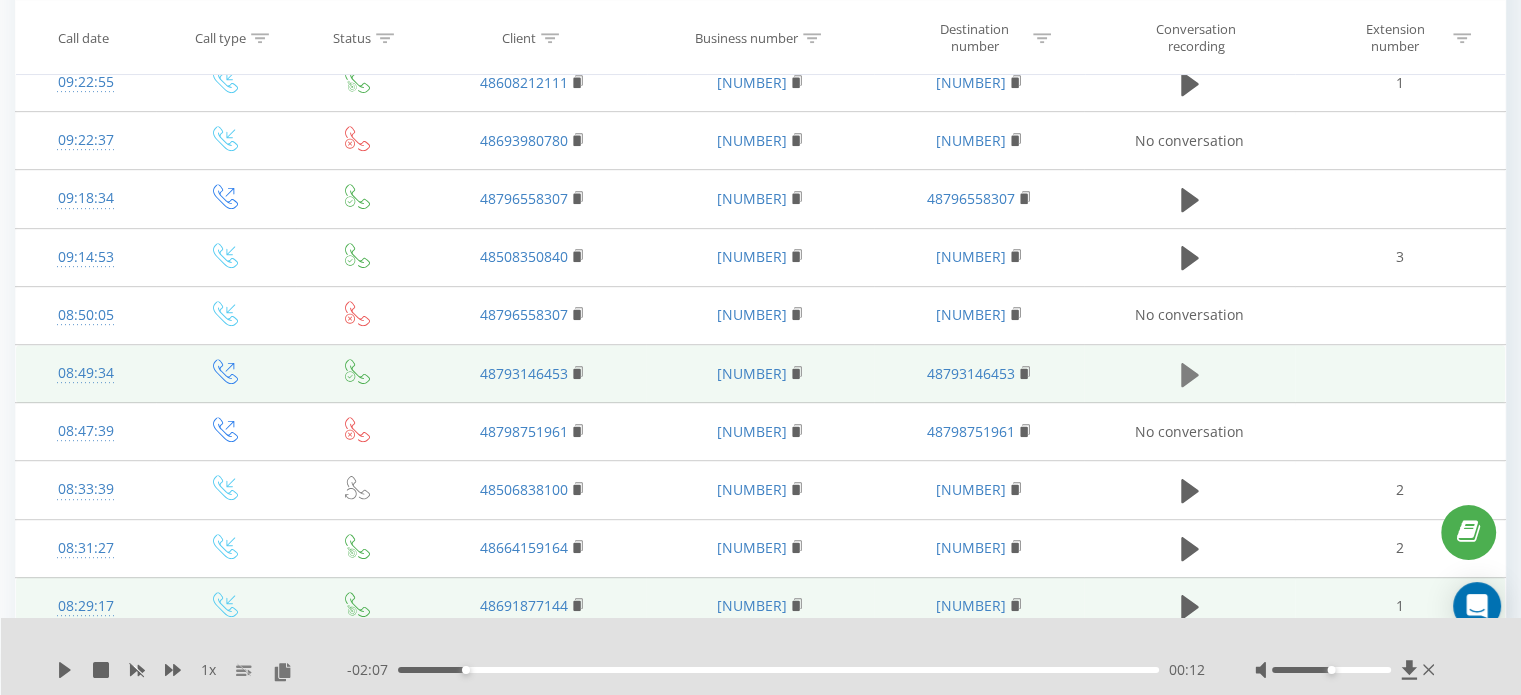 click at bounding box center (1190, 375) 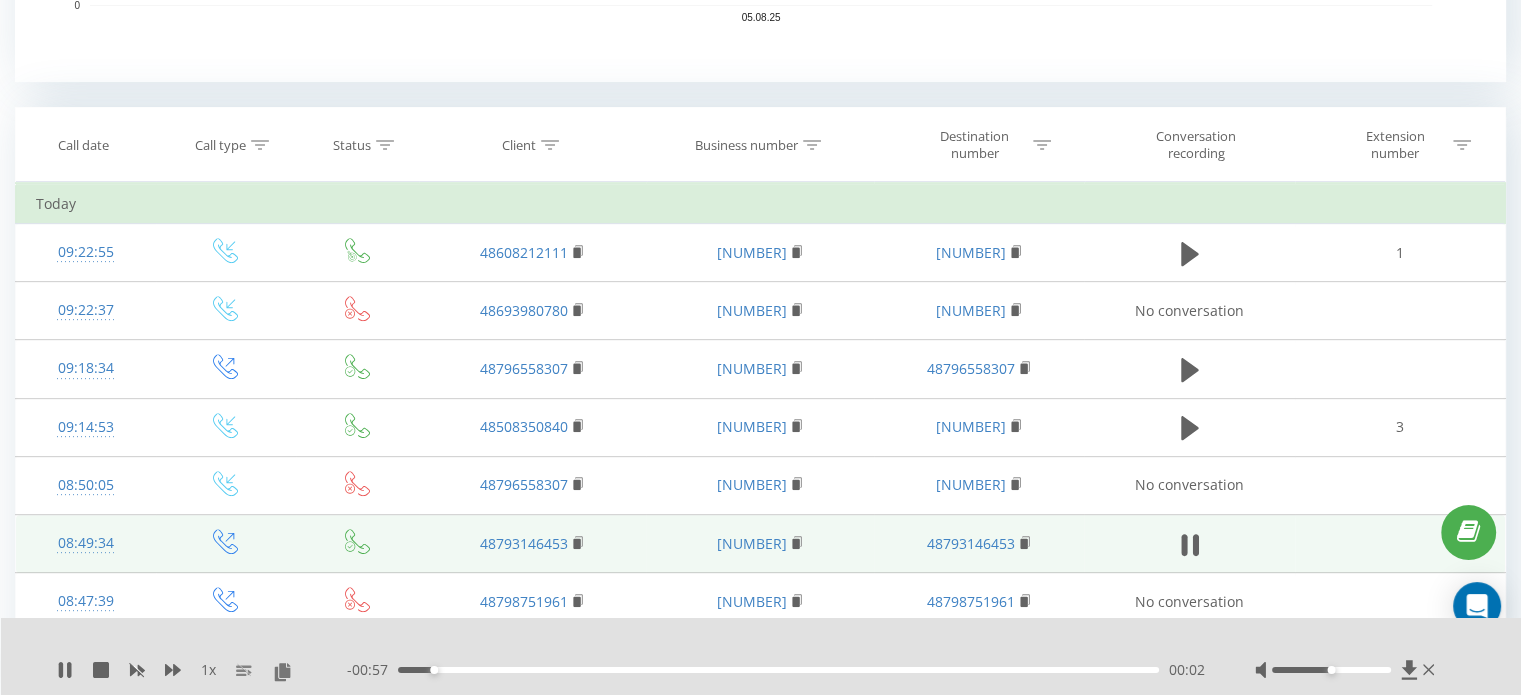 scroll, scrollTop: 726, scrollLeft: 0, axis: vertical 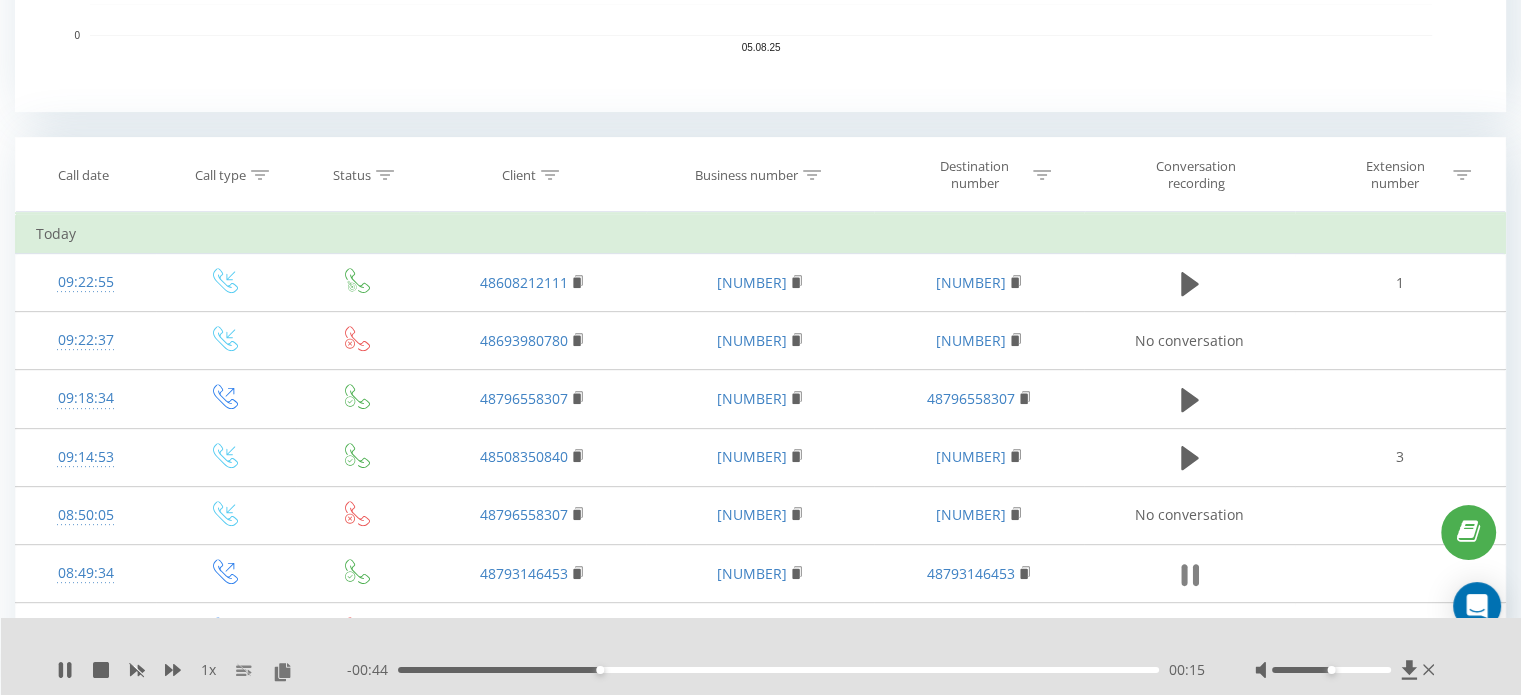click 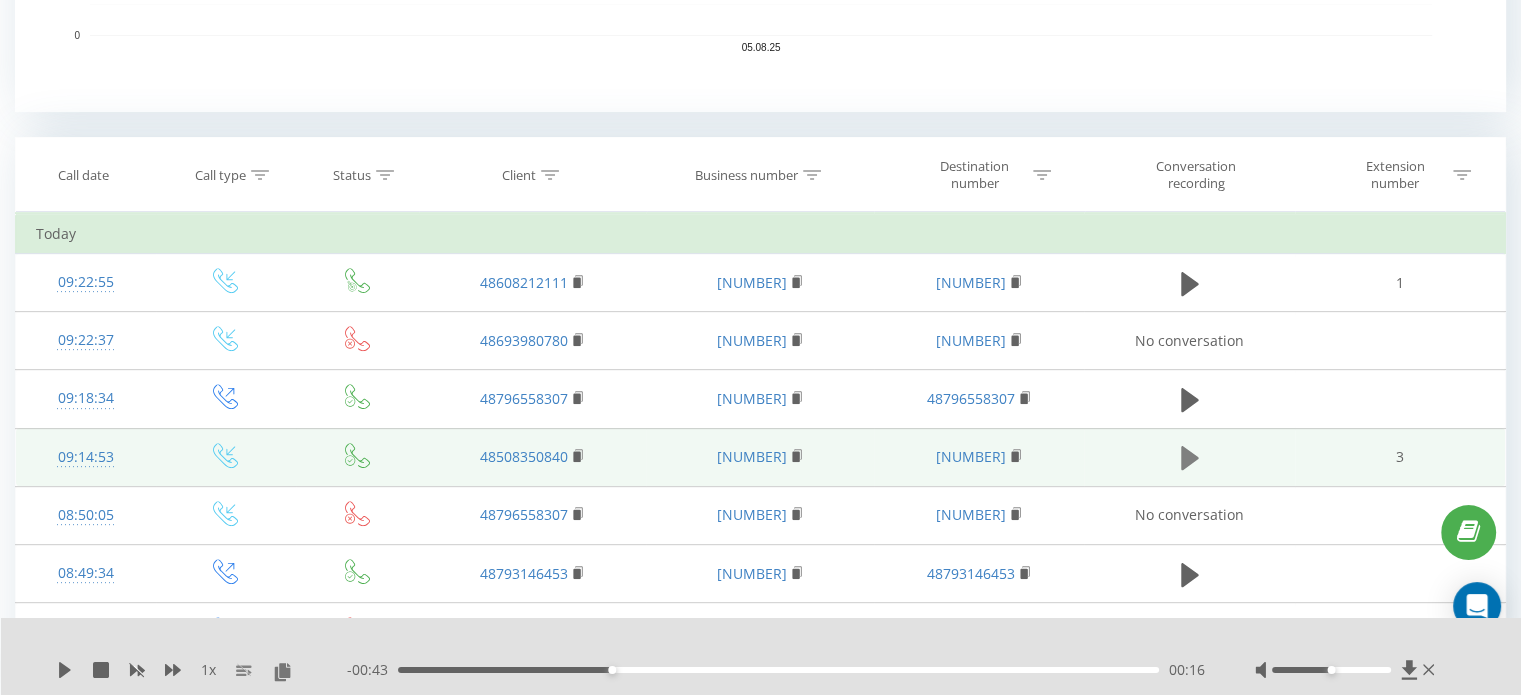 click 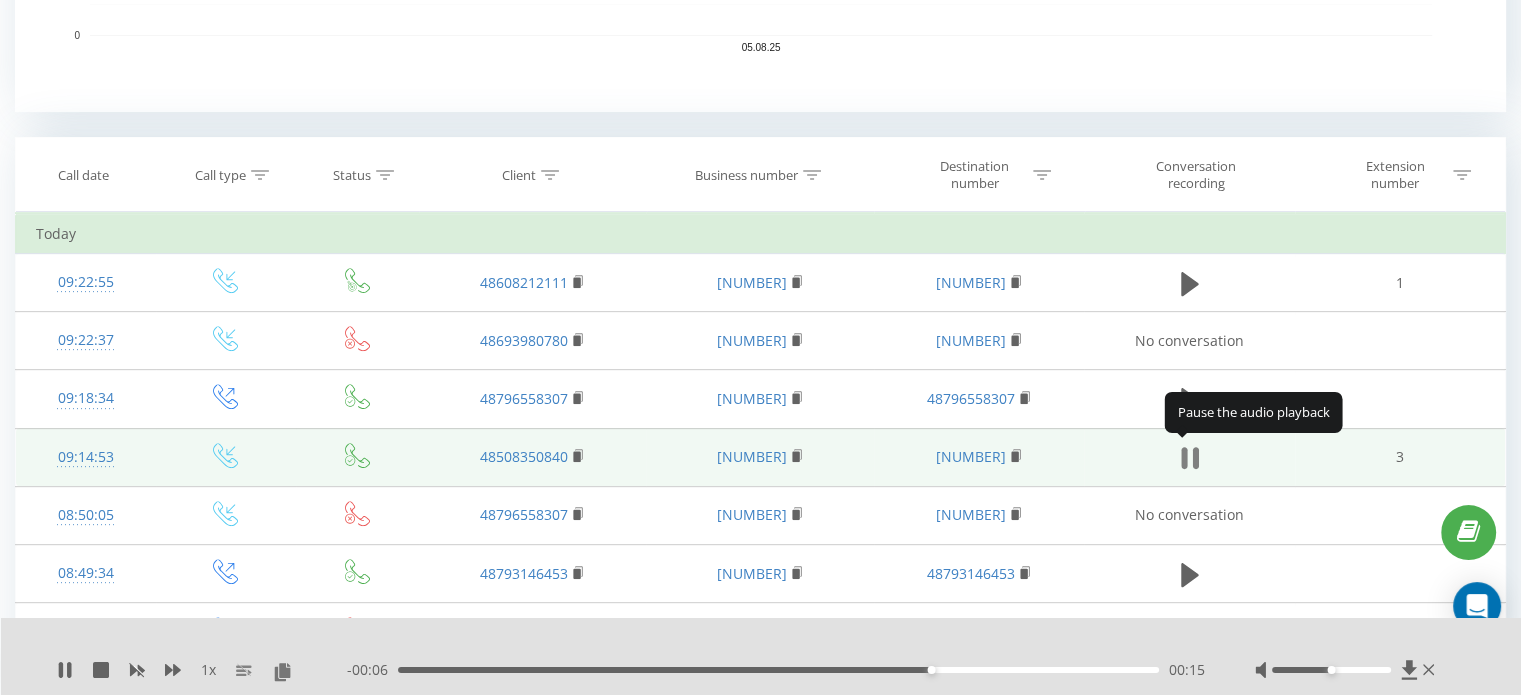 click 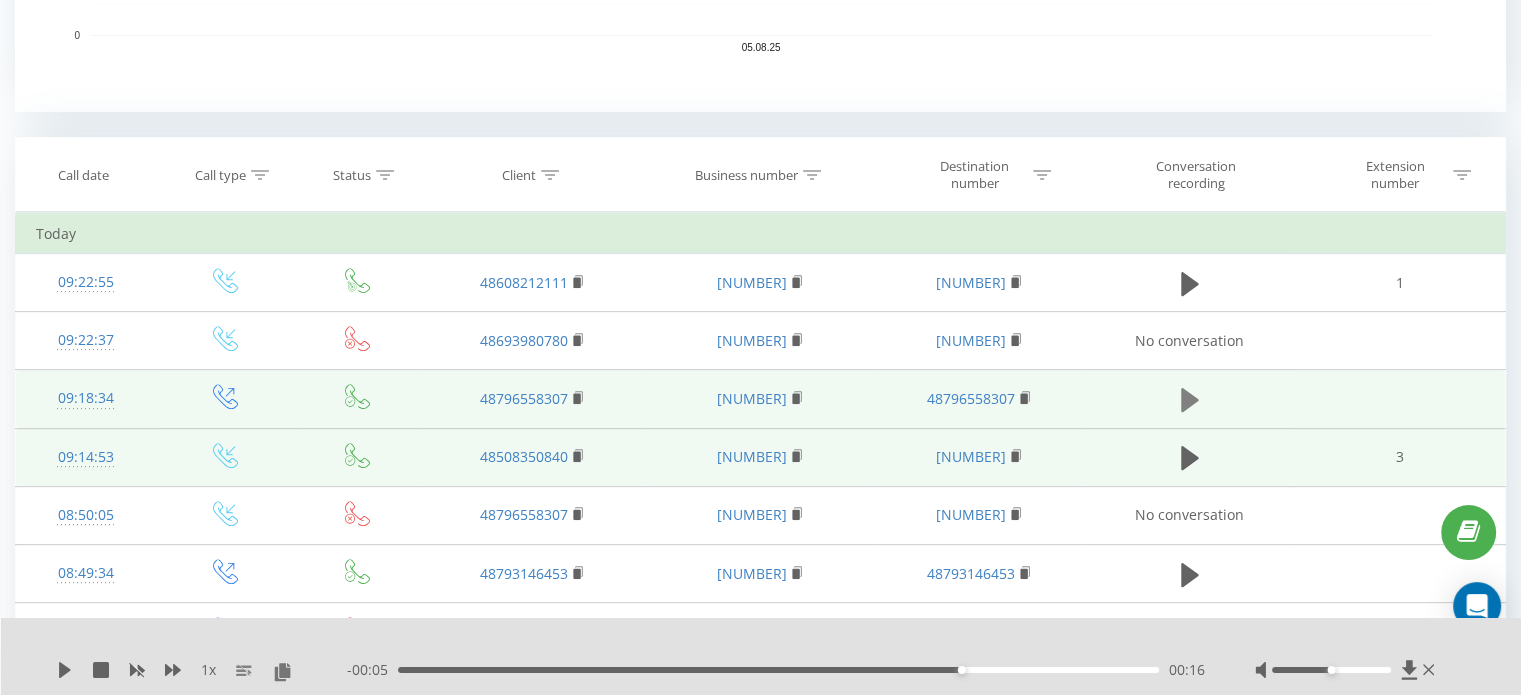 click 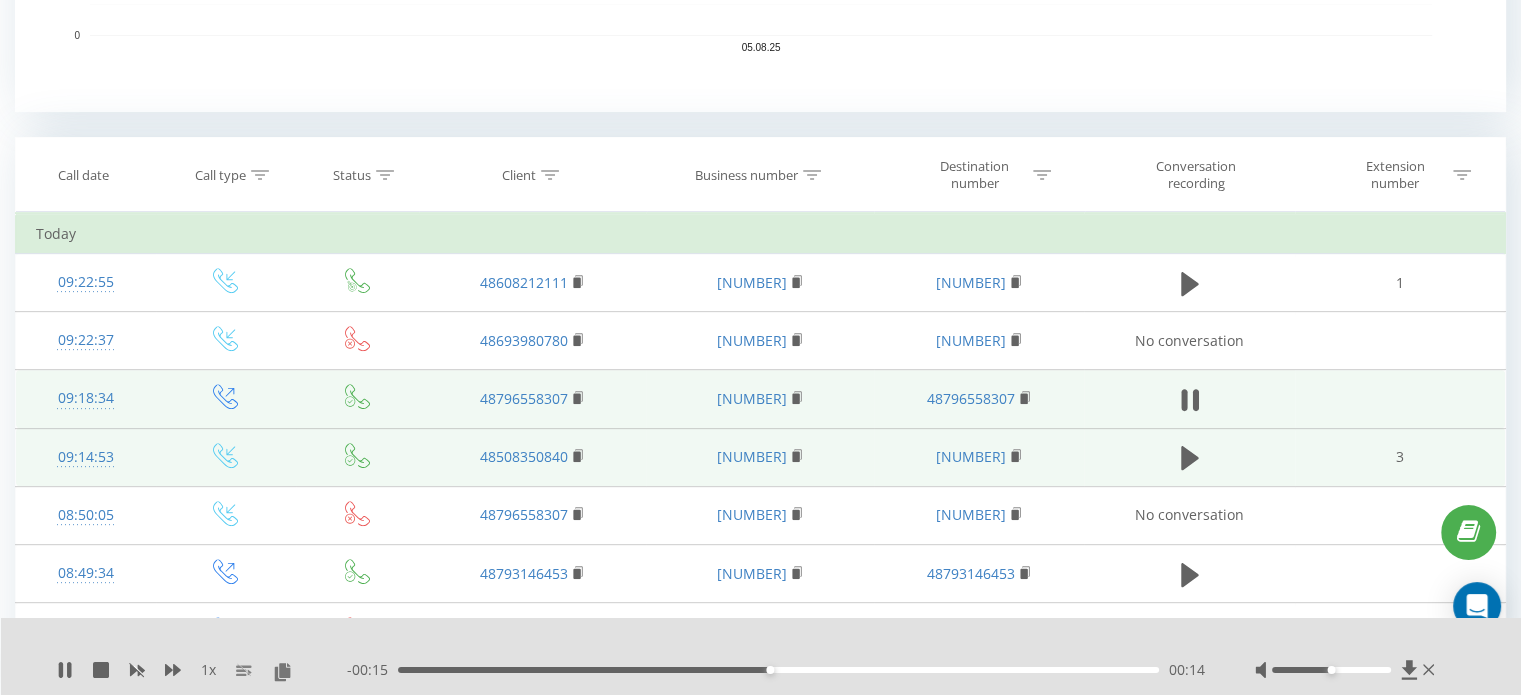 click 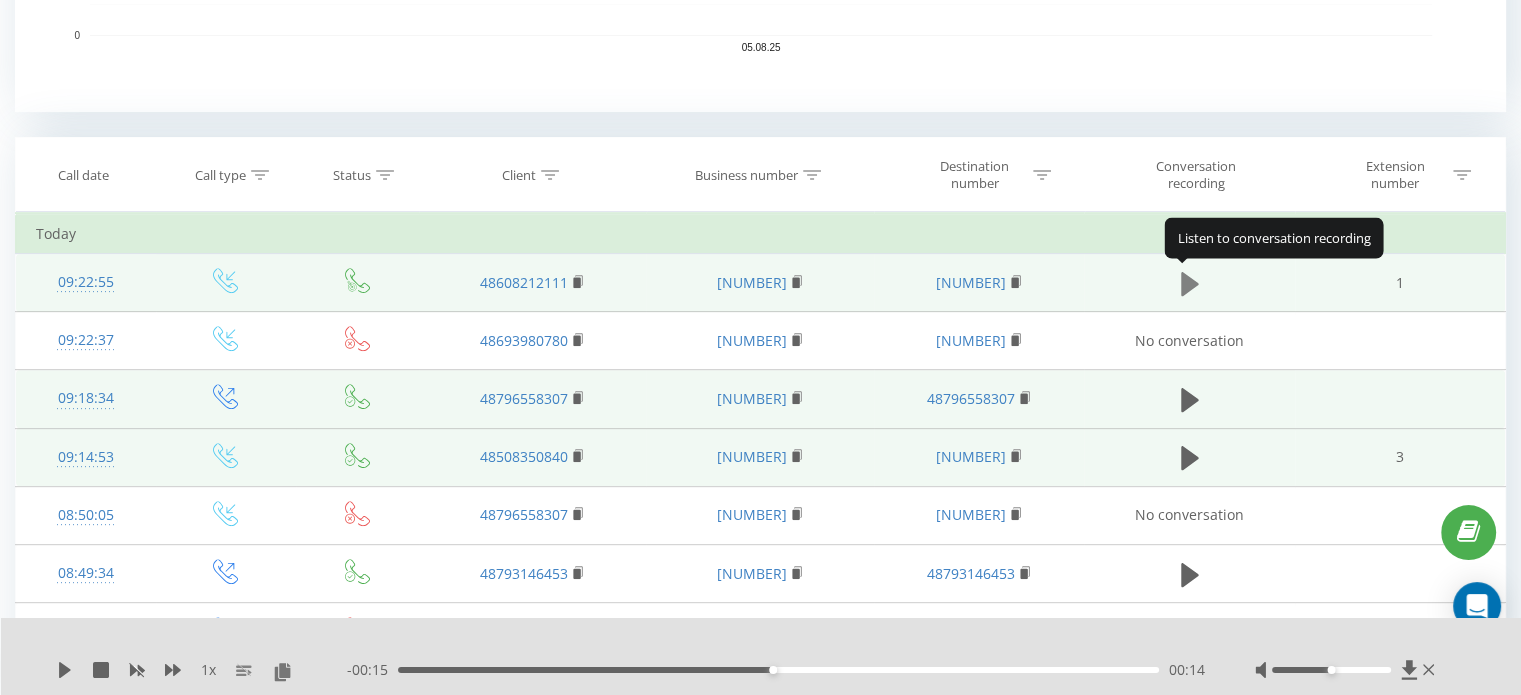 click 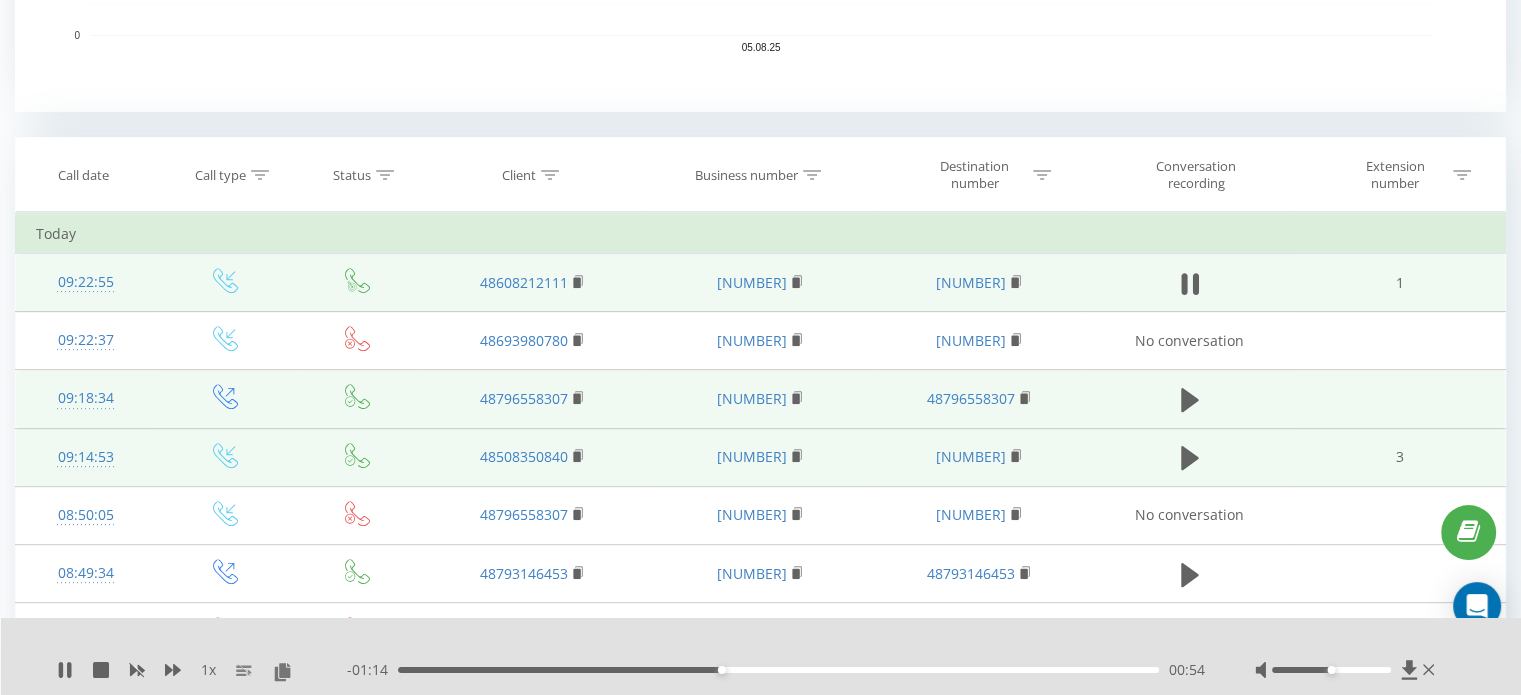 click on "- 01:14 00:54   00:54" at bounding box center [776, 670] 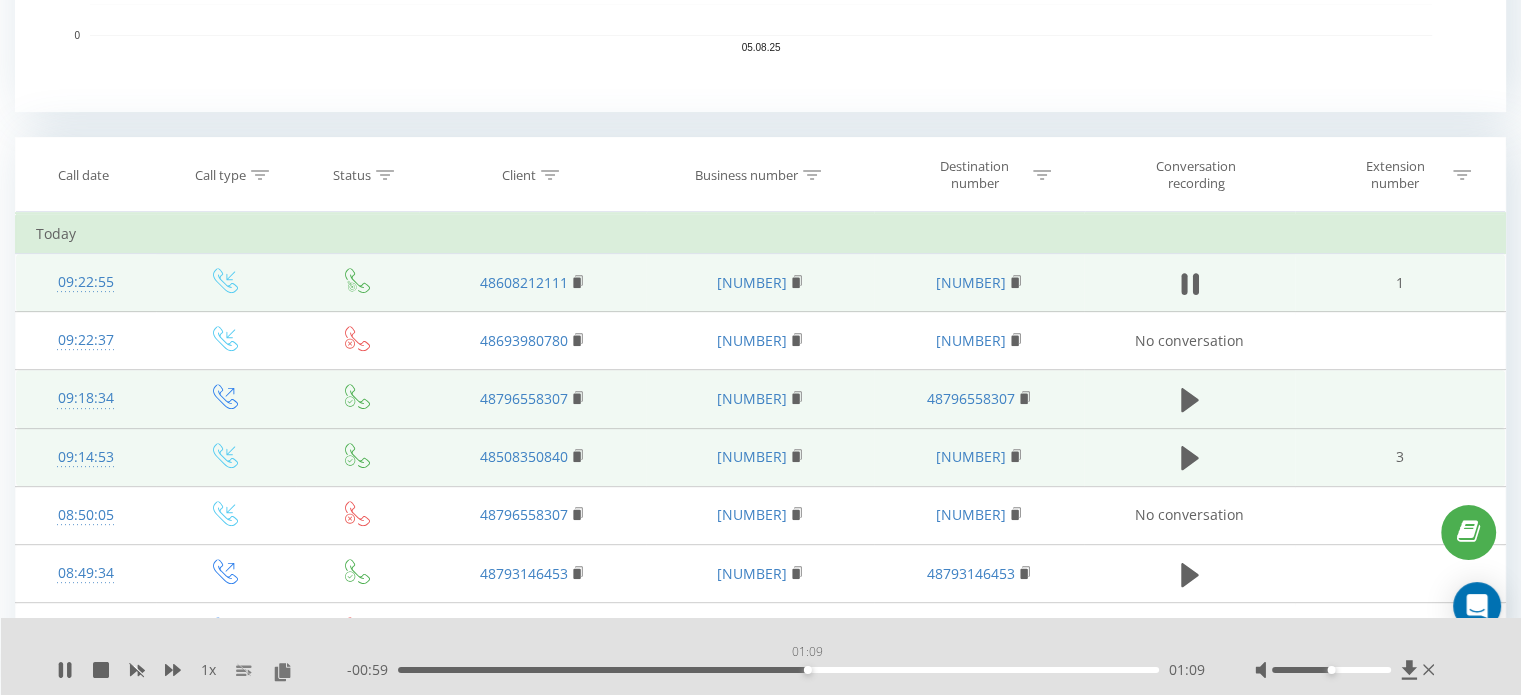 click on "01:09" at bounding box center (778, 670) 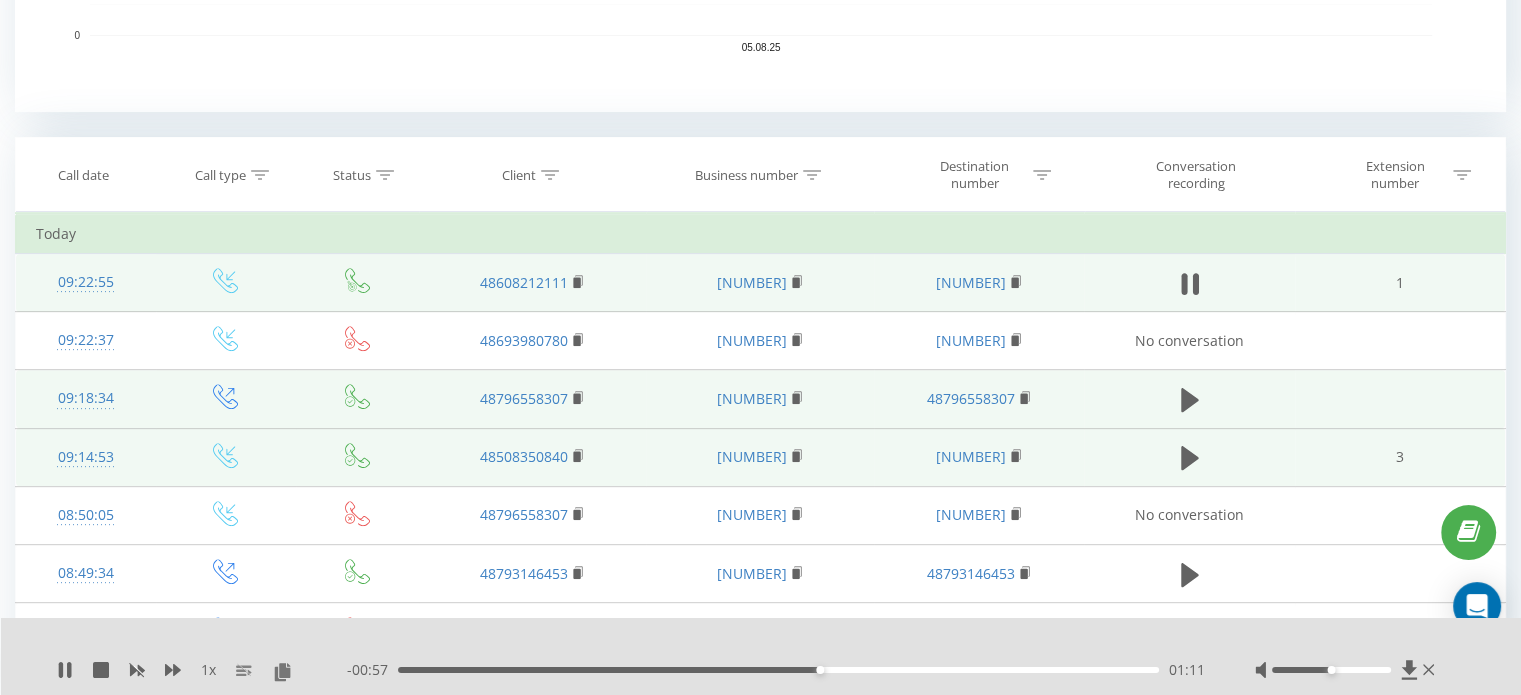 click on "- 00:57 01:11   01:11" at bounding box center [776, 670] 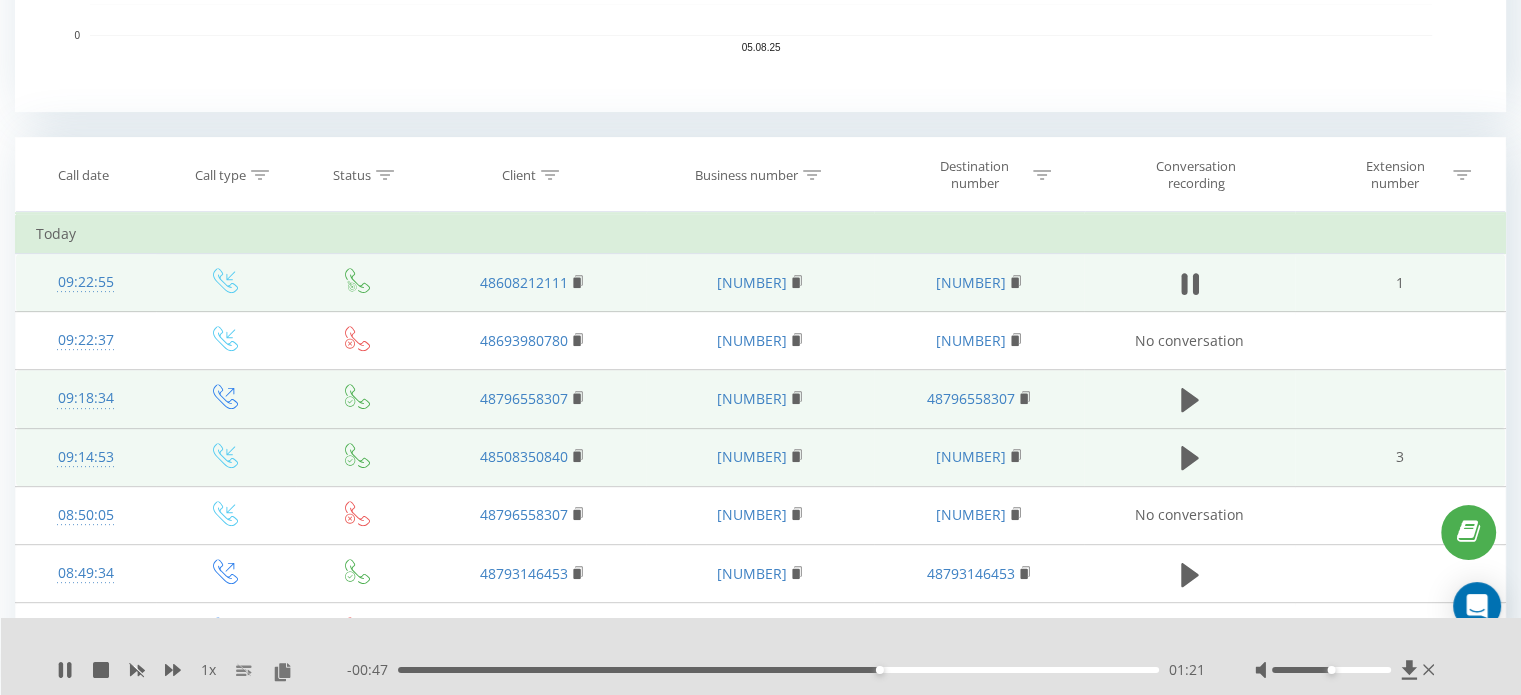 click on "01:21" at bounding box center (778, 670) 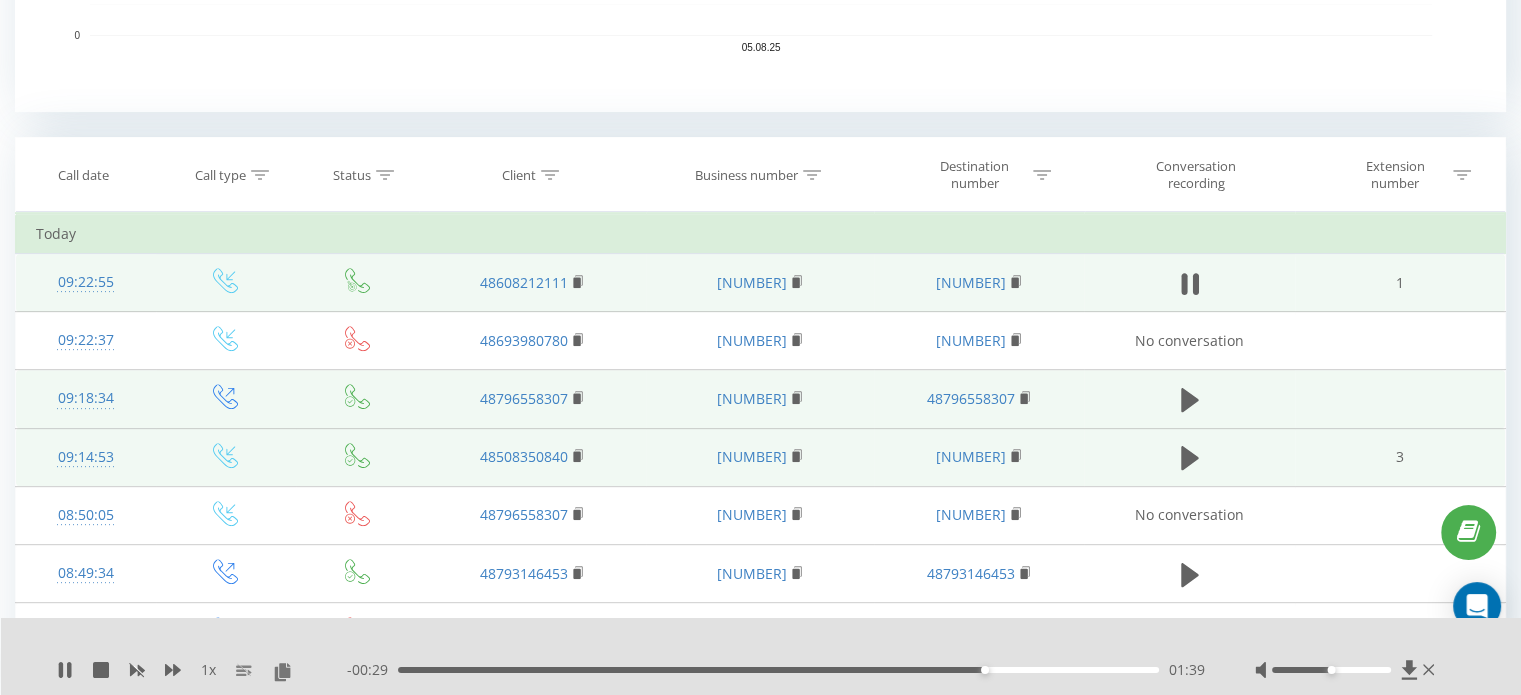 click on "01:39" at bounding box center (778, 670) 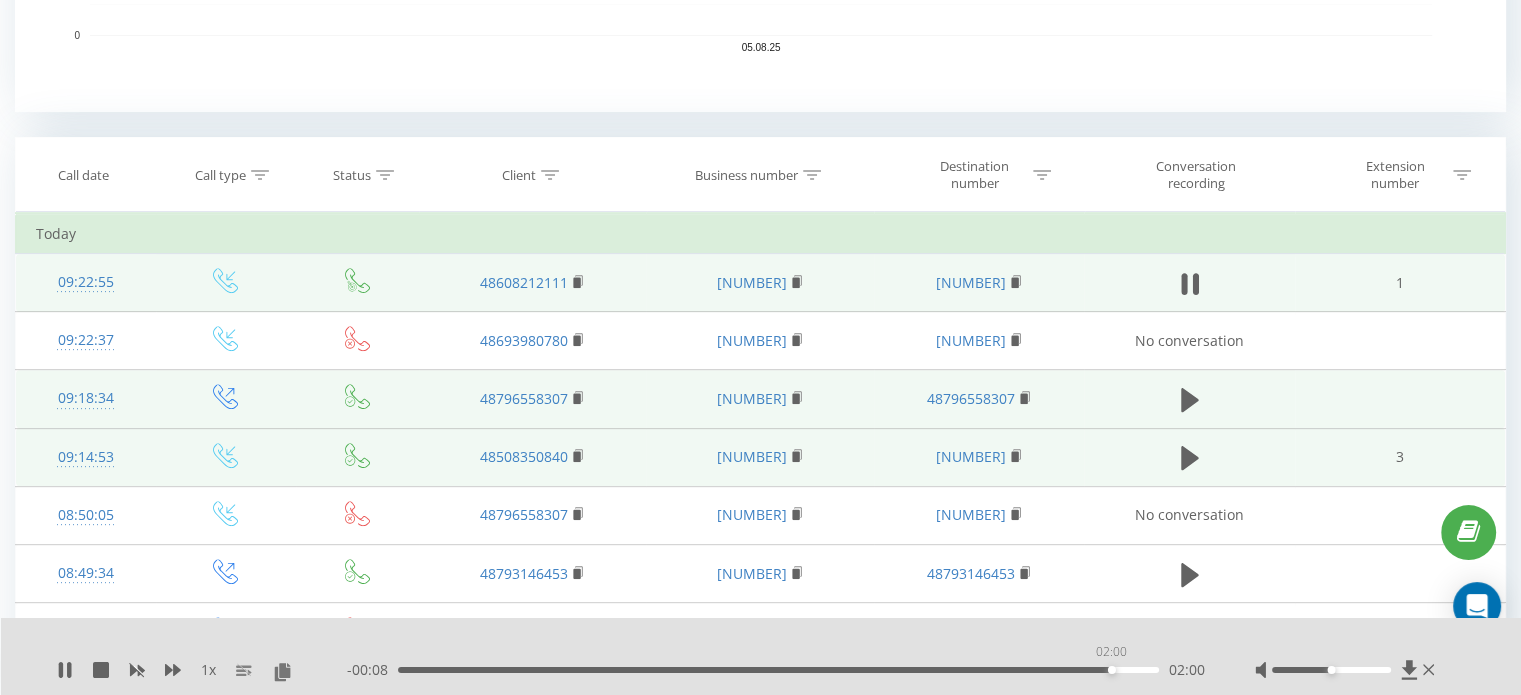 click on "02:00" at bounding box center (778, 670) 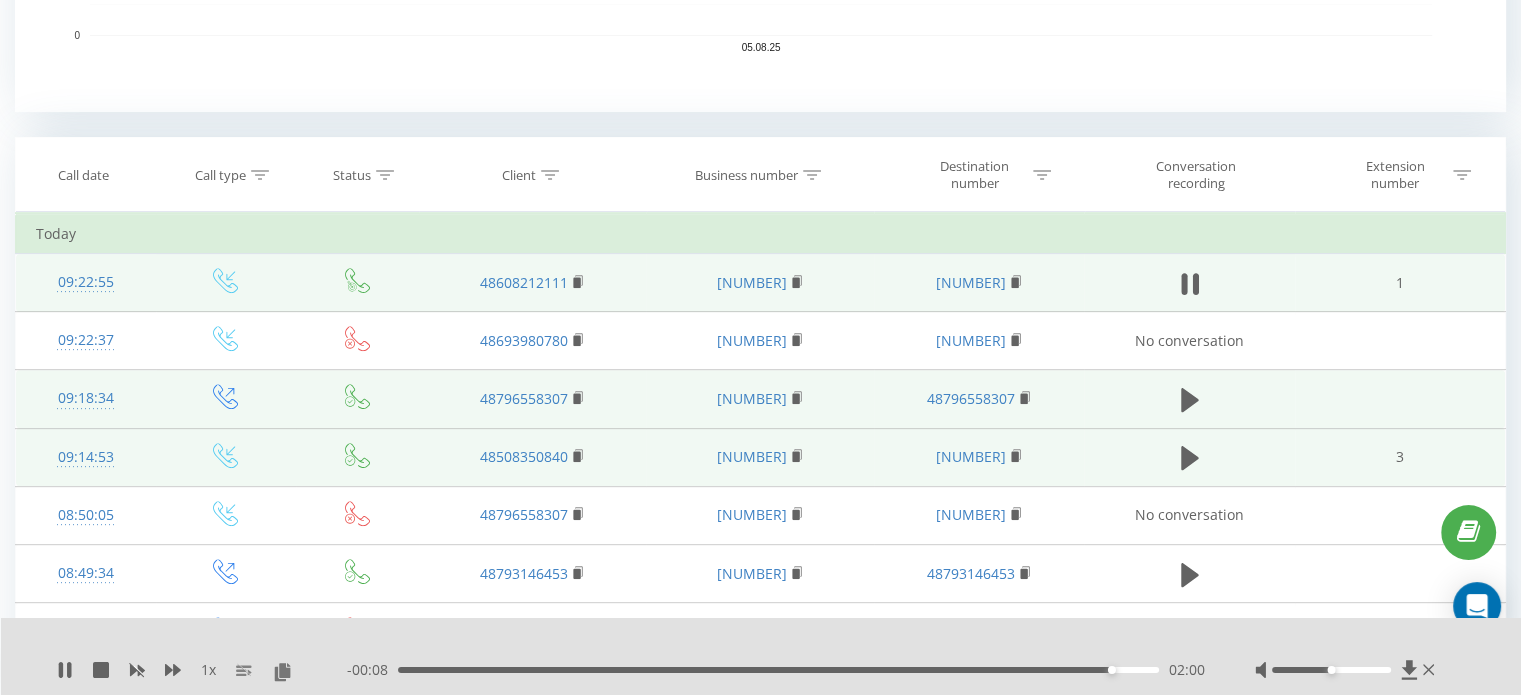 click on "02:00" at bounding box center [778, 670] 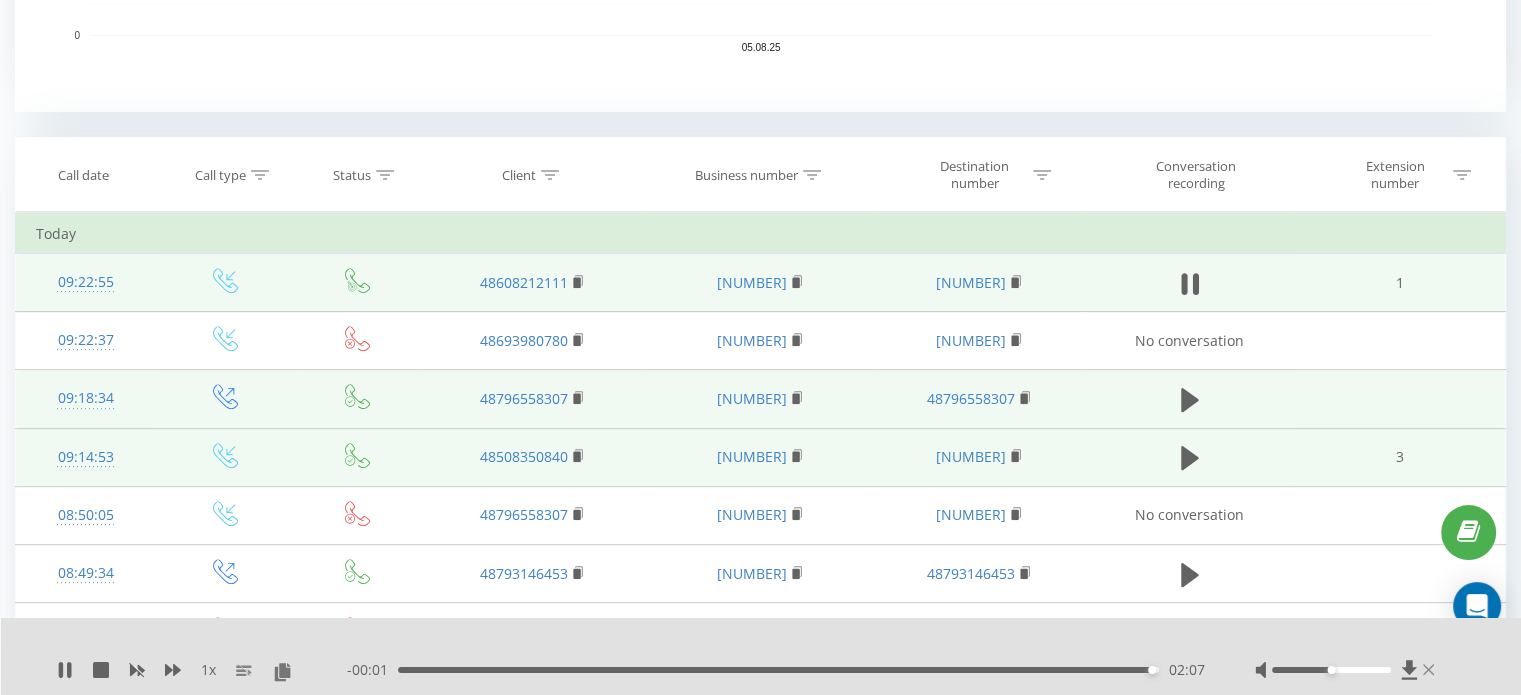 click 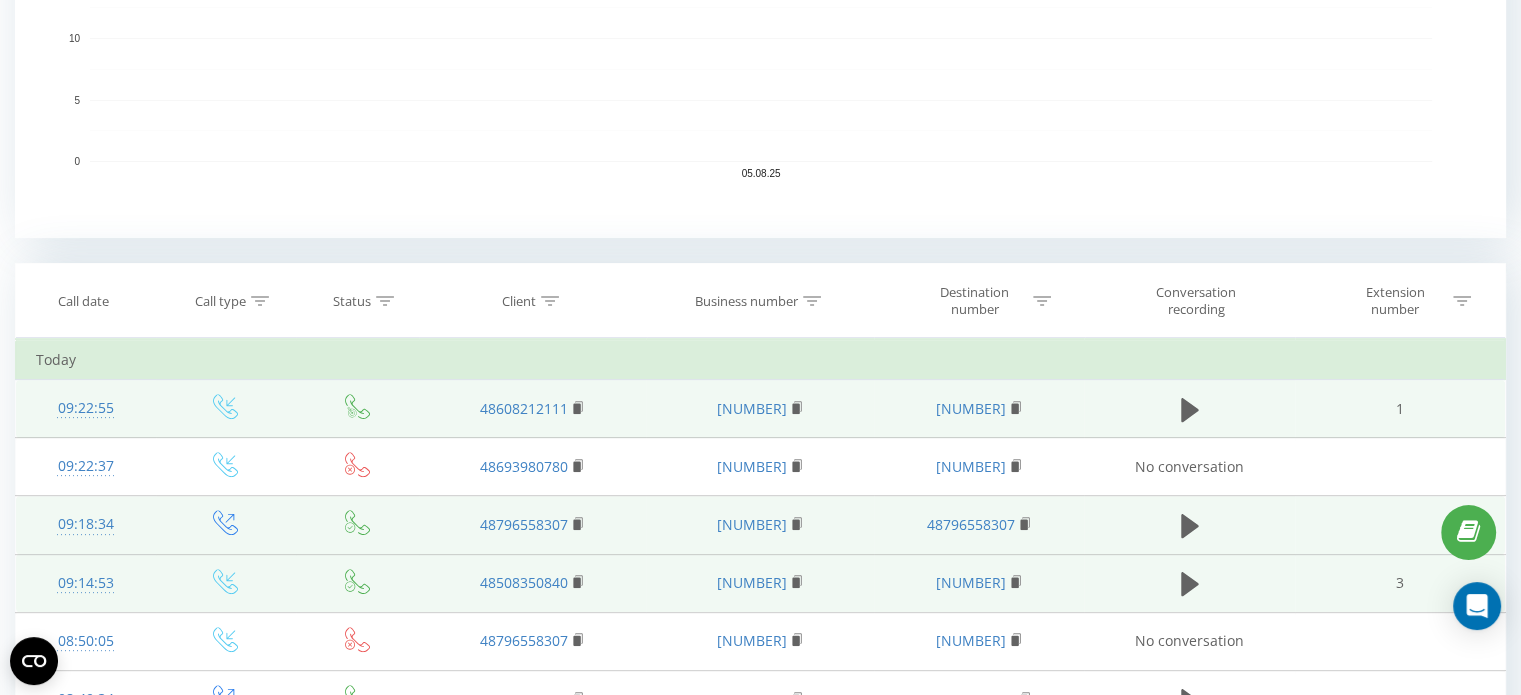 scroll, scrollTop: 0, scrollLeft: 0, axis: both 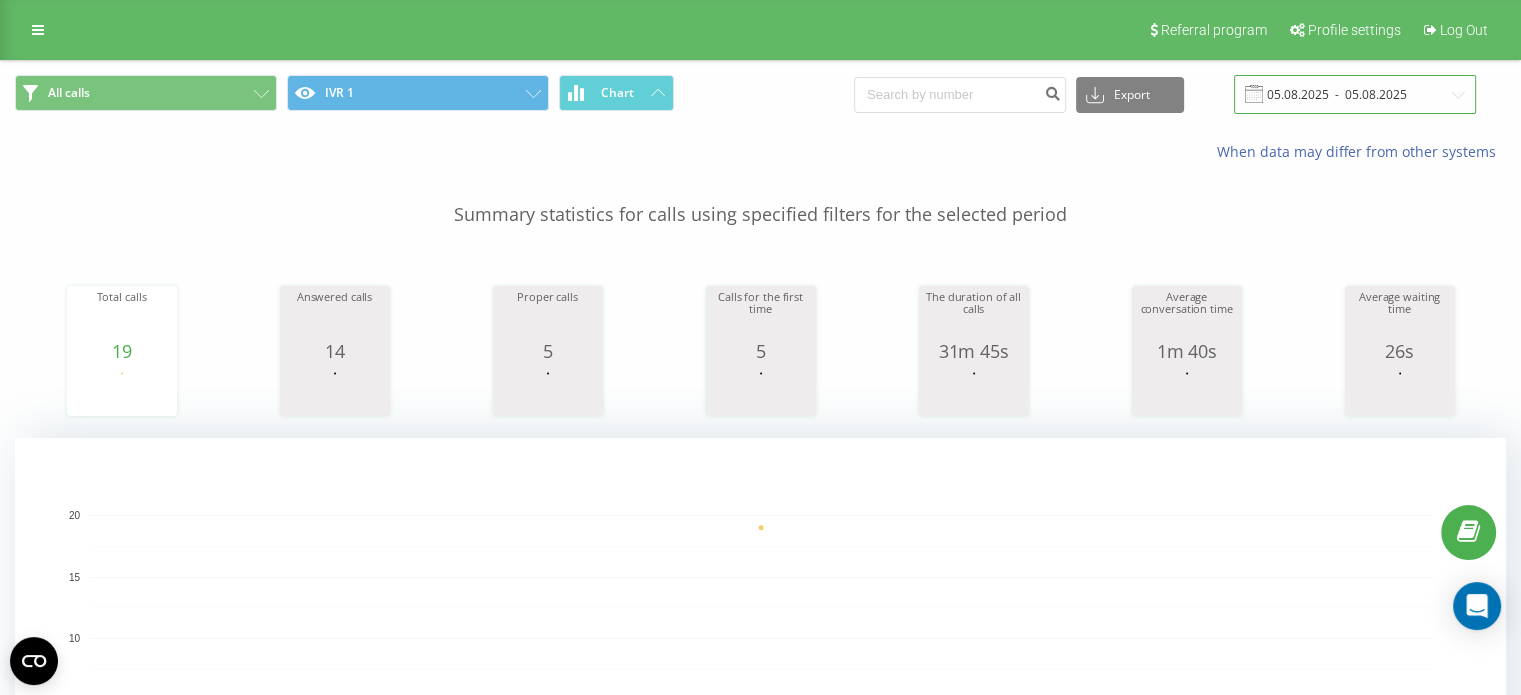 click on "05.08.2025  -  05.08.2025" at bounding box center [1355, 94] 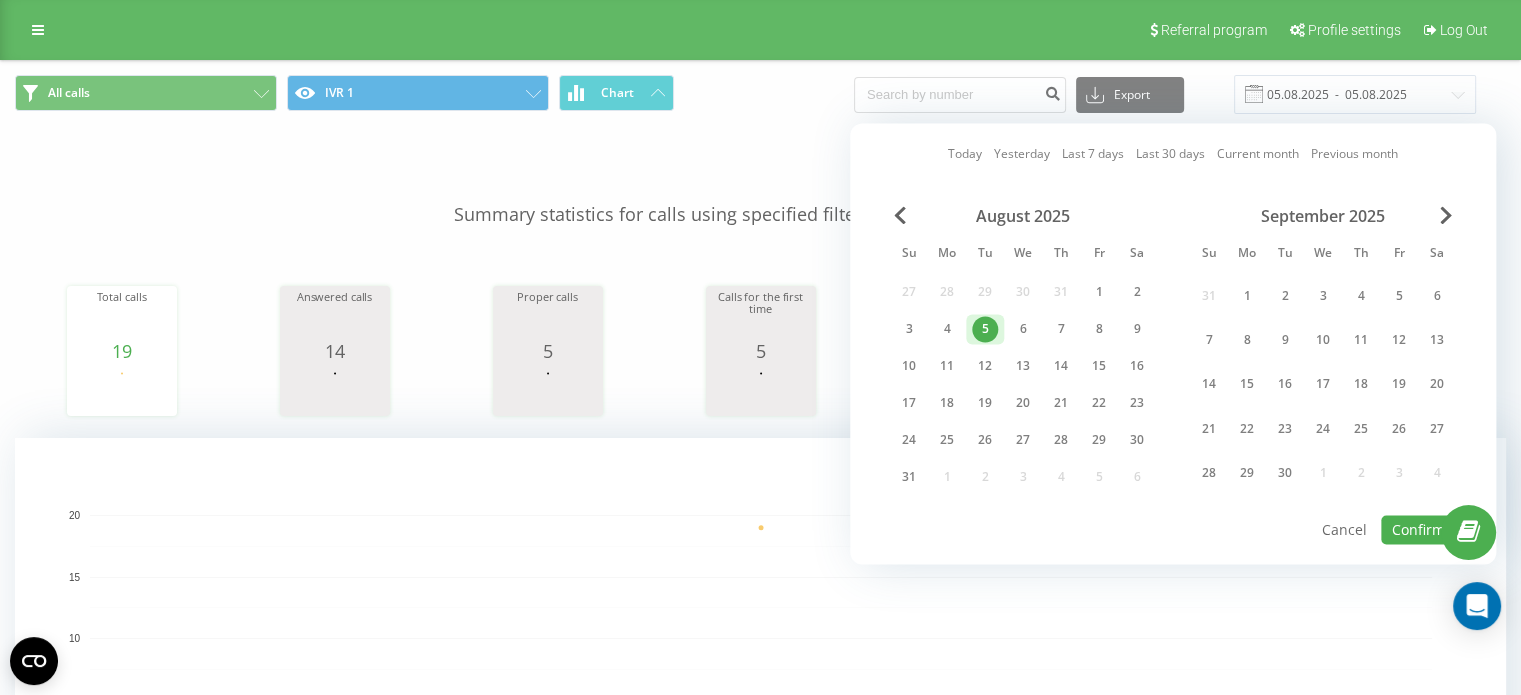 click on "5" at bounding box center [985, 329] 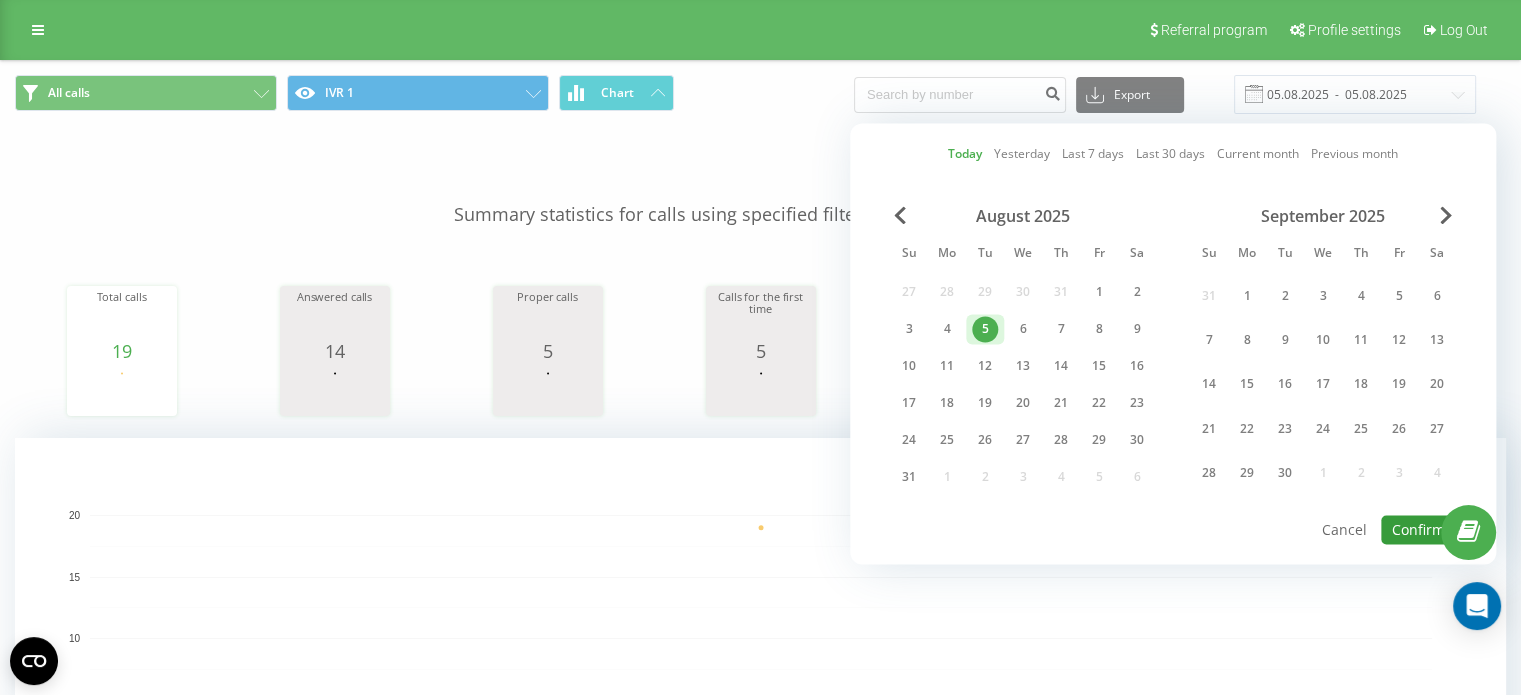 click on "Confirm" at bounding box center (1418, 529) 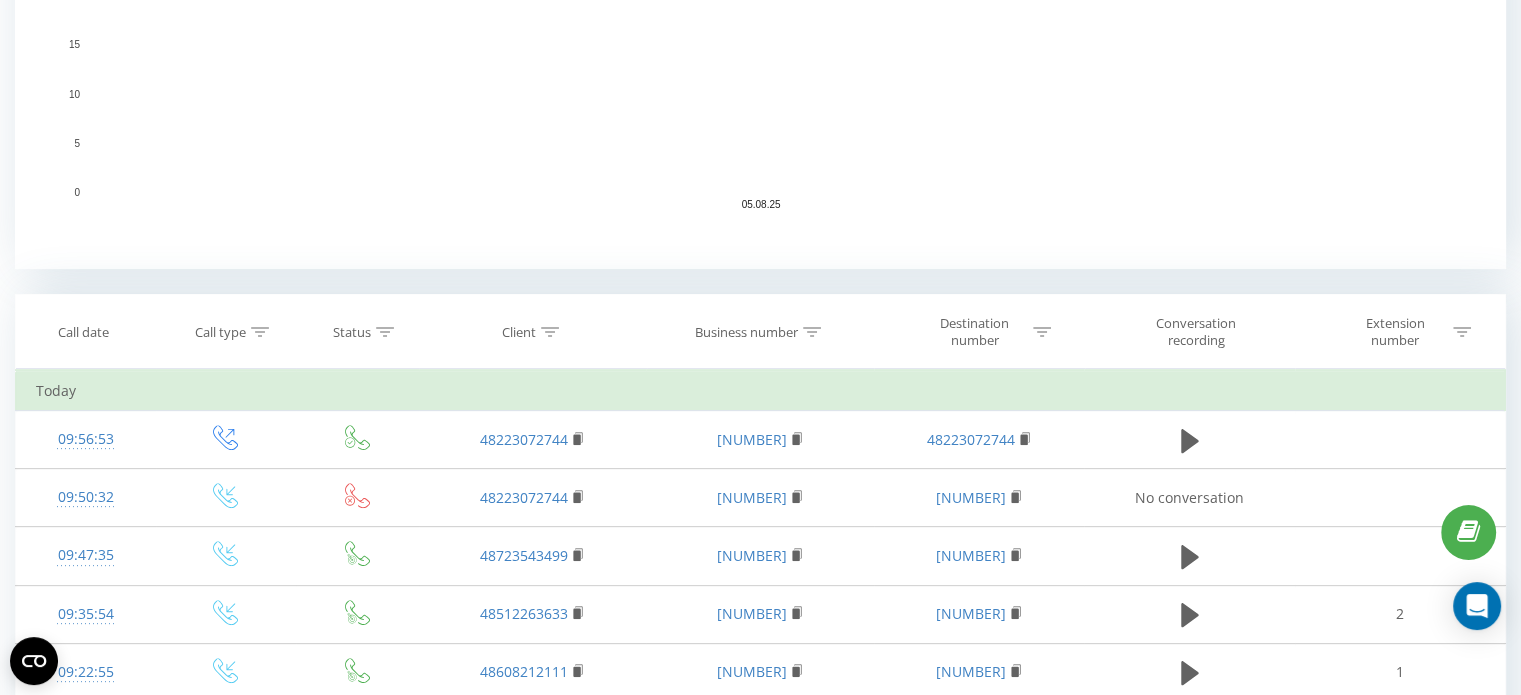 scroll, scrollTop: 600, scrollLeft: 0, axis: vertical 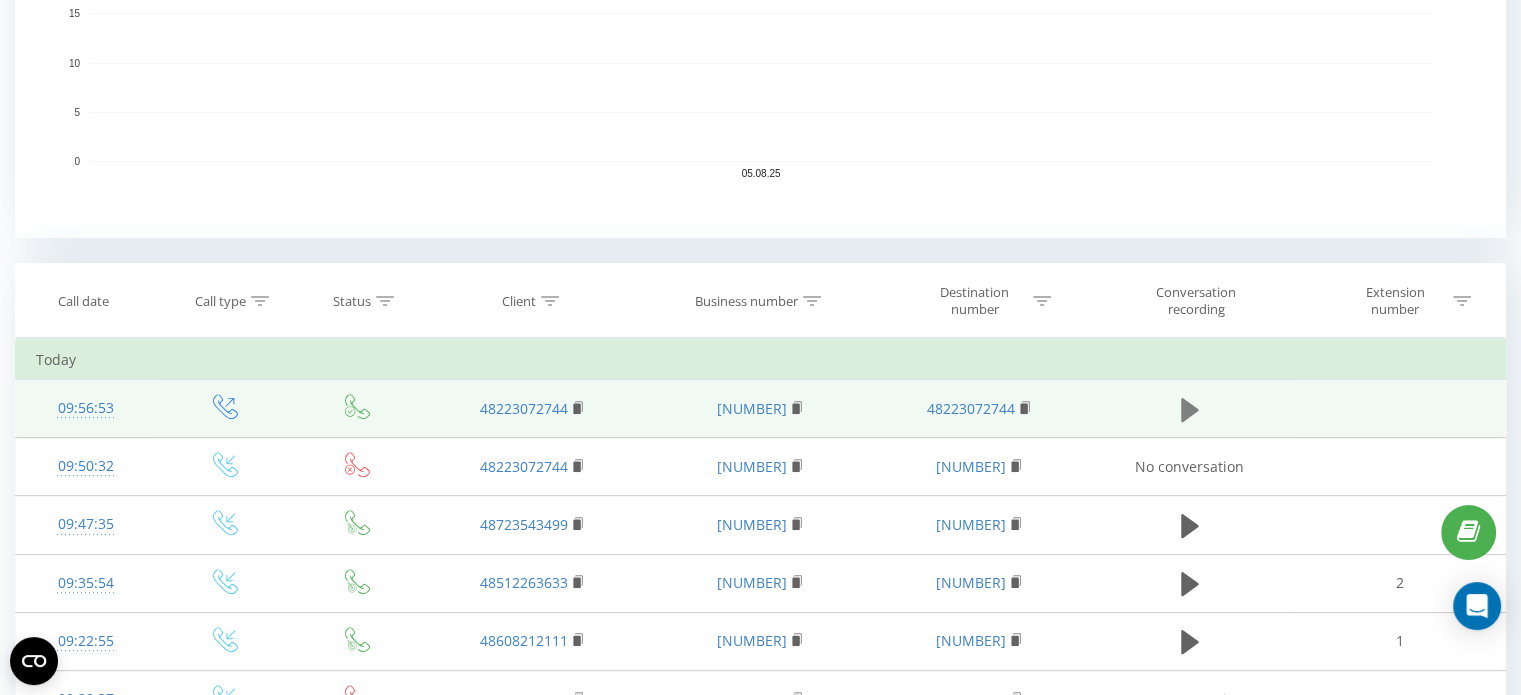 click 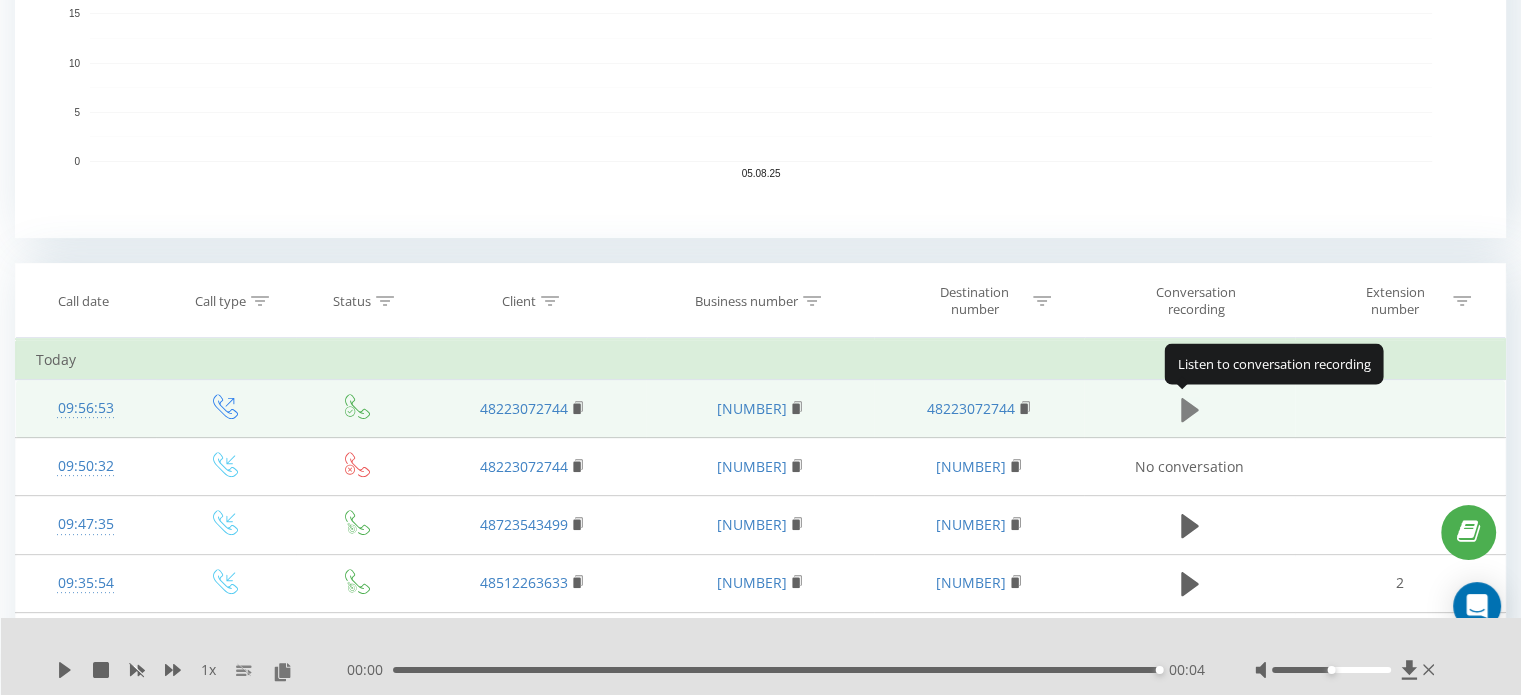 click 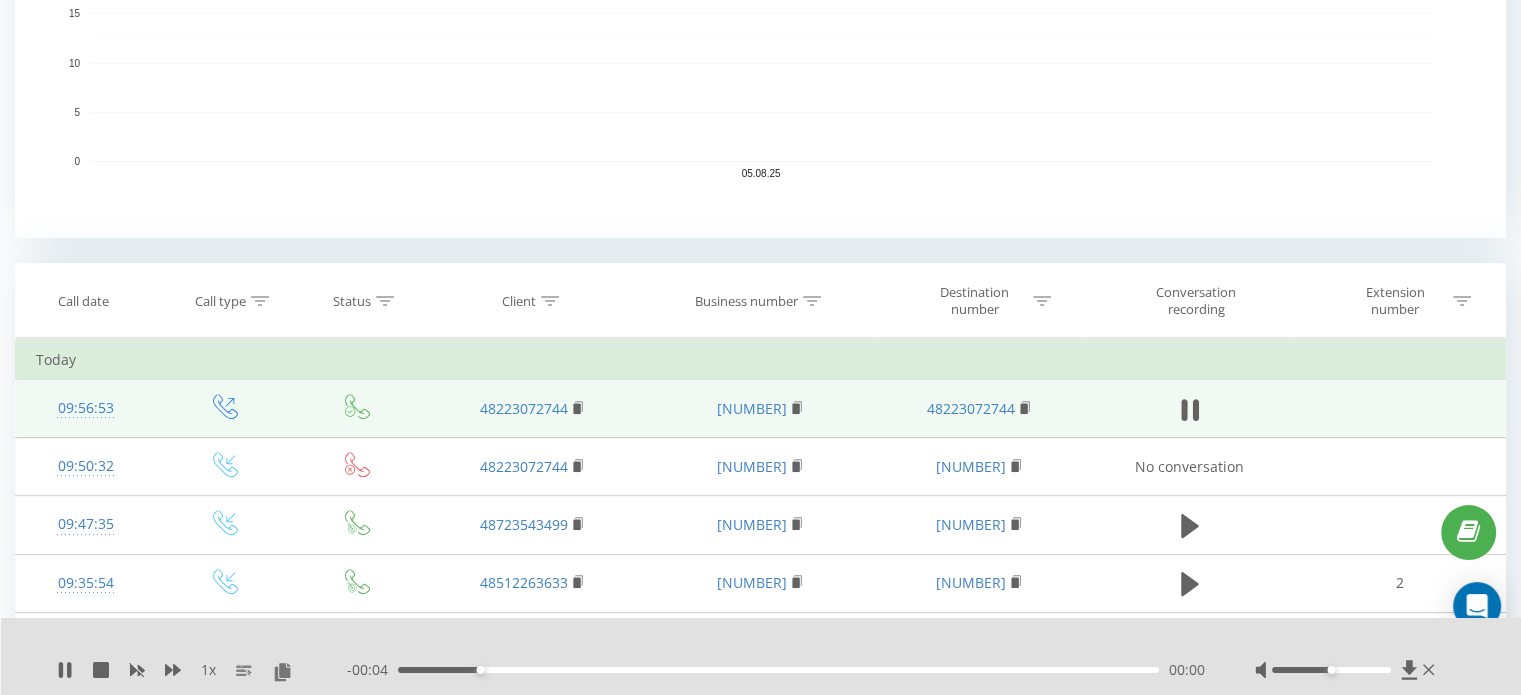 scroll, scrollTop: 700, scrollLeft: 0, axis: vertical 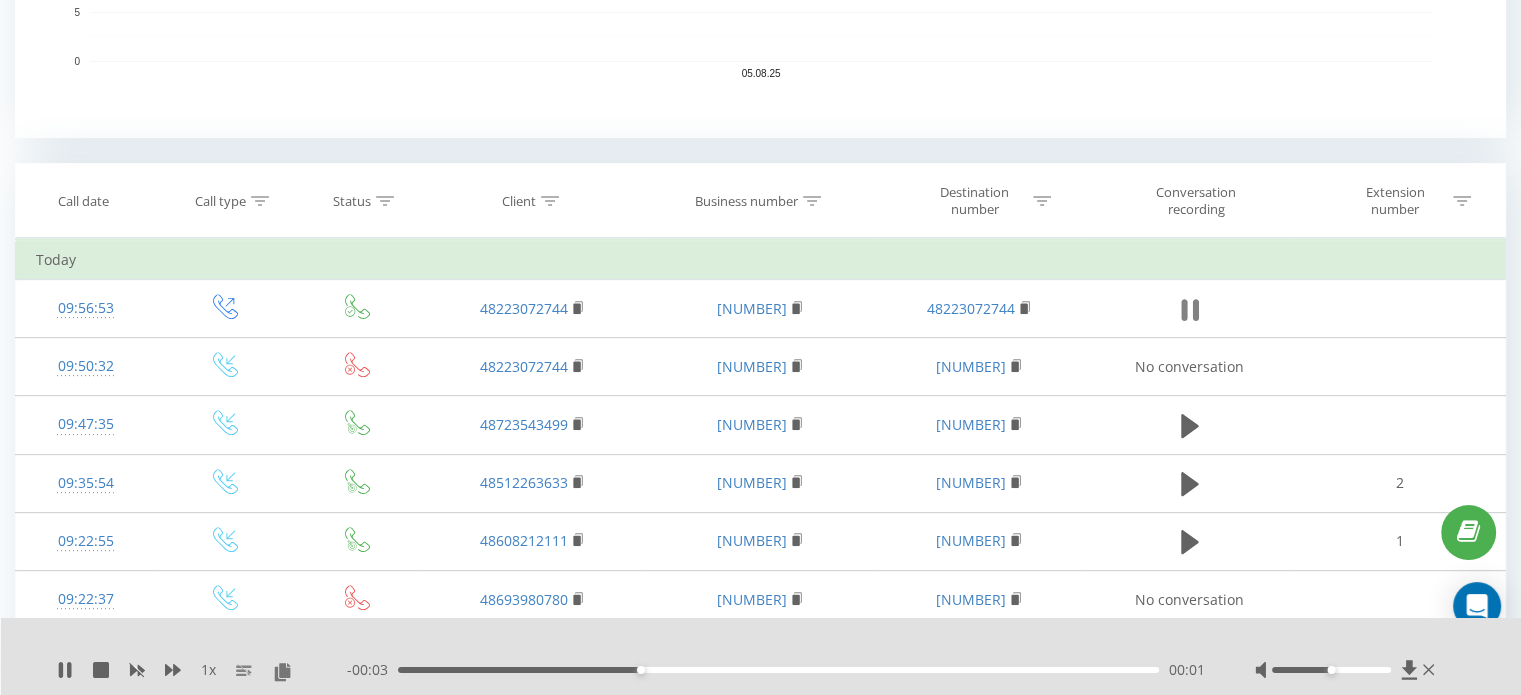 click 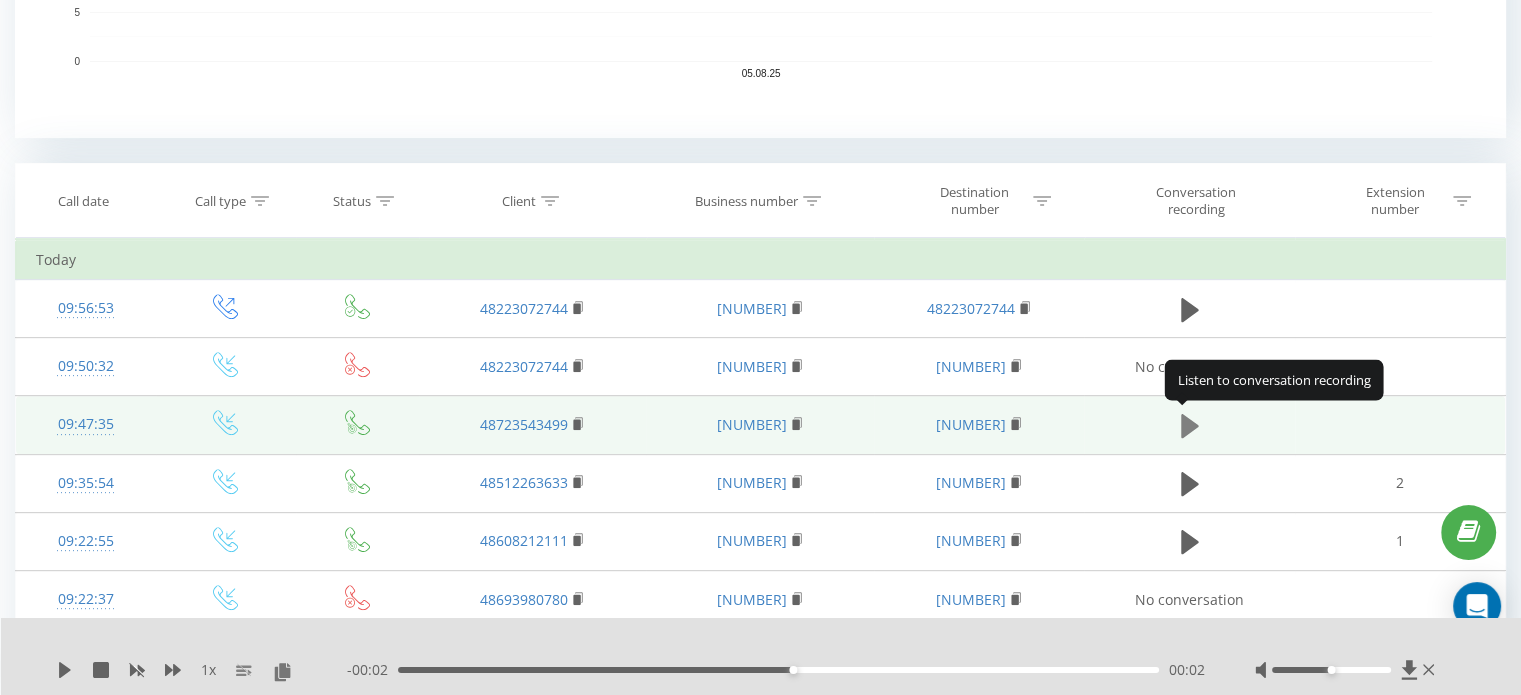 click 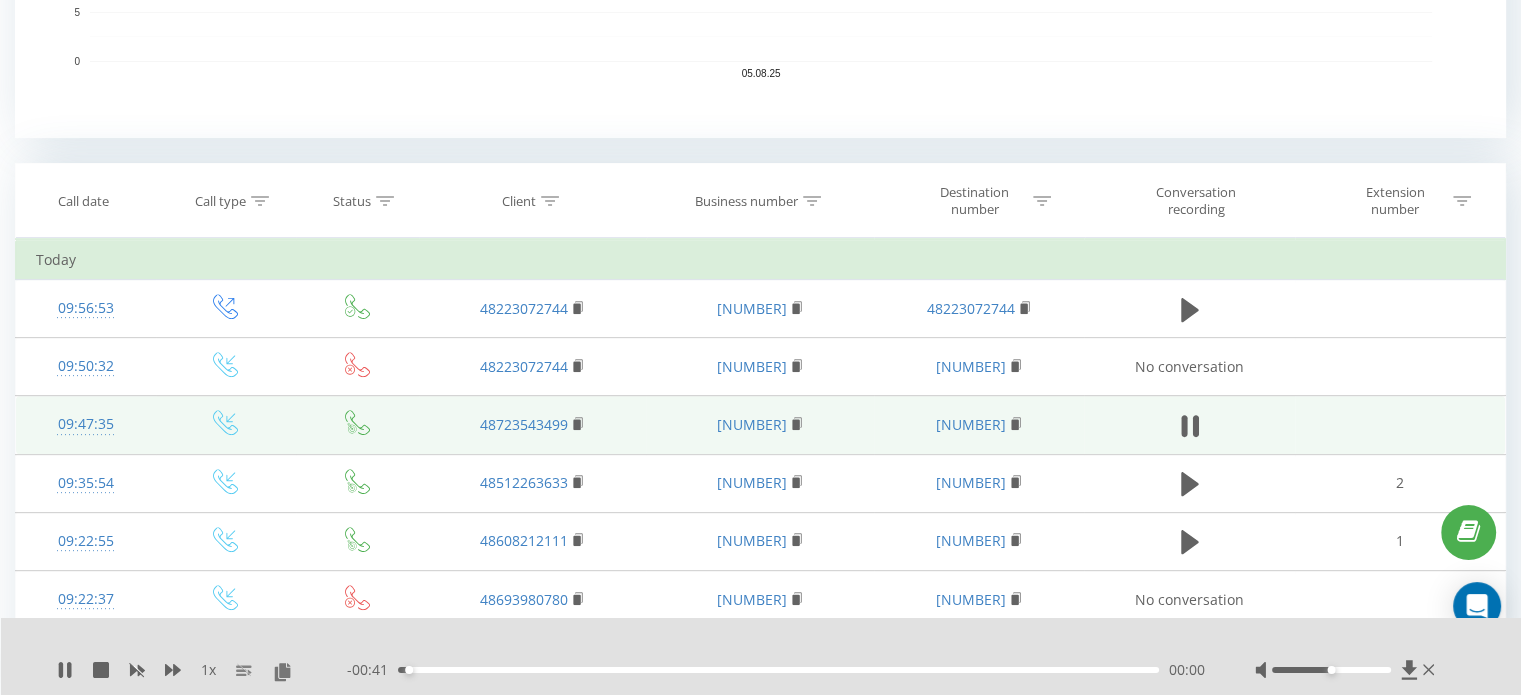 scroll, scrollTop: 800, scrollLeft: 0, axis: vertical 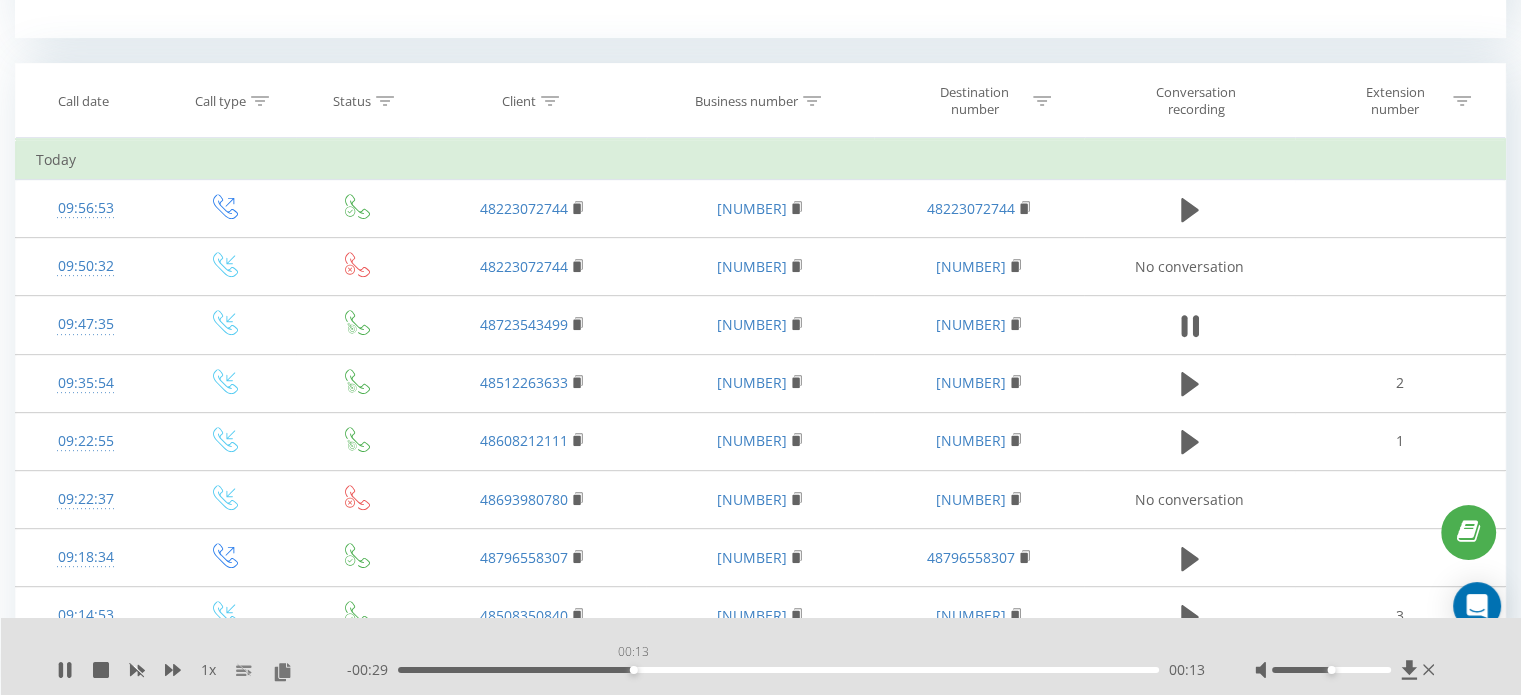 click on "00:13" at bounding box center [778, 670] 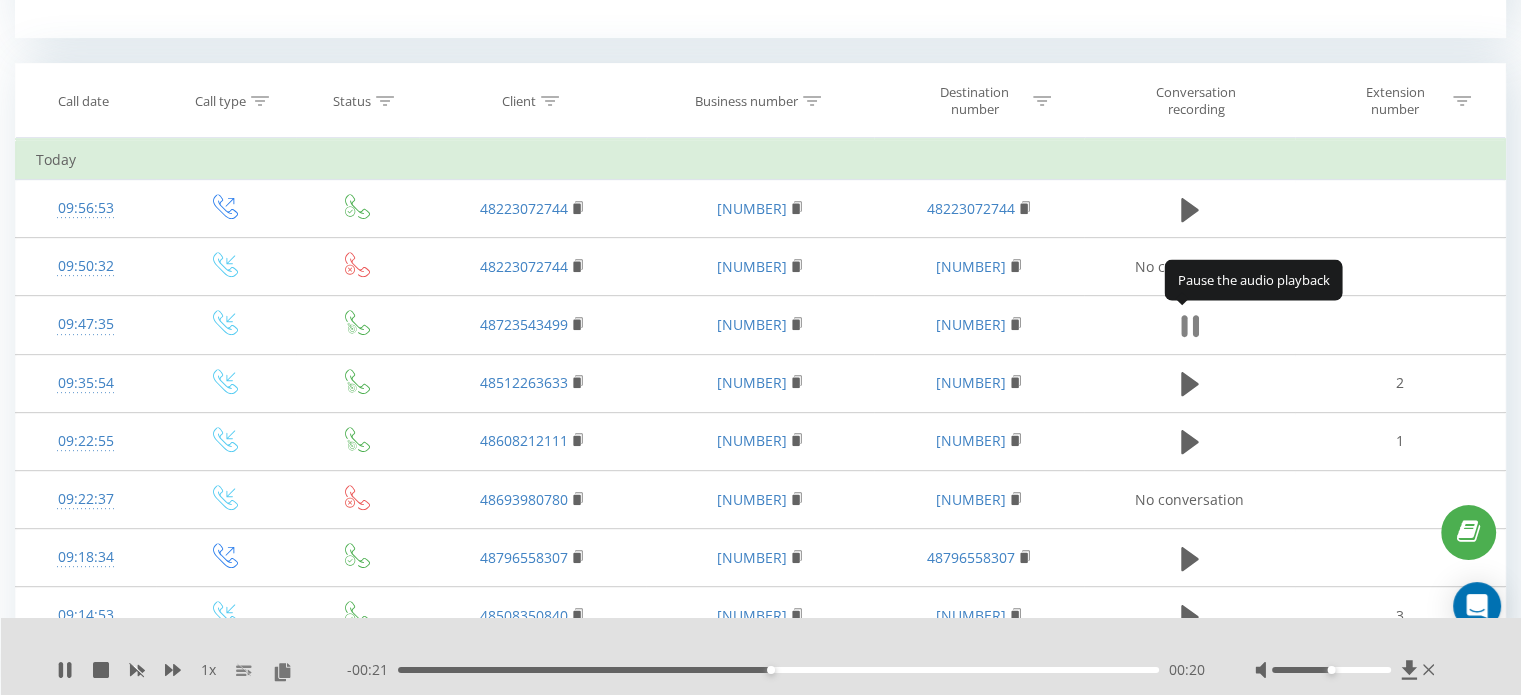 click 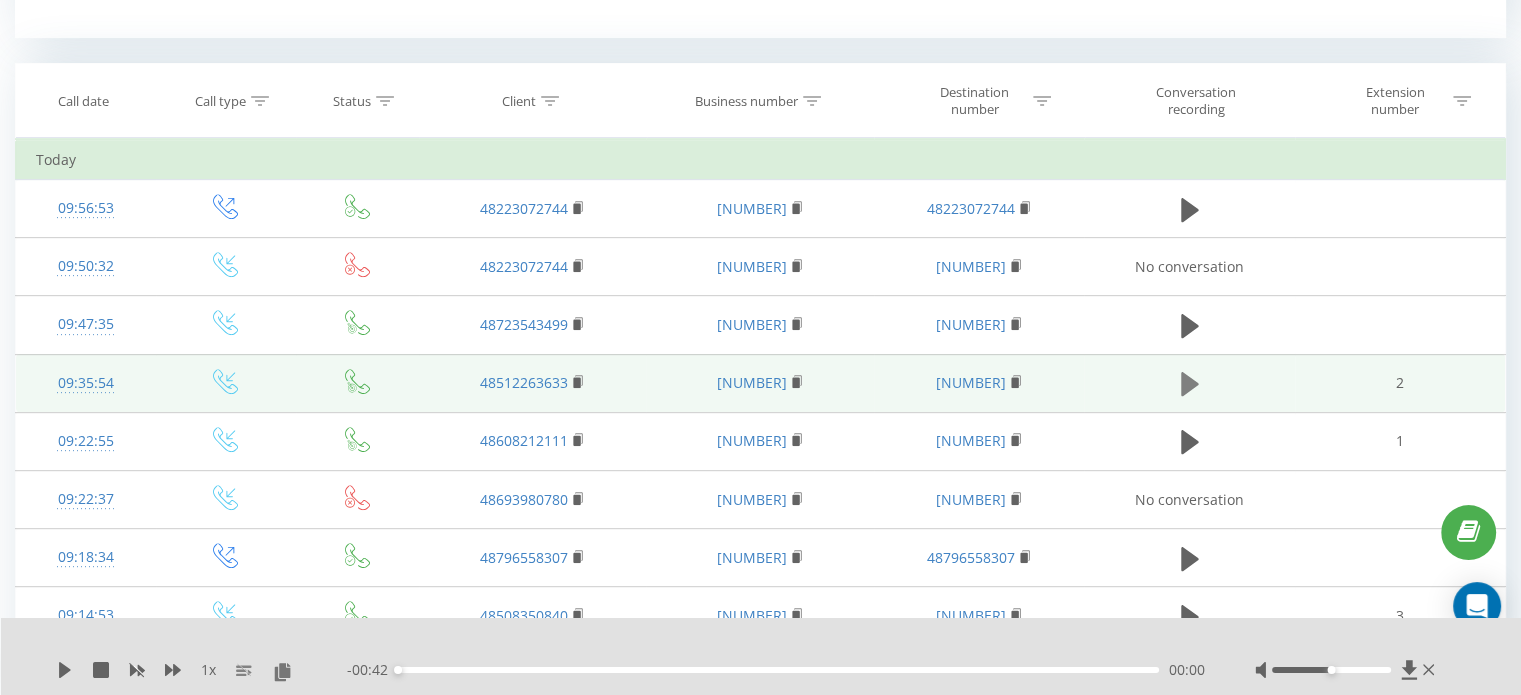 click 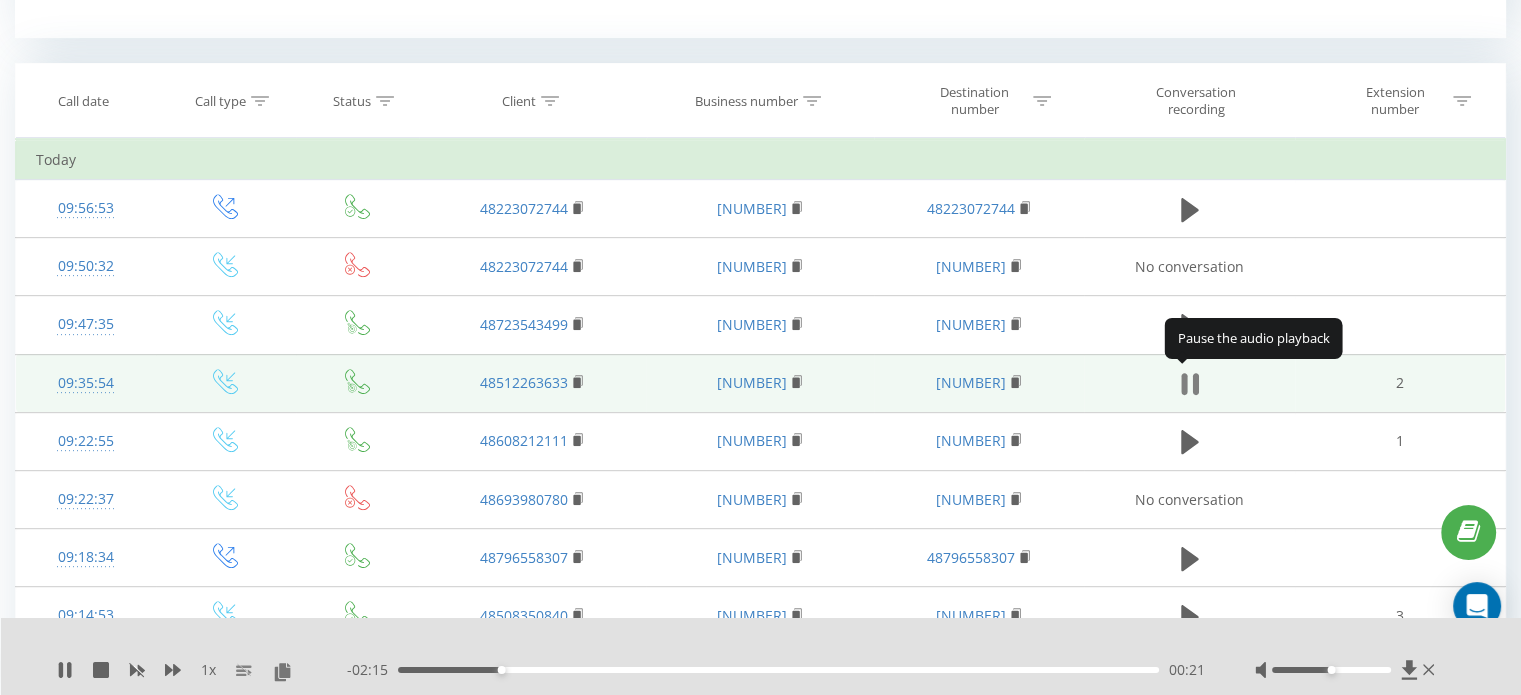 click 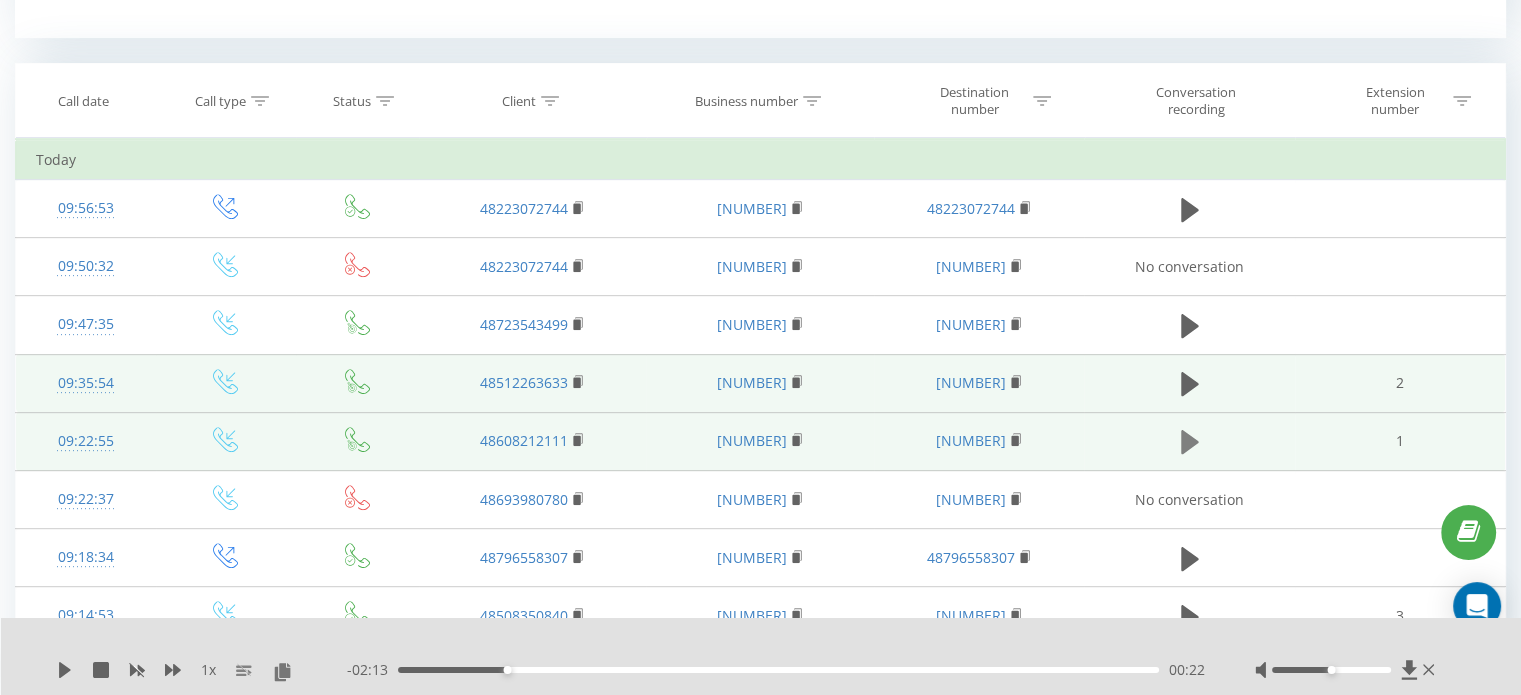 click 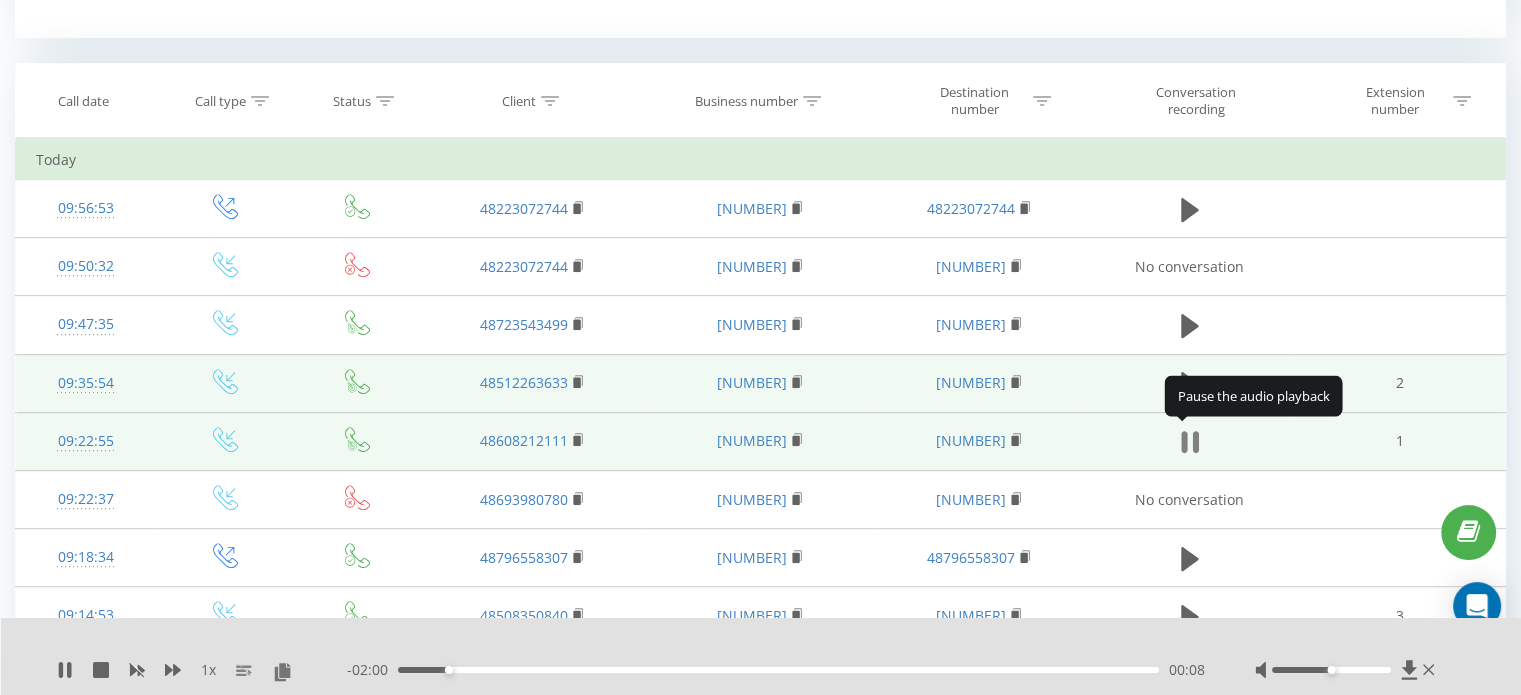 click at bounding box center [1190, 442] 